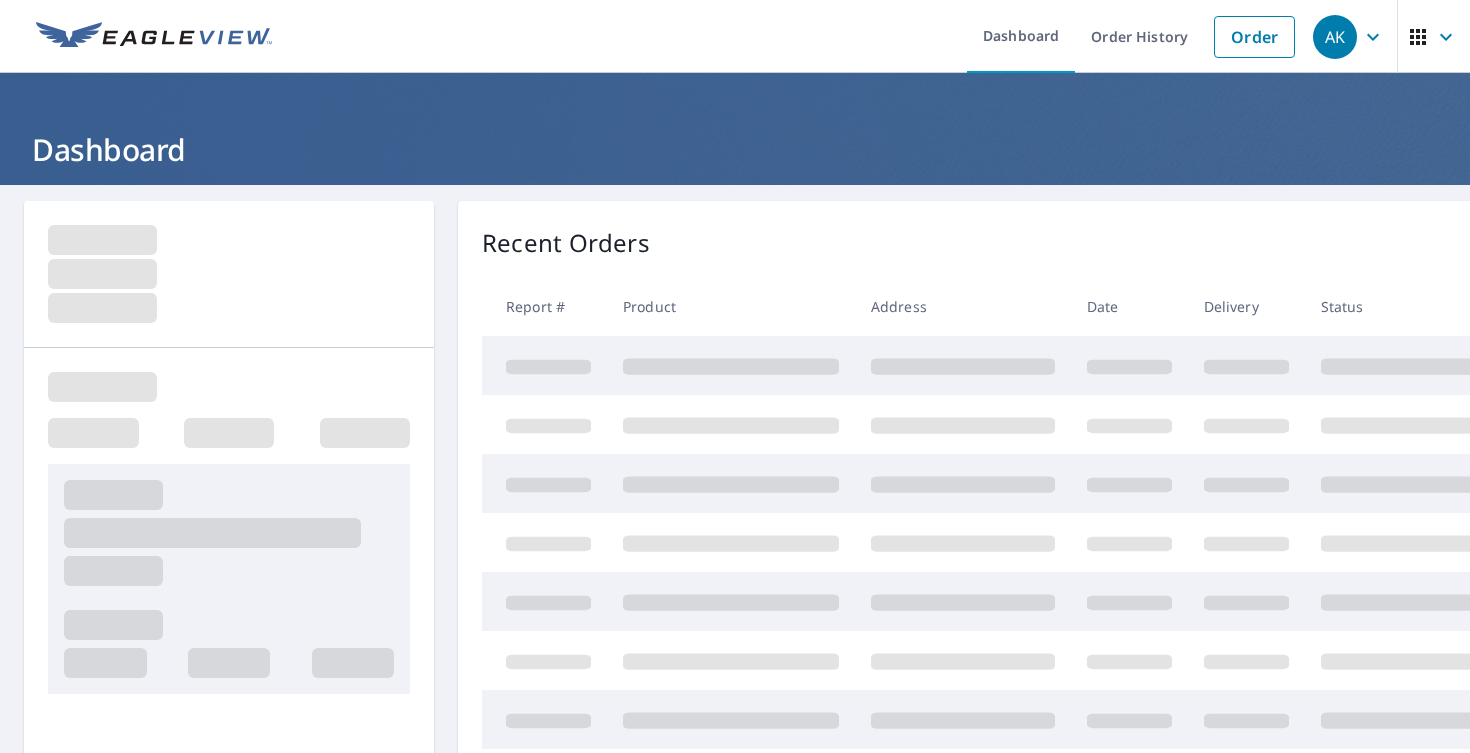 scroll, scrollTop: 0, scrollLeft: 0, axis: both 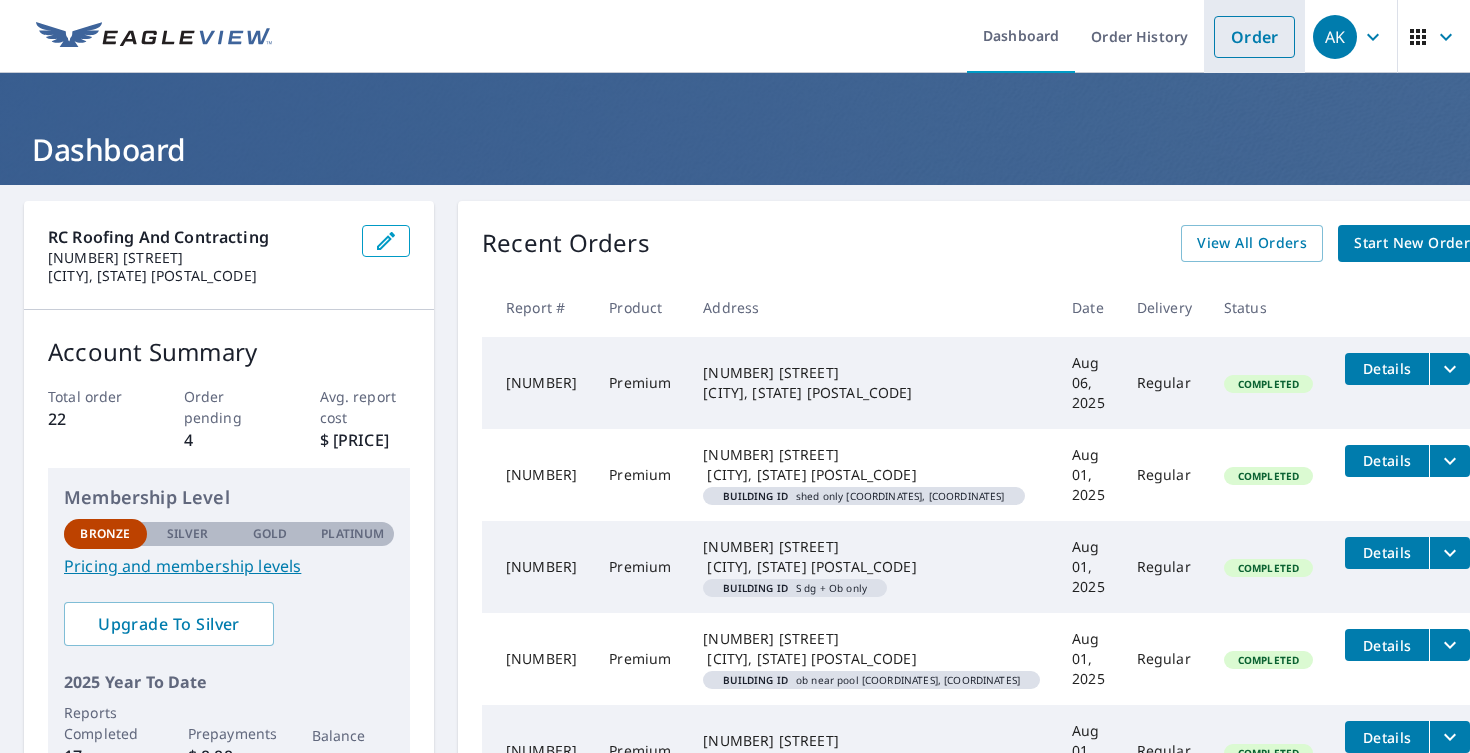 click on "Order" at bounding box center (1254, 37) 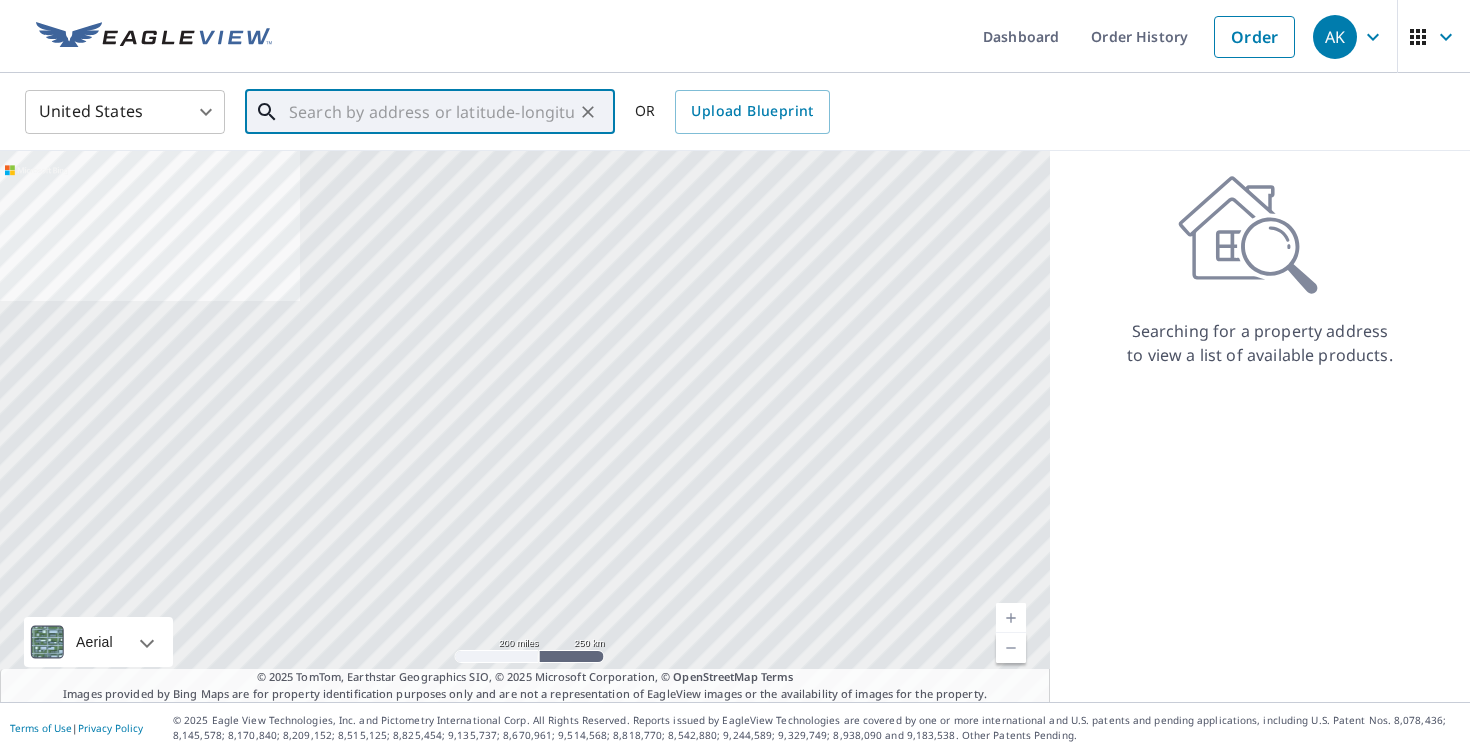 click at bounding box center [431, 112] 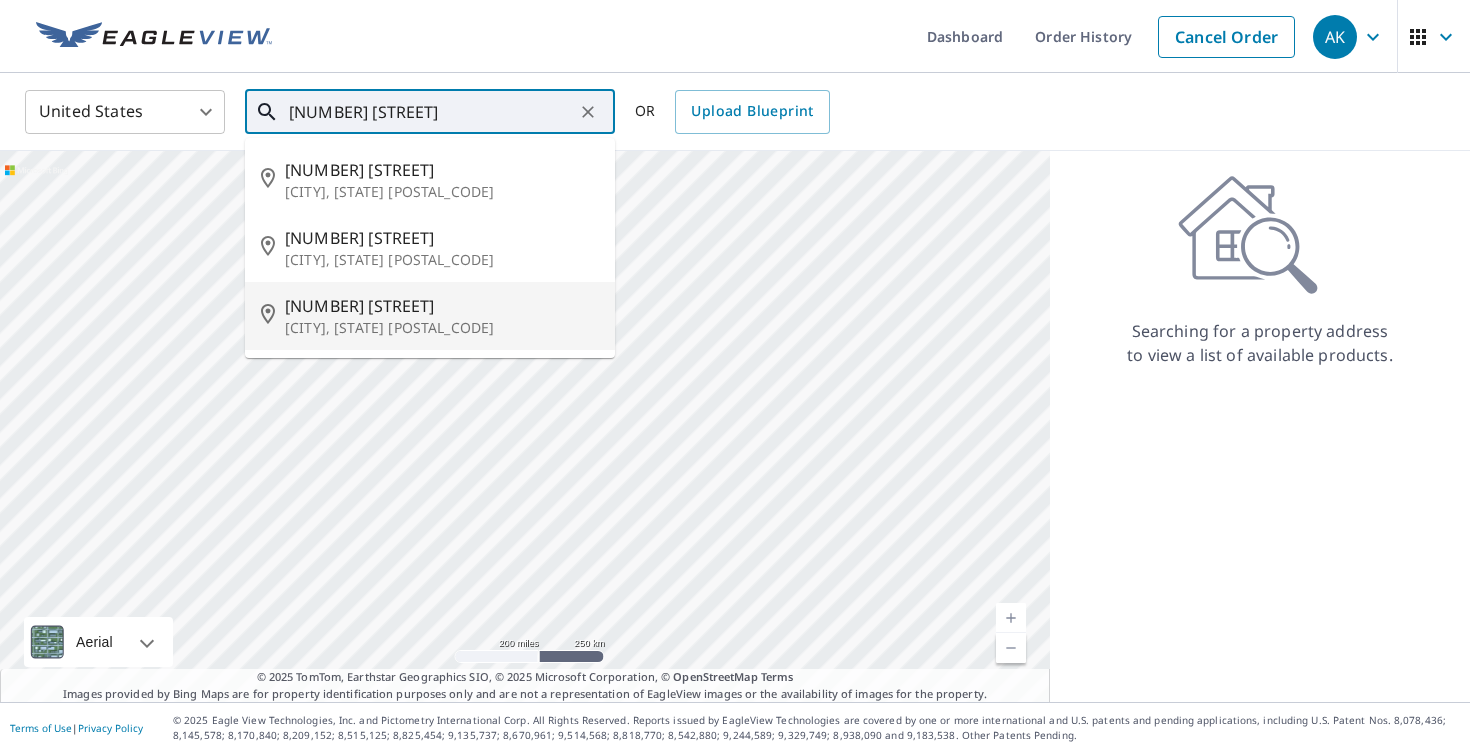 click on "[CITY], [STATE] [POSTAL_CODE]" at bounding box center (442, 328) 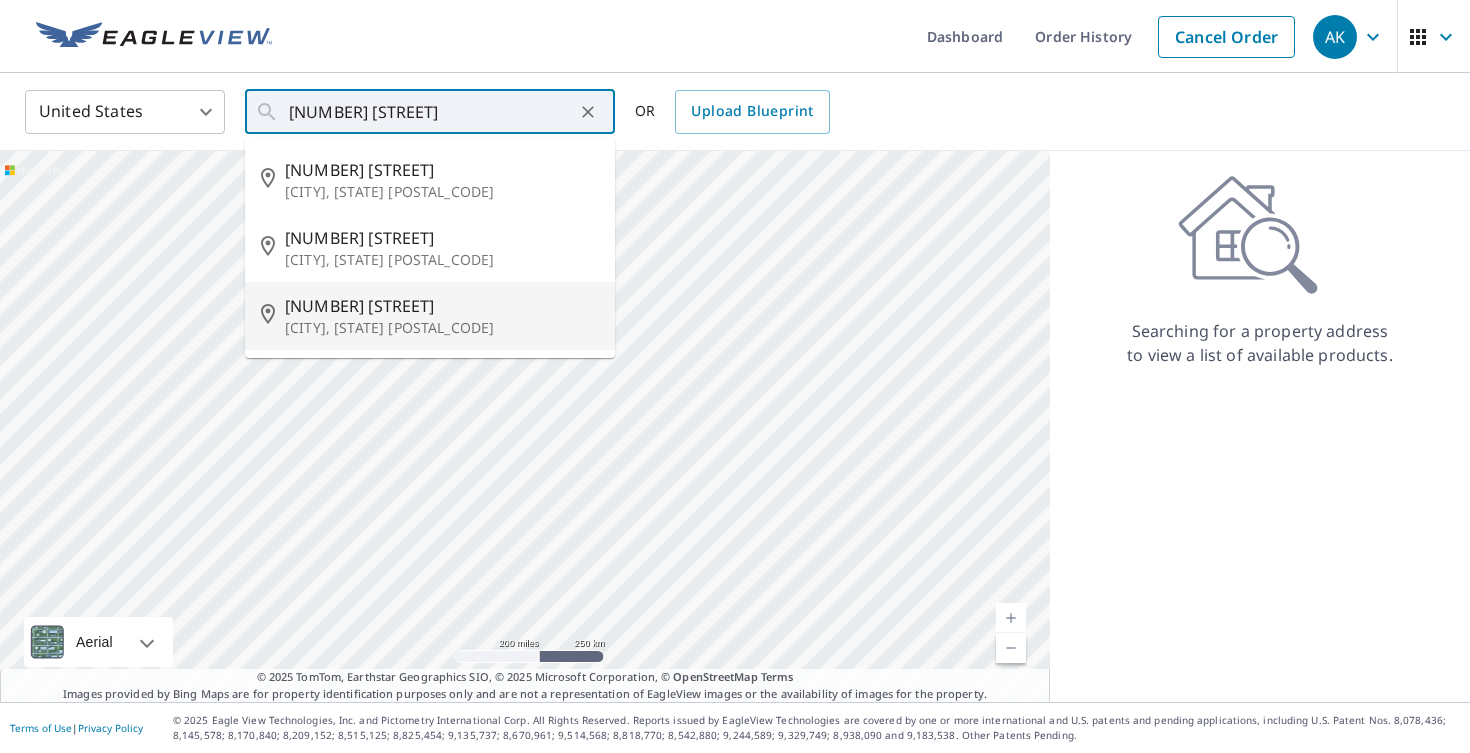 type on "[NUMBER] [STREET] [CITY], [STATE] [POSTAL_CODE]" 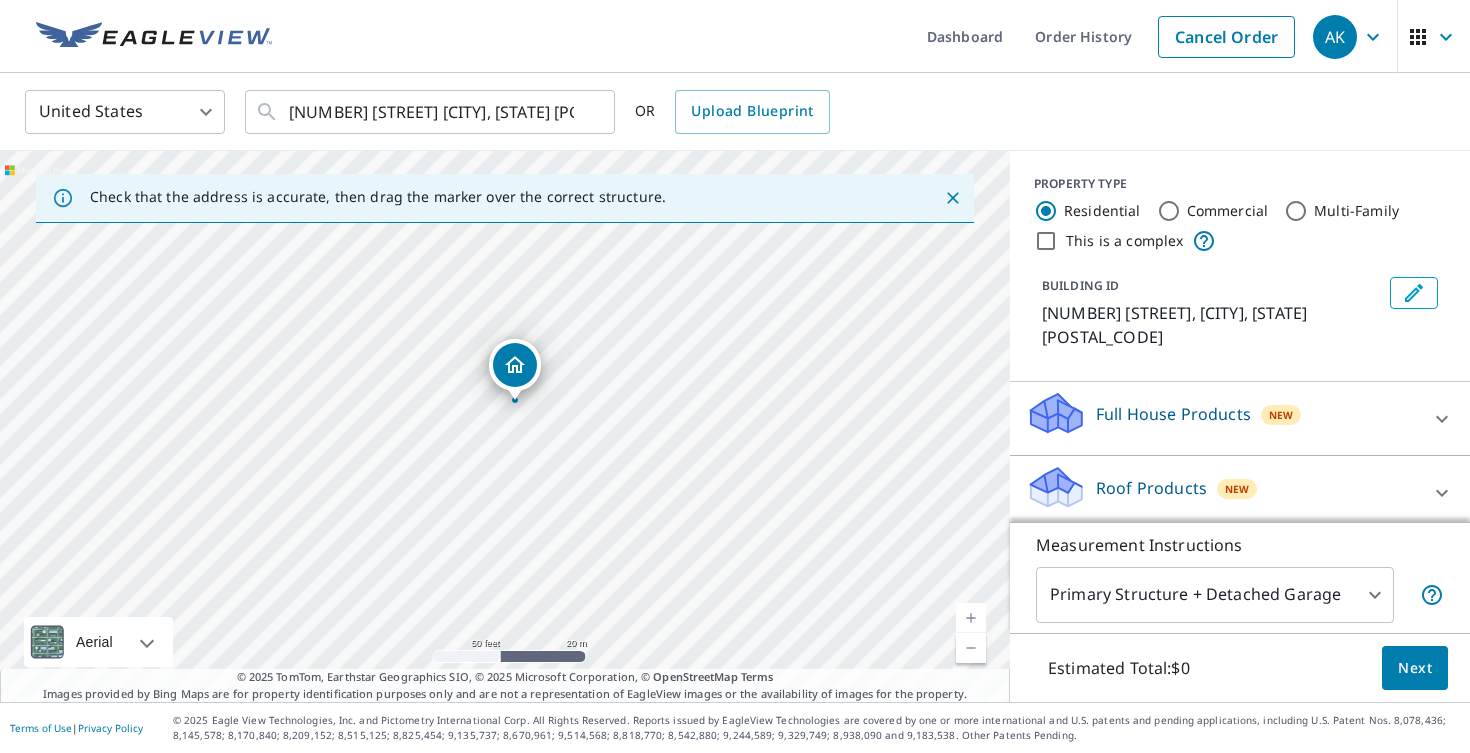 click on "Roof Products" at bounding box center (1151, 488) 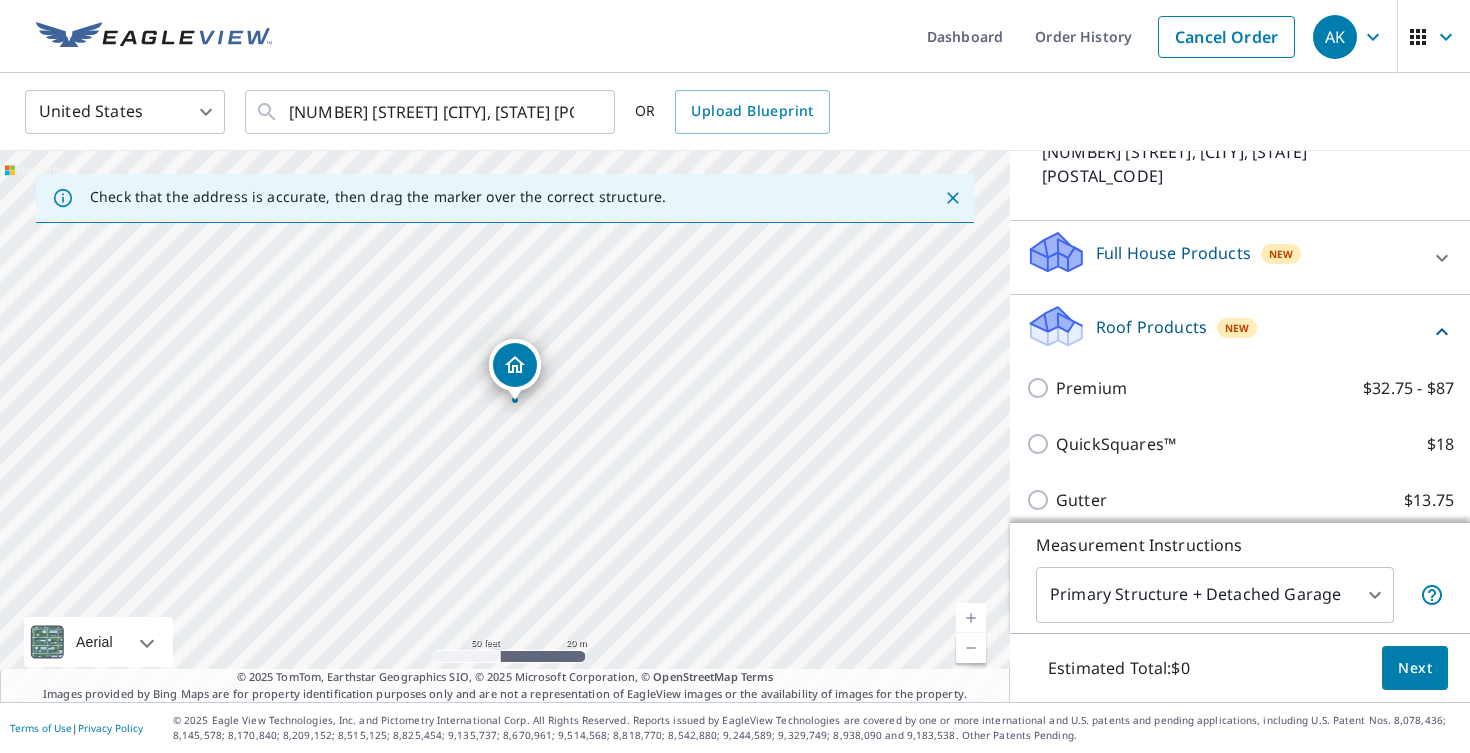 scroll, scrollTop: 162, scrollLeft: 0, axis: vertical 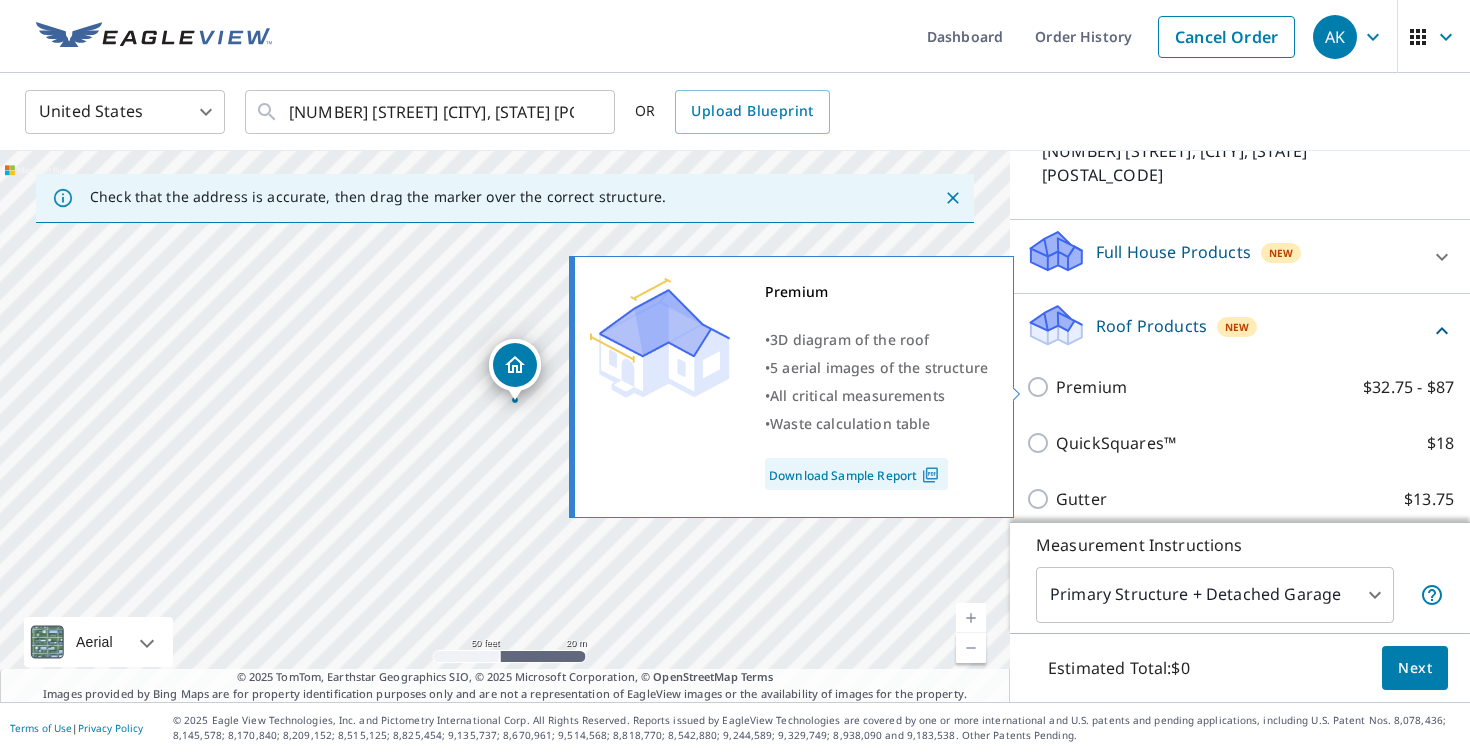 click on "Premium $32.75 - $87" at bounding box center (1041, 387) 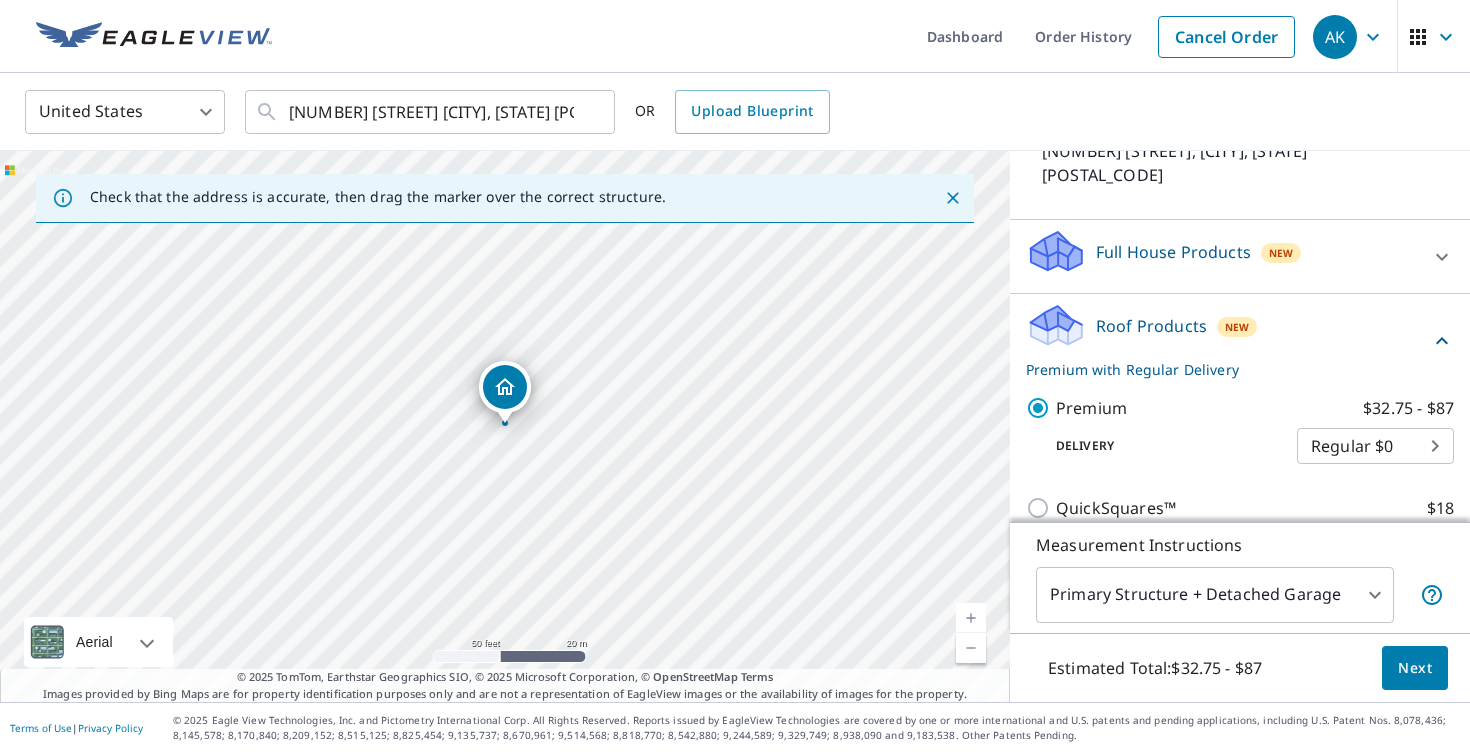 click on "AK AK
Dashboard Order History Cancel Order AK United States US ​ [NUMBER] [STREET] [CITY], [STATE] [POSTAL_CODE] ​ OR Upload Blueprint Check that the address is accurate, then drag the marker over the correct structure. [NUMBER] [STREET] [CITY], [STATE] [POSTAL_CODE] Aerial Road A standard road map Aerial A detailed look from above Labels Labels 50 feet 20 m © 2025 TomTom, © Vexcel Imaging, © 2025 Microsoft Corporation,  © OpenStreetMap Terms © 2025 TomTom, Earthstar Geographics SIO, © 2025 Microsoft Corporation, ©   OpenStreetMap   Terms Images provided by Bing Maps are for property identification purposes only and are not a representation of EagleView images or the availability of images for the property. PROPERTY TYPE Residential Commercial Multi-Family This is a complex BUILDING ID [NUMBER] [STREET], [CITY], [STATE], [POSTAL_CODE] Full House Products New Full House™ $105 Roof Products New Premium with Regular Delivery Premium $32.75 - $87 Delivery Regular $0 8 ​ QuickSquares™ $18 Gutter $13.75" at bounding box center [735, 376] 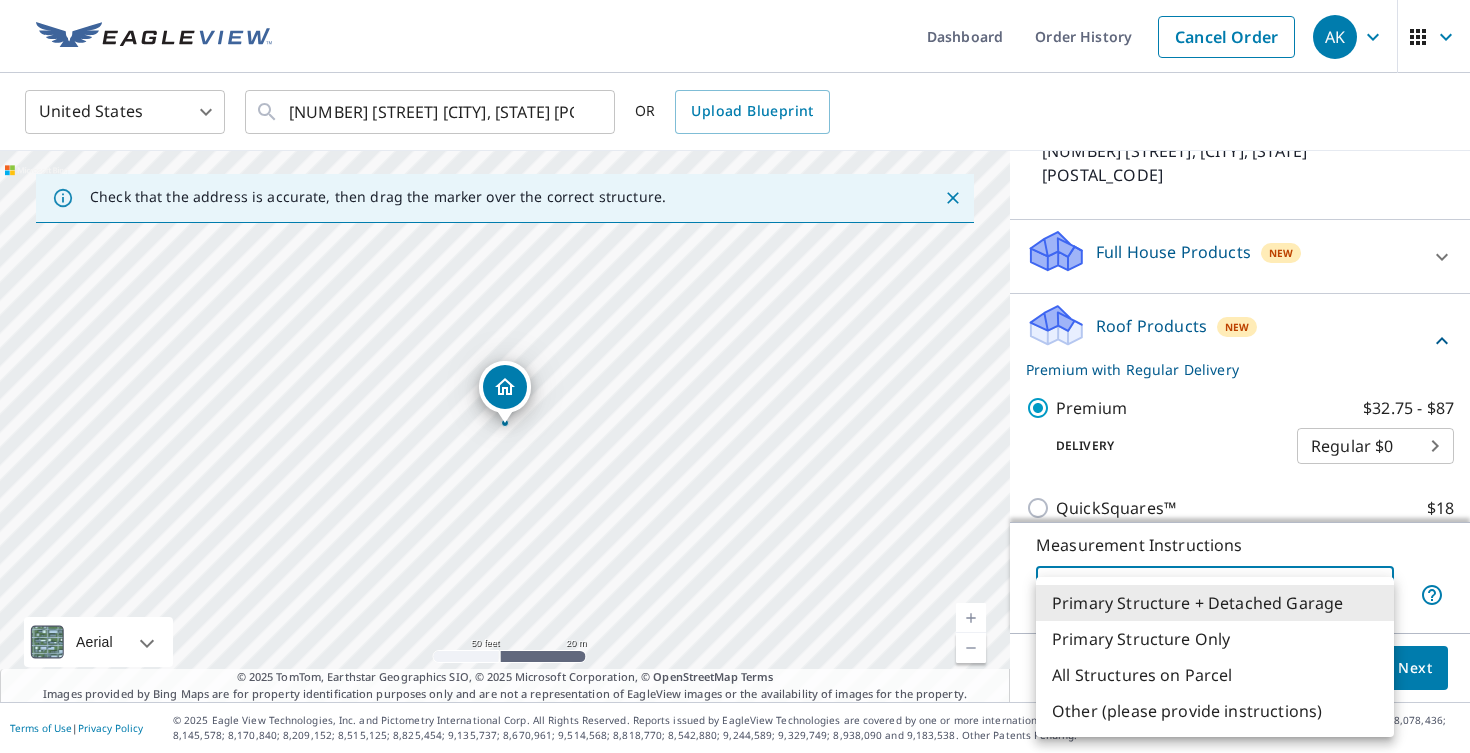click on "Primary Structure Only" at bounding box center (1215, 639) 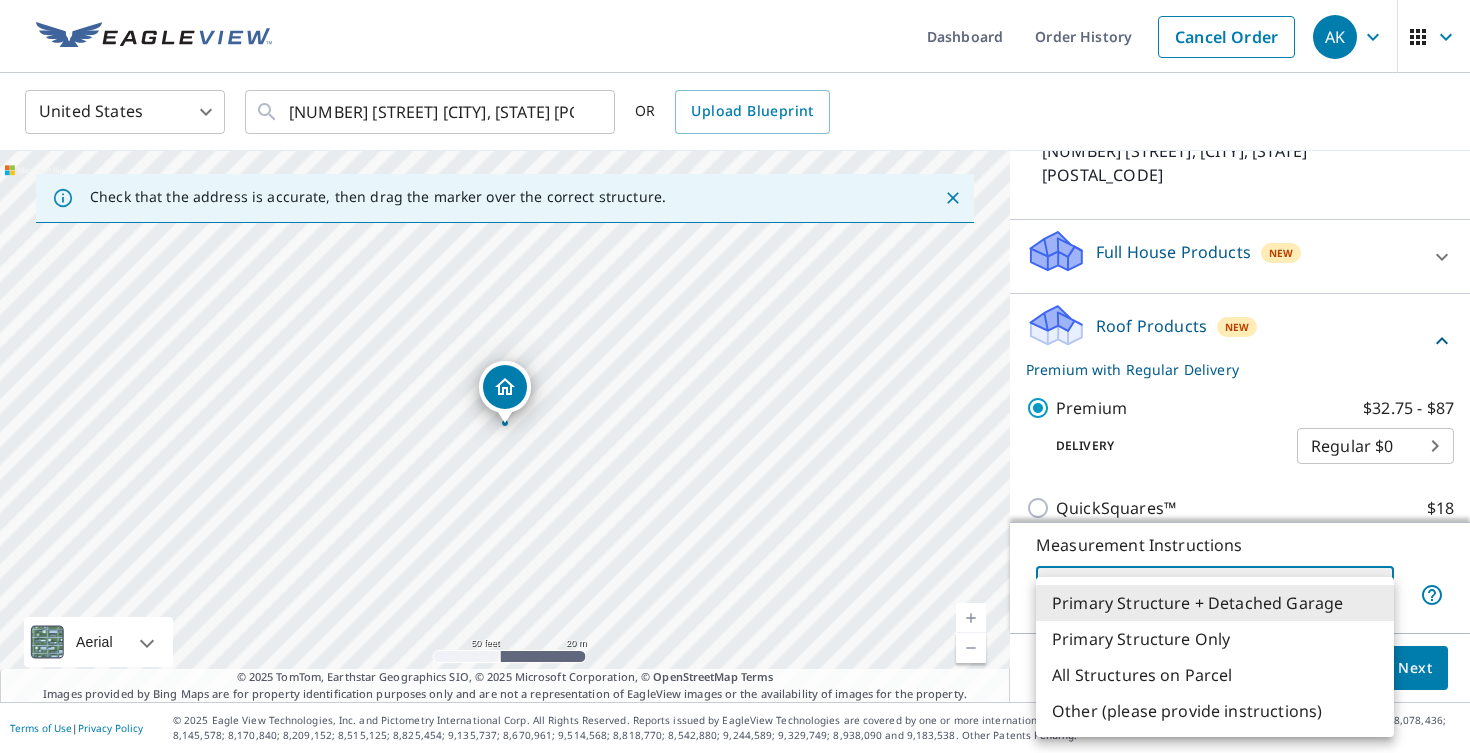 type on "2" 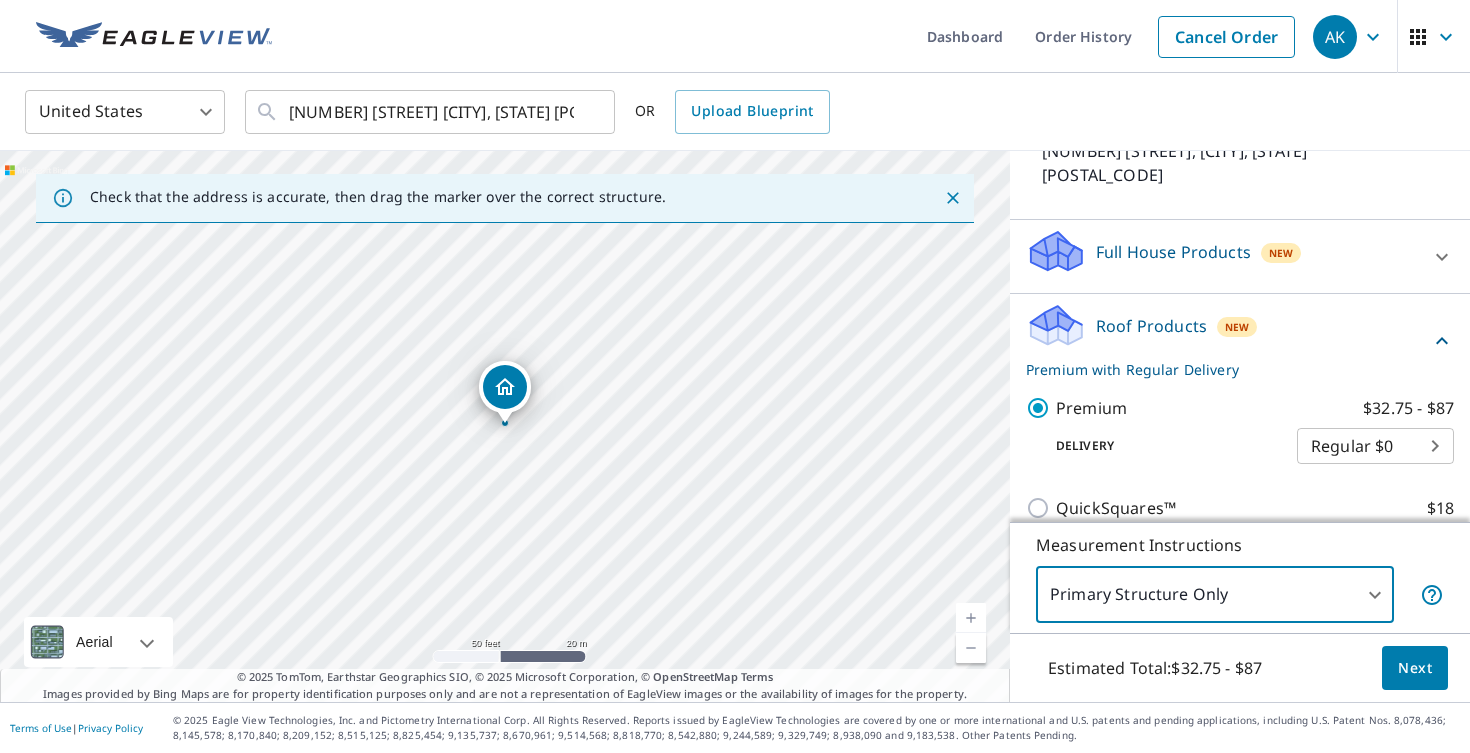 click on "Next" at bounding box center [1415, 668] 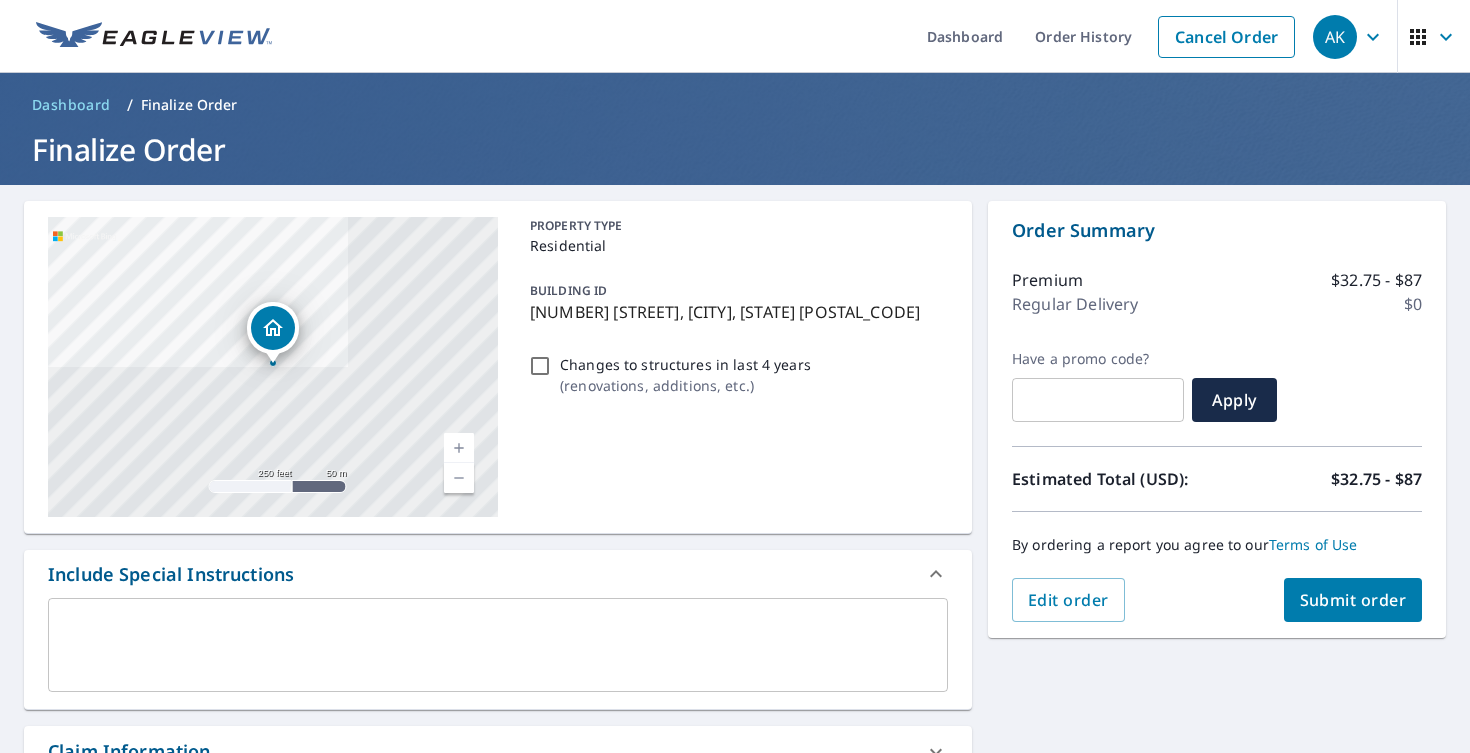 click at bounding box center (498, 645) 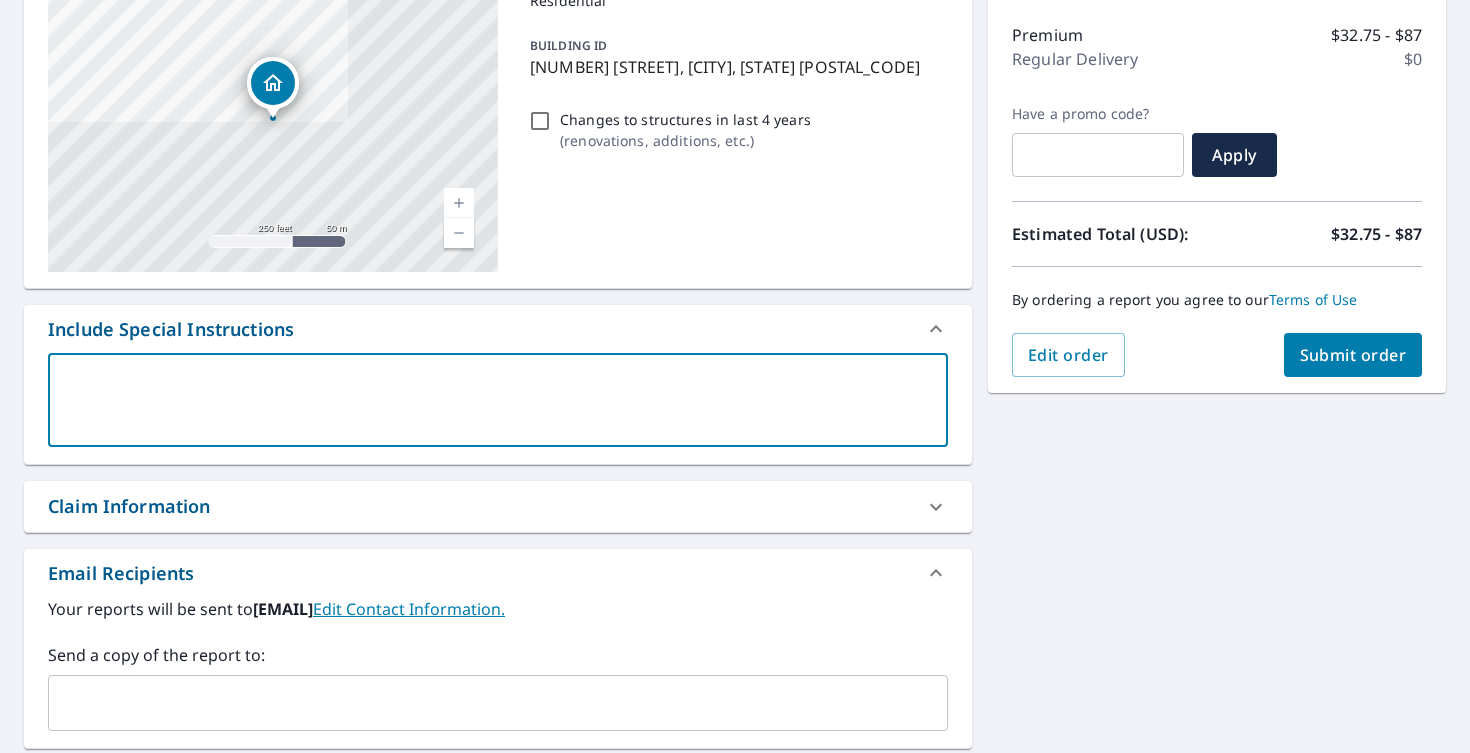 scroll, scrollTop: 300, scrollLeft: 0, axis: vertical 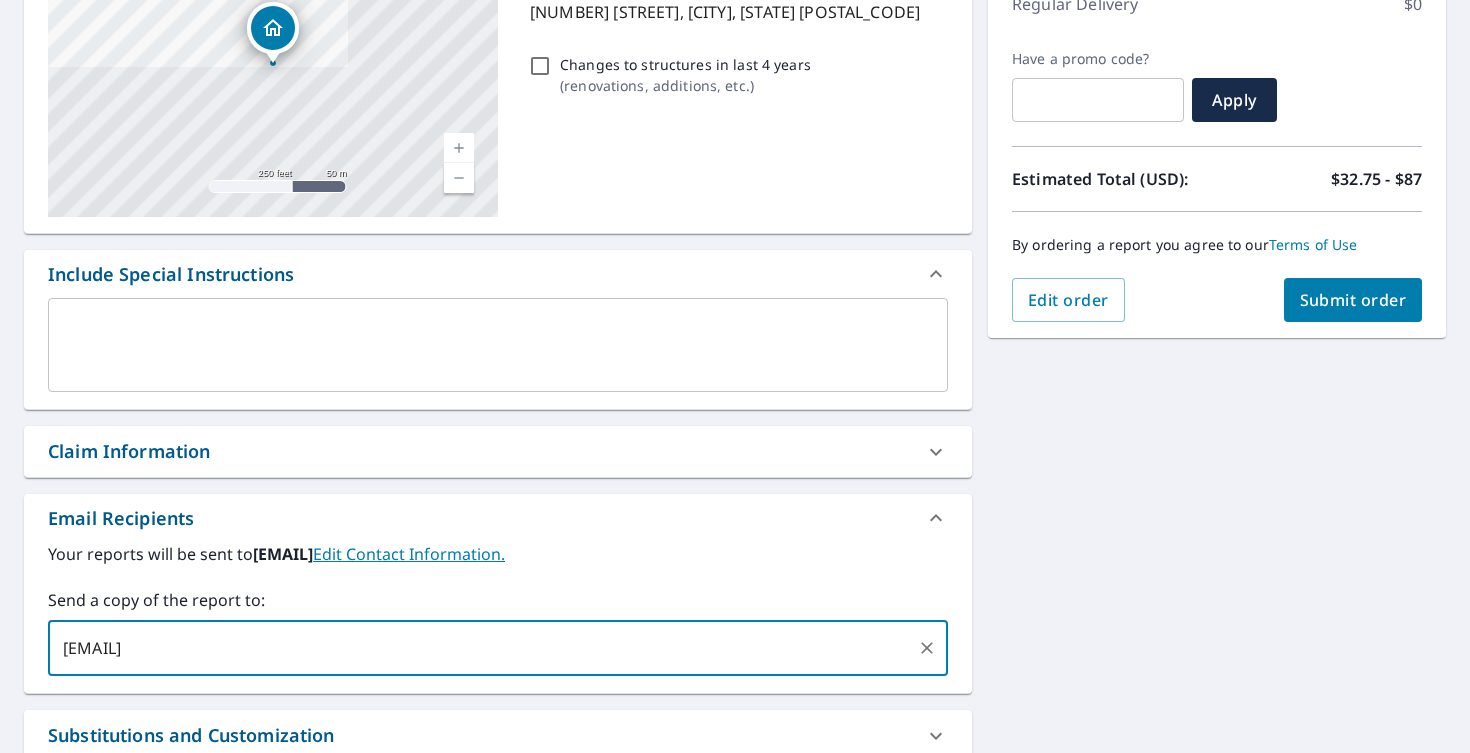 type on "[EMAIL]" 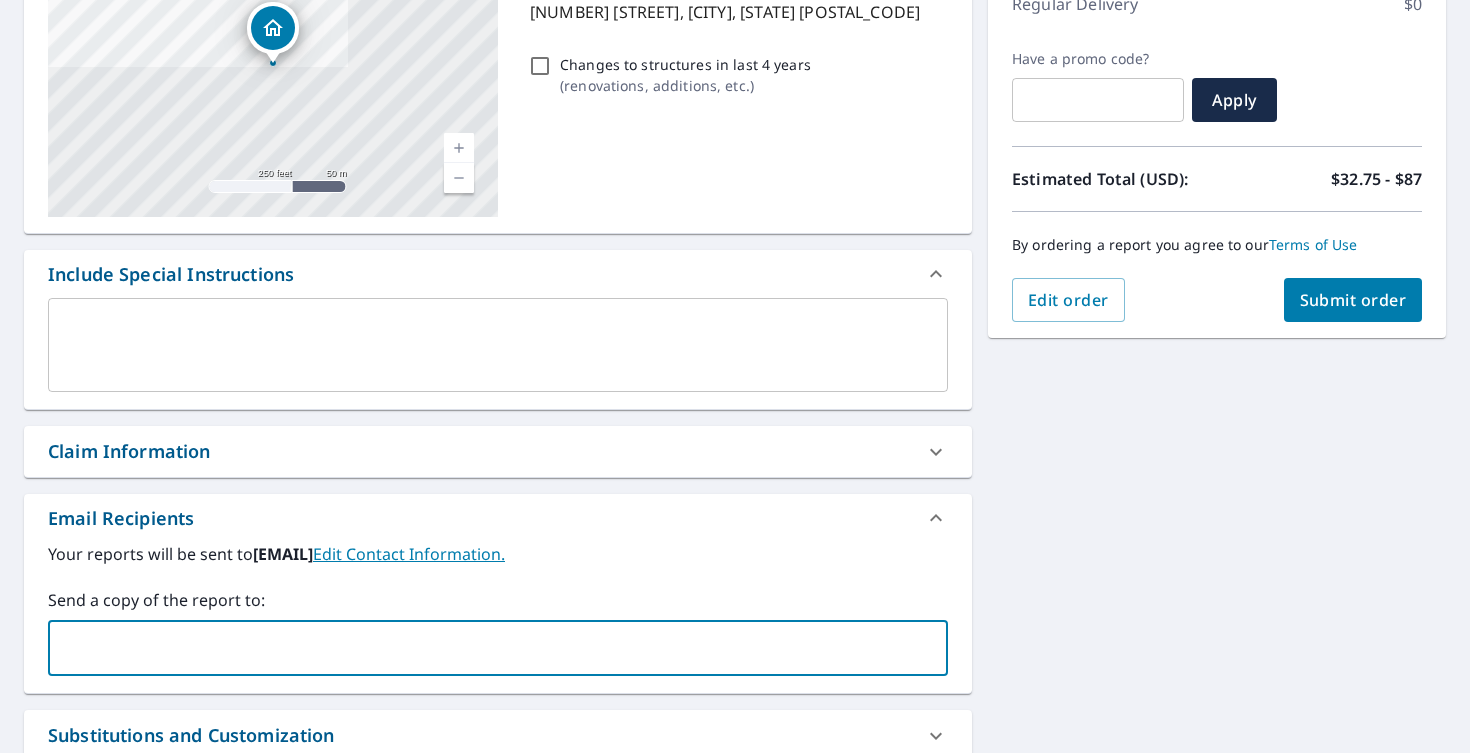 type on "[EMAIL]" 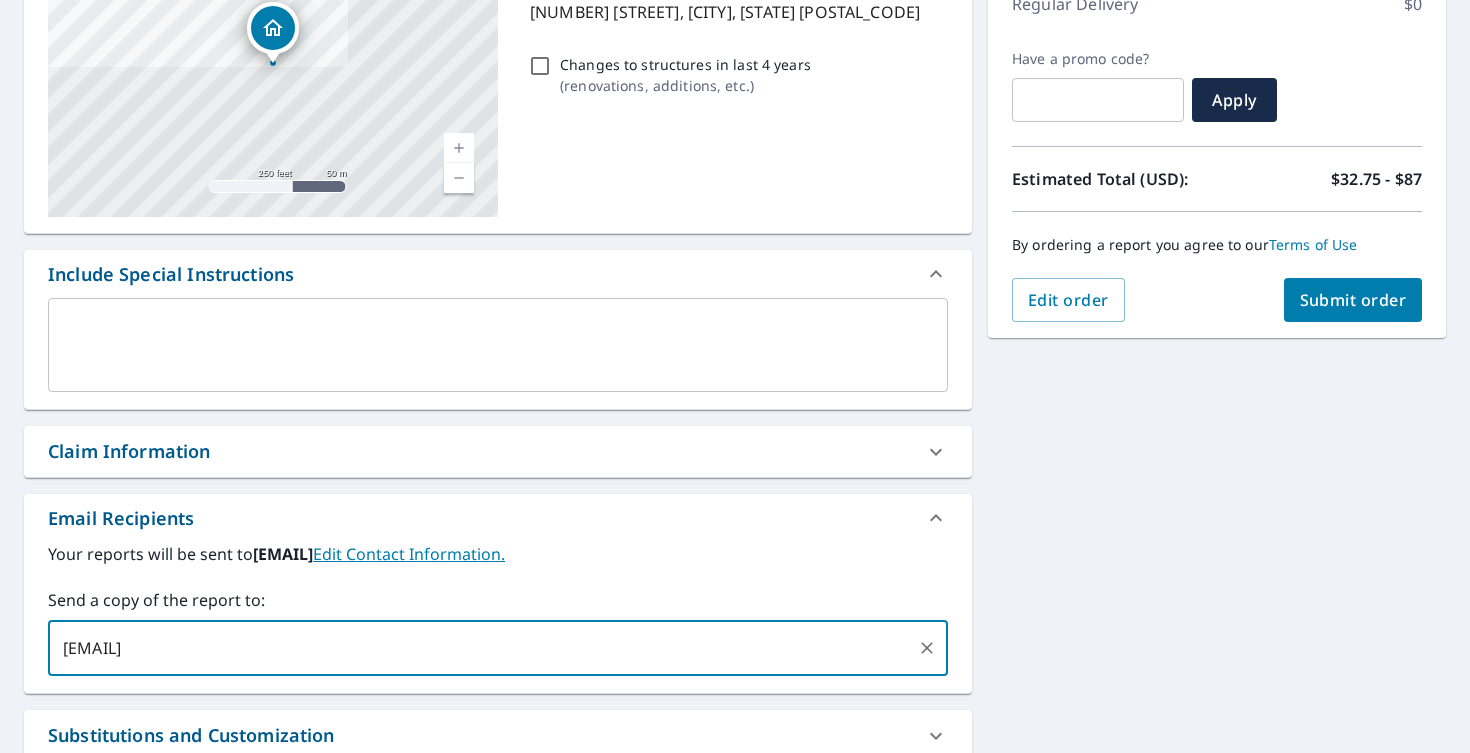 click on "[EMAIL]" at bounding box center (483, 648) 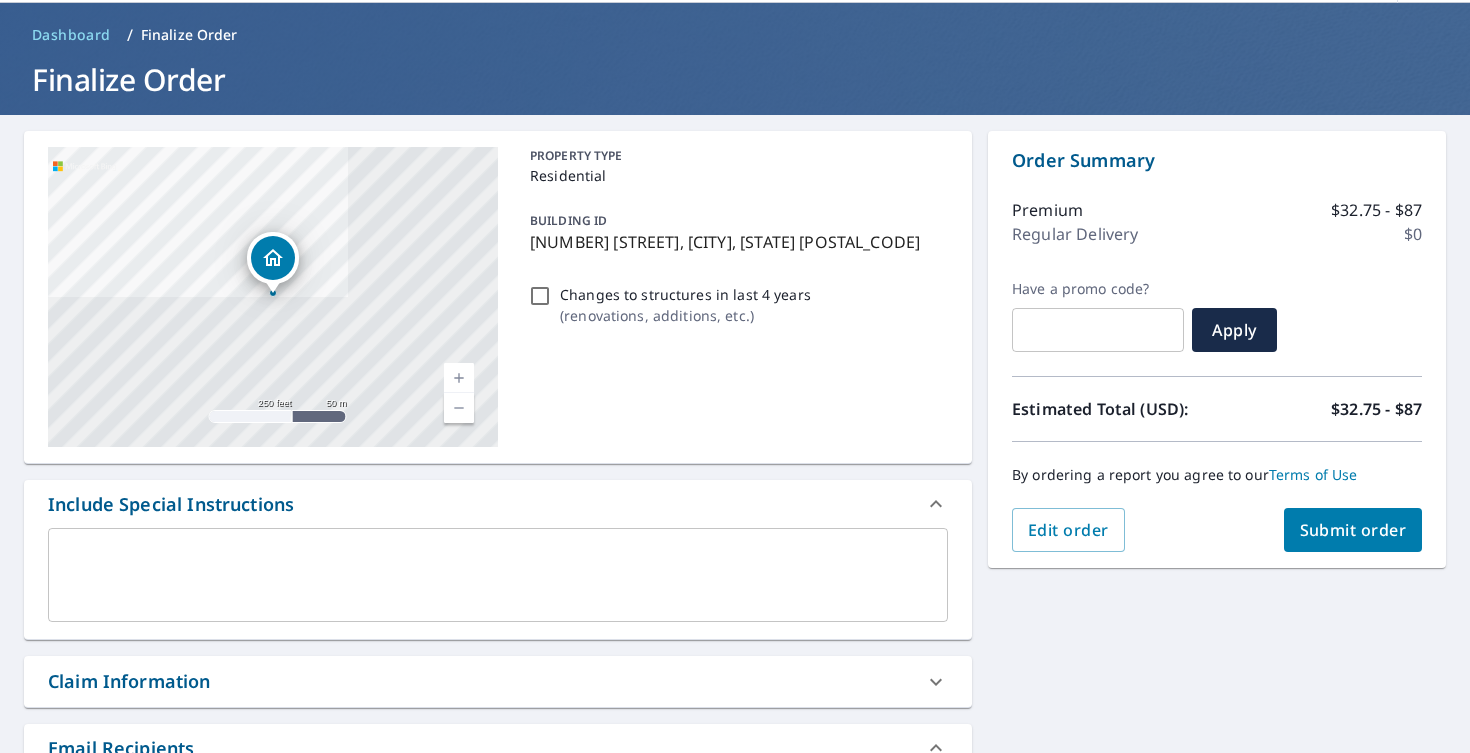 scroll, scrollTop: 65, scrollLeft: 0, axis: vertical 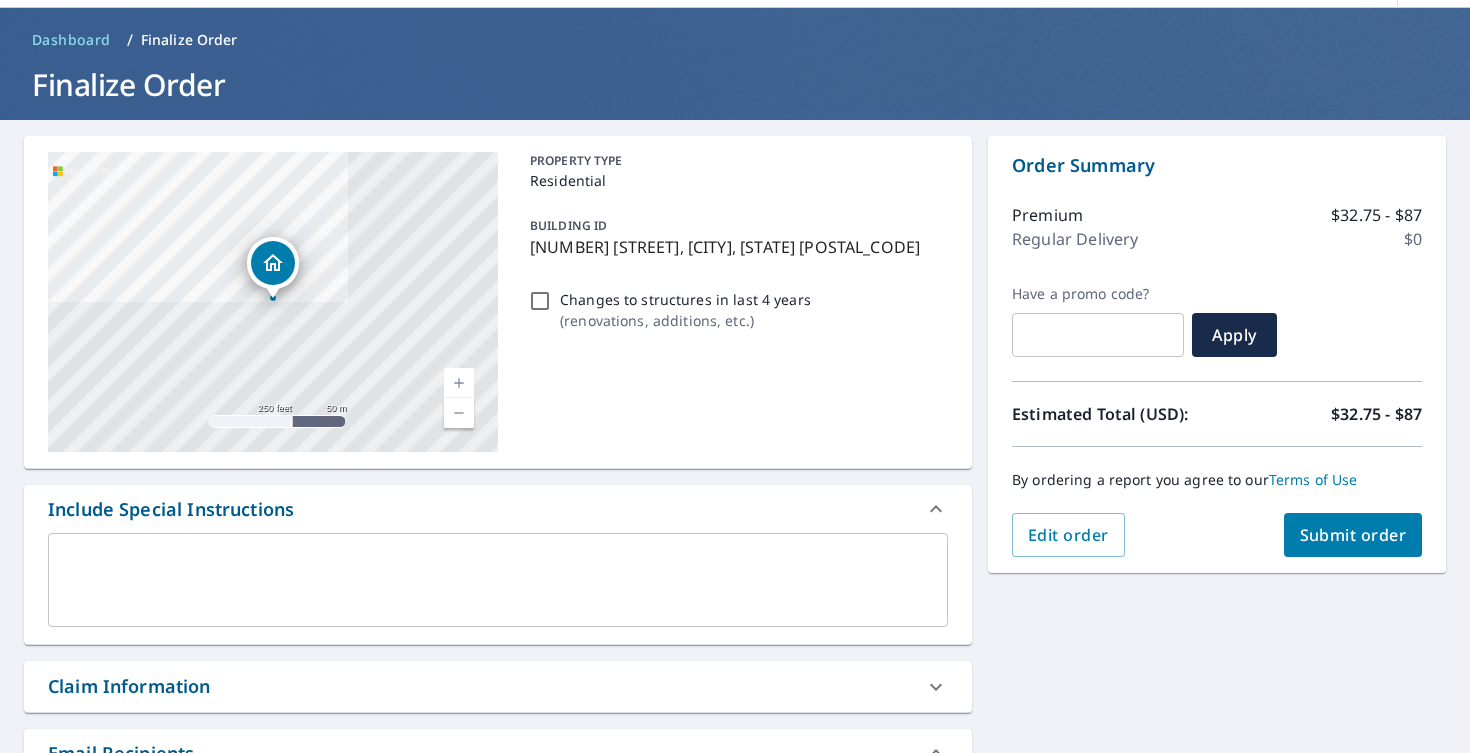 click on "Submit order" at bounding box center (1353, 535) 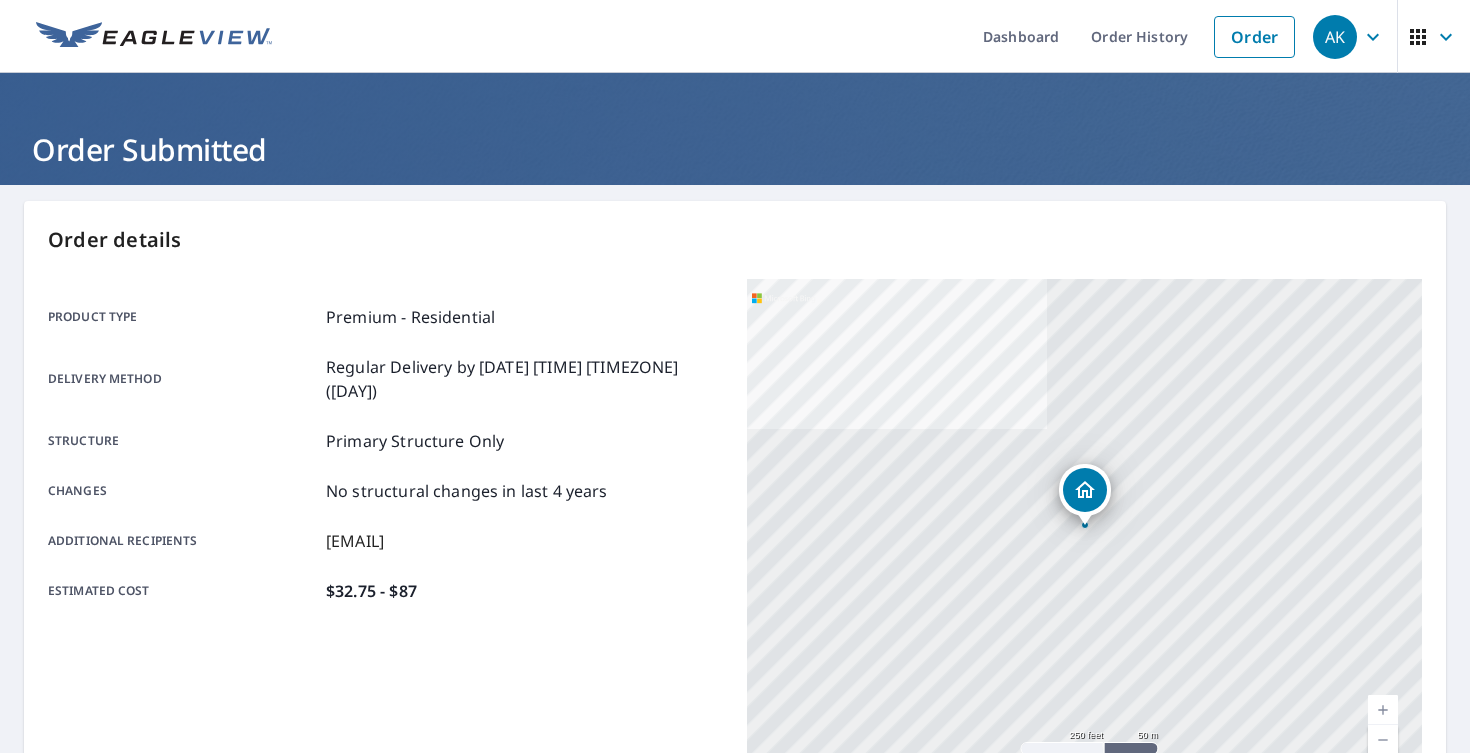 scroll, scrollTop: 0, scrollLeft: 0, axis: both 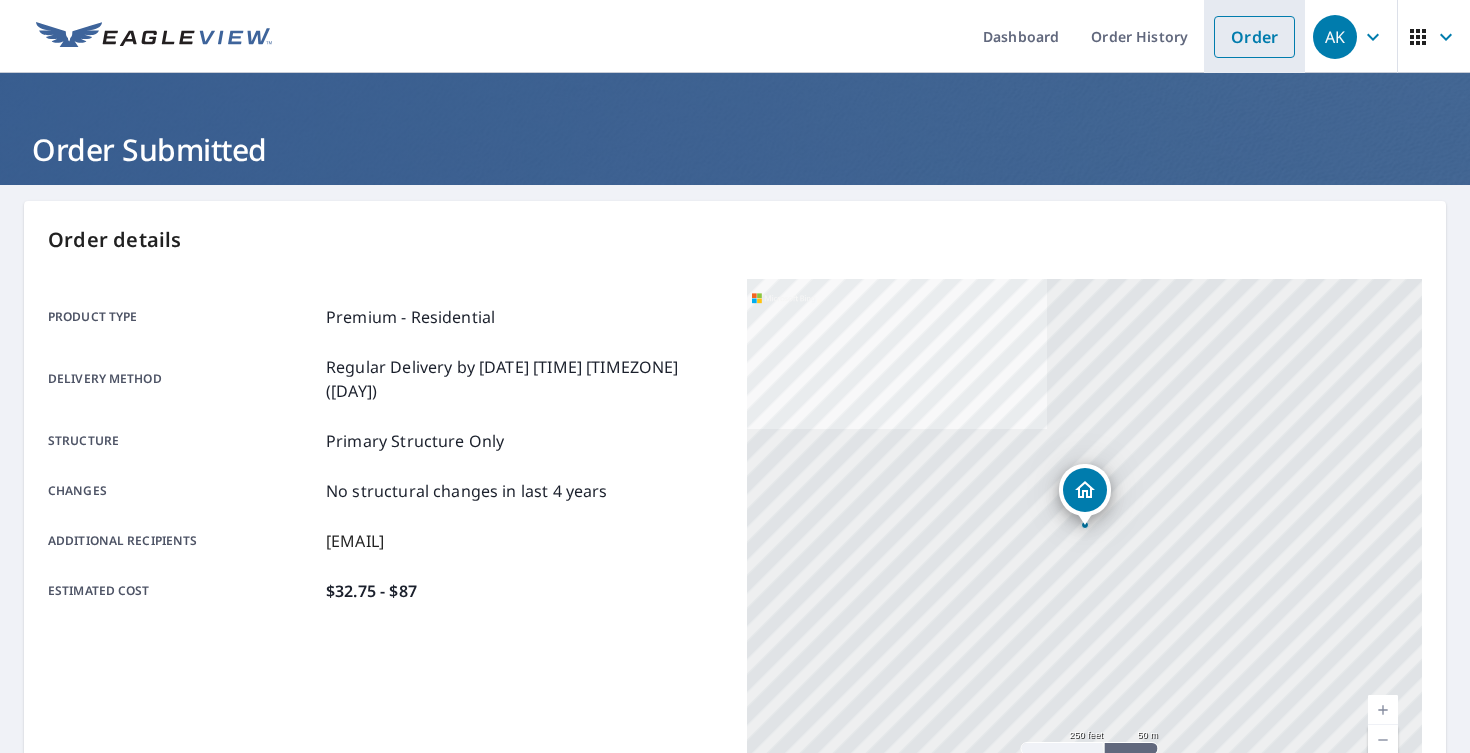 click on "Order" at bounding box center [1254, 37] 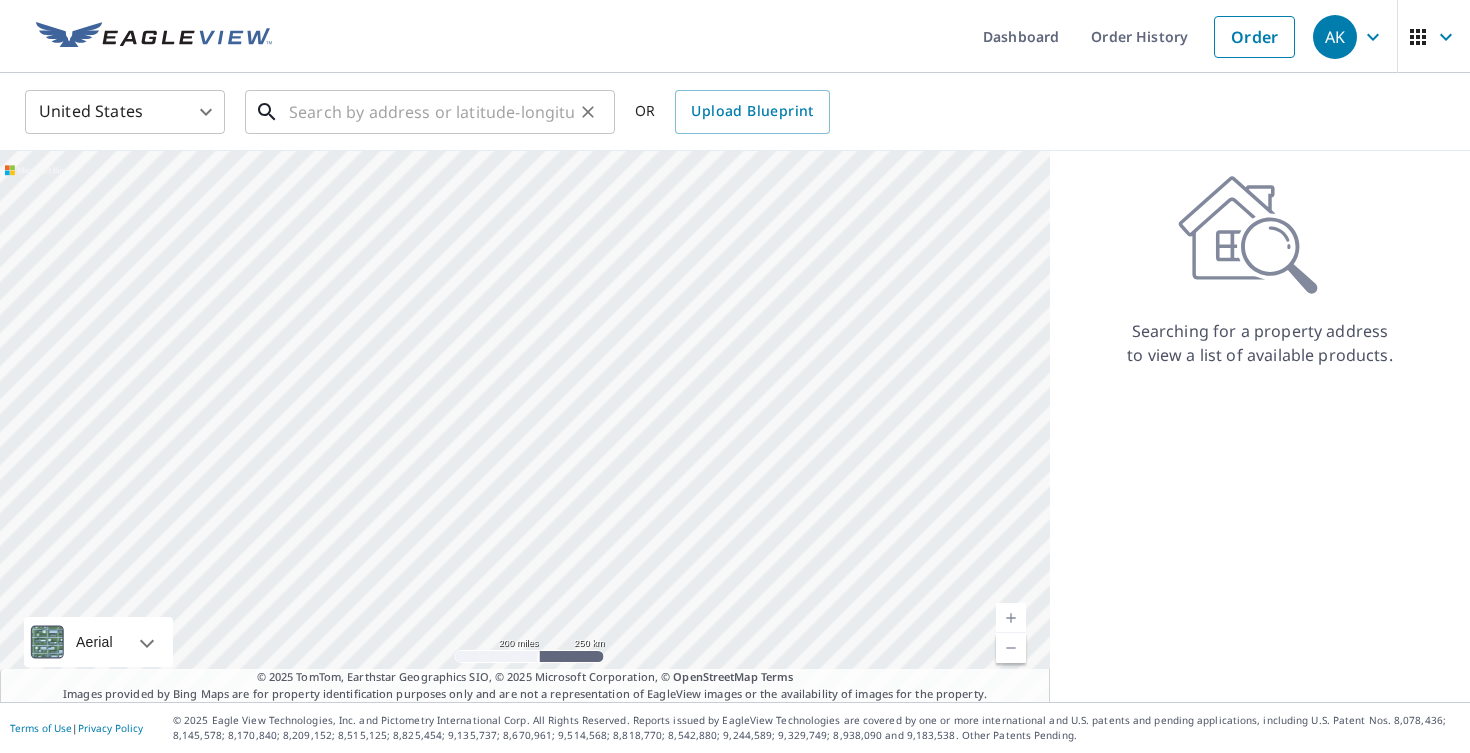 click at bounding box center [431, 112] 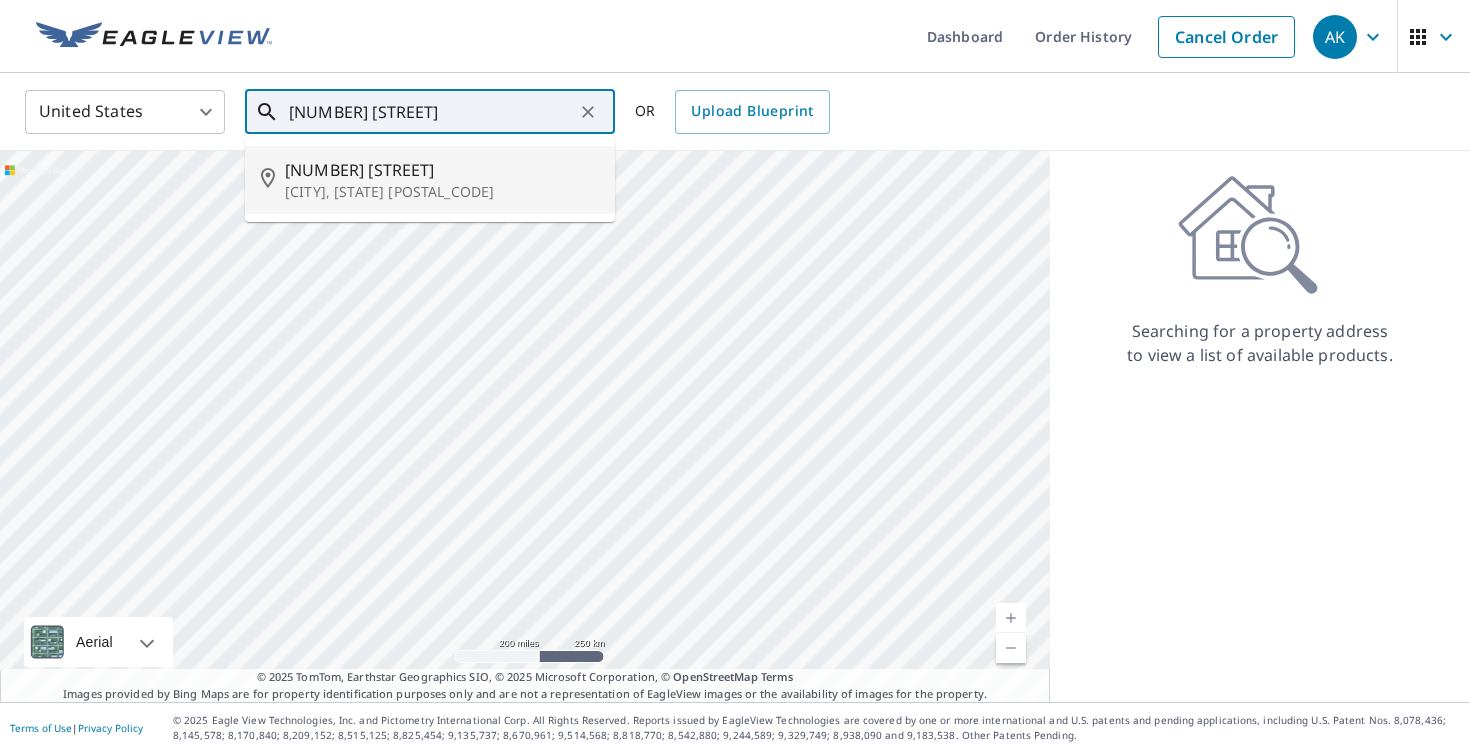 click on "[CITY], [STATE] [POSTAL_CODE]" at bounding box center [442, 192] 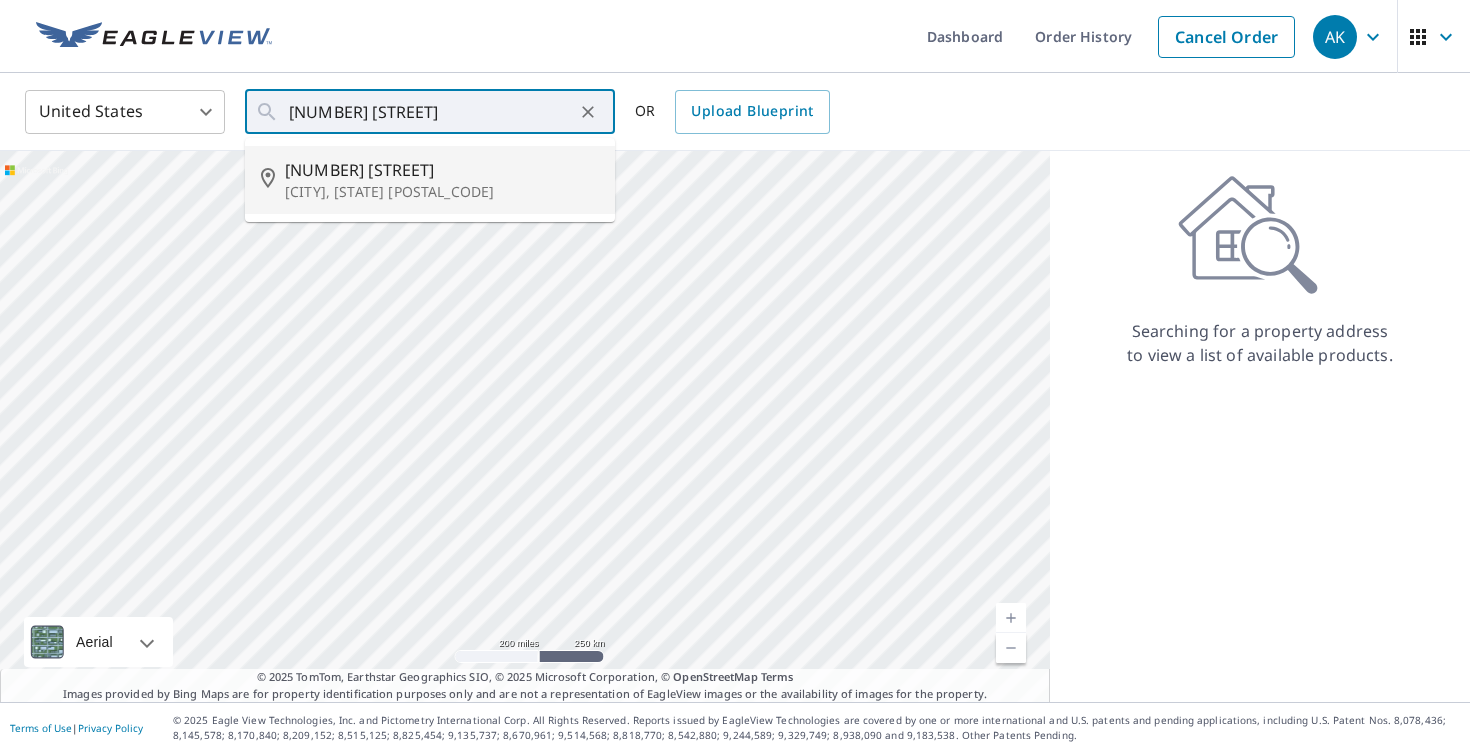 type on "[NUMBER] [STREET] [CITY], [STATE] [POSTAL_CODE]" 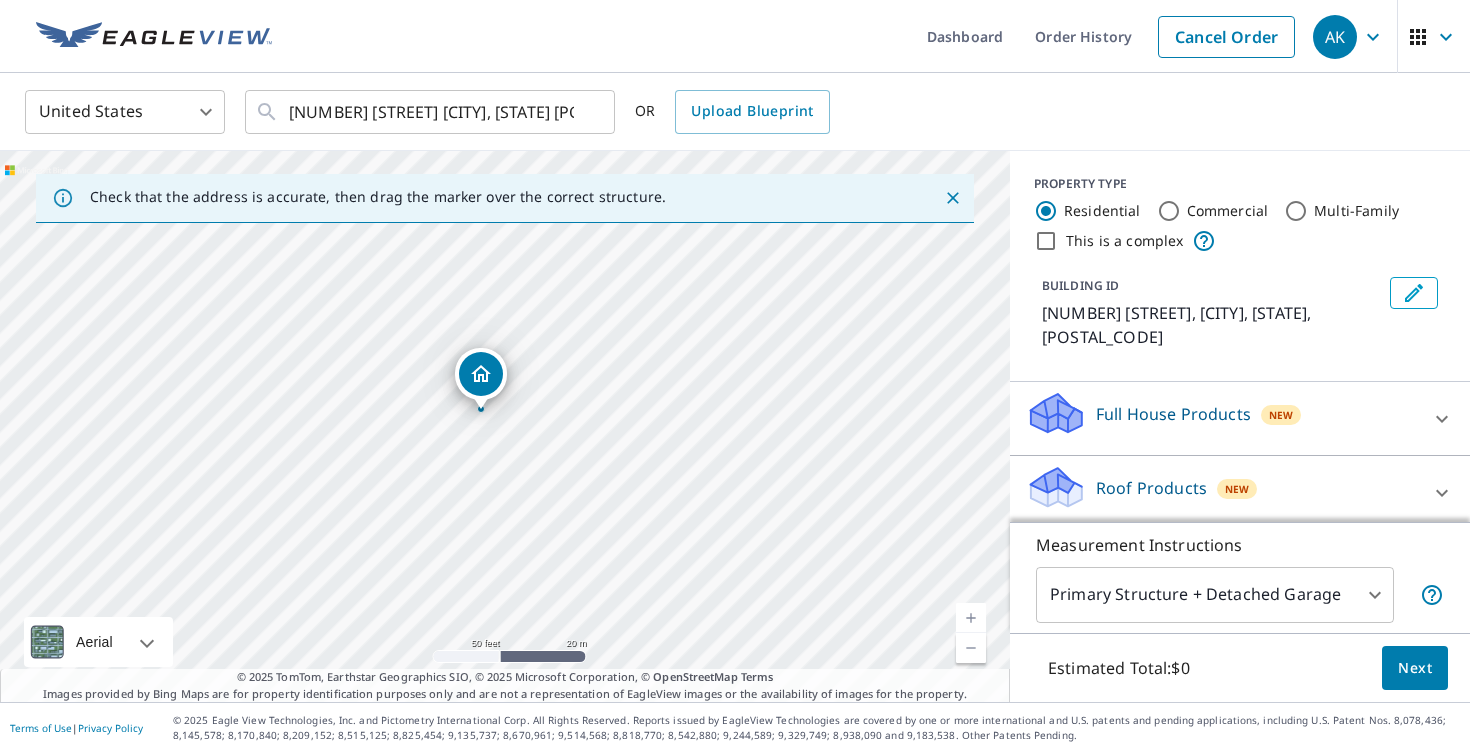 click on "Roof Products" at bounding box center (1151, 488) 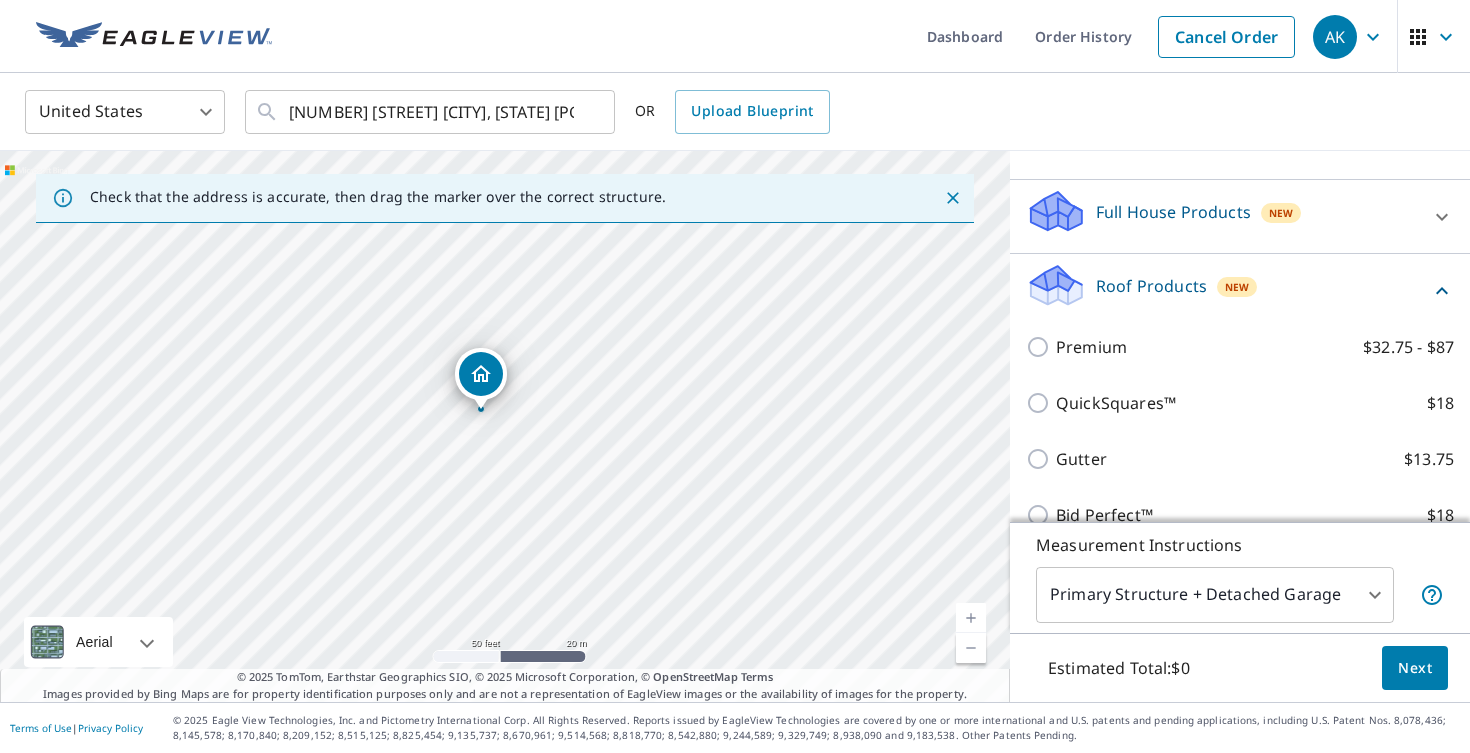 scroll, scrollTop: 213, scrollLeft: 0, axis: vertical 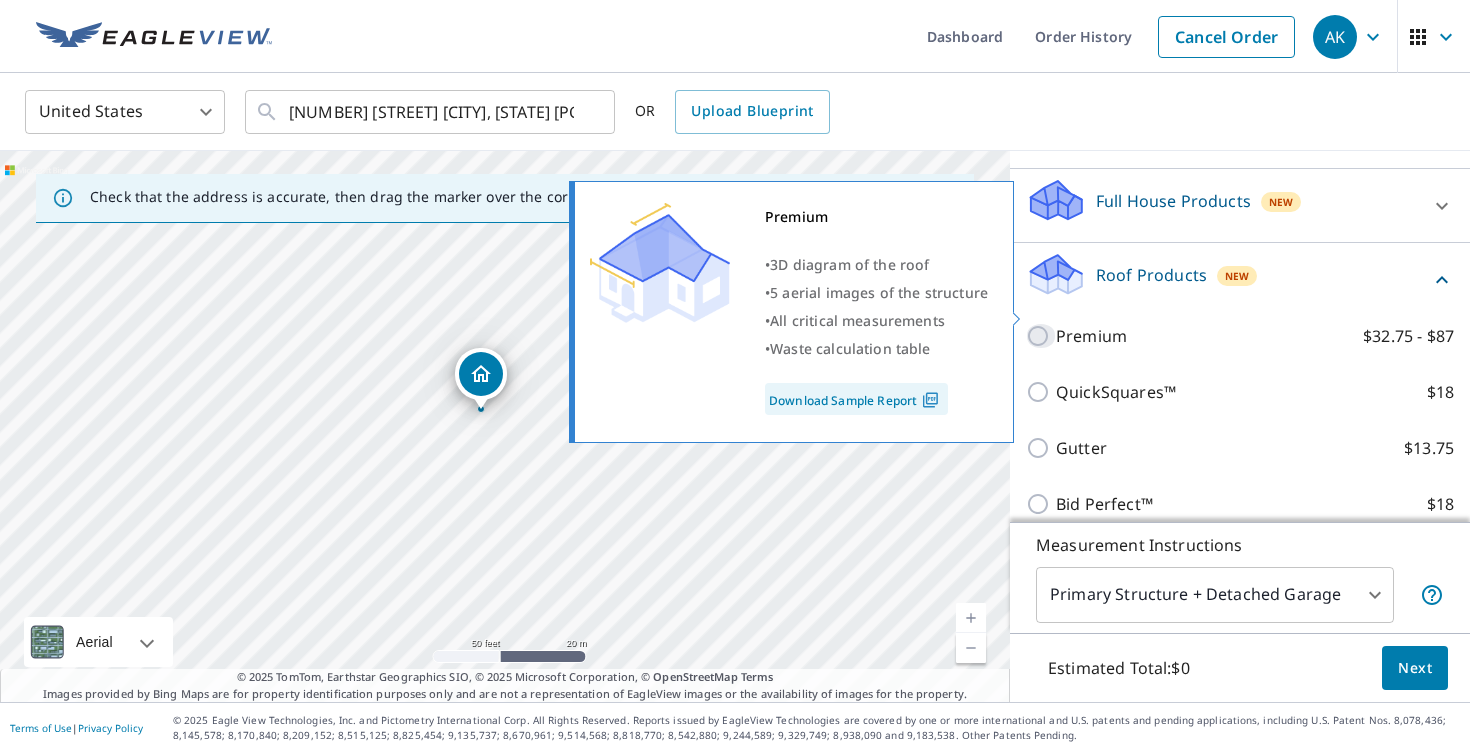 click on "Premium $32.75 - $87" at bounding box center (1041, 336) 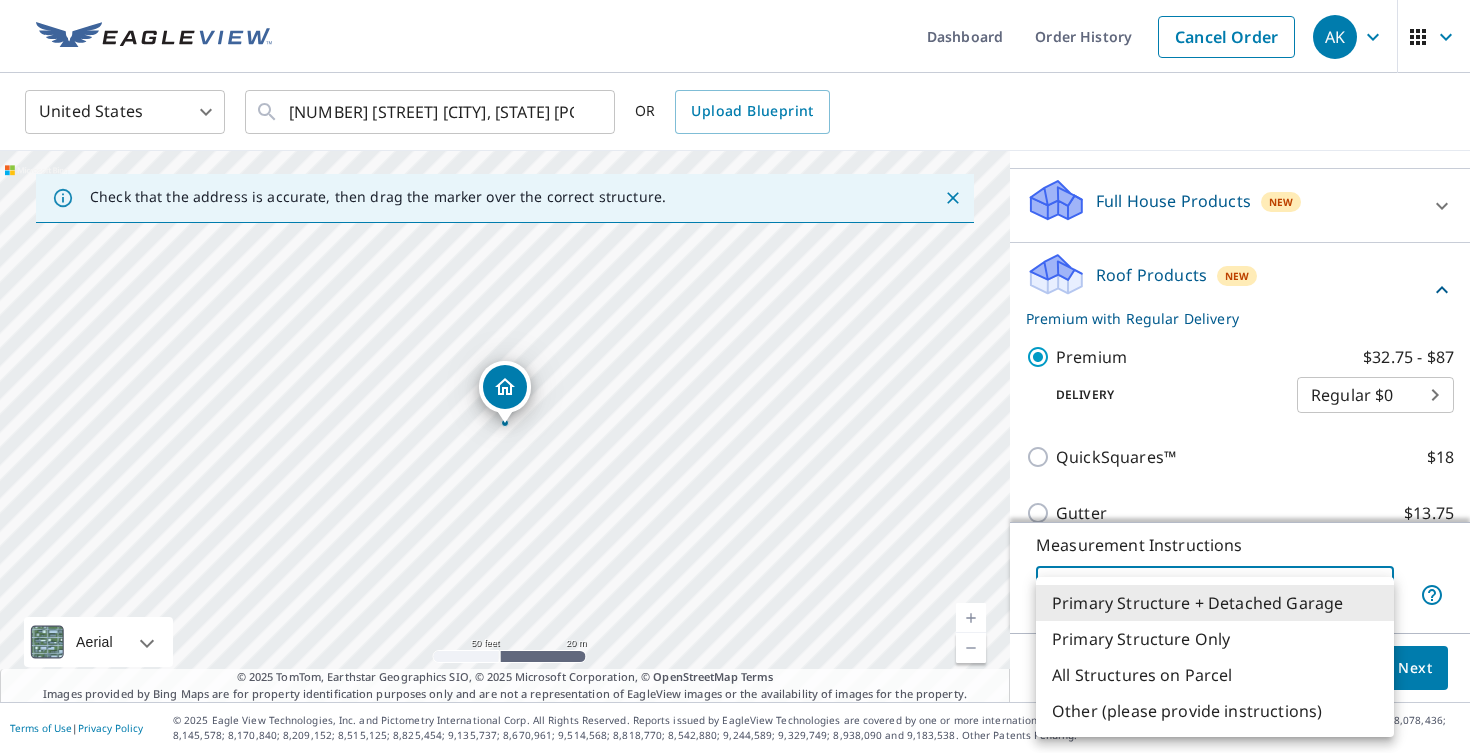 click on "AK AK
Dashboard Order History Cancel Order AK United States US ​ [NUMBER] [STREET] [CITY], [STATE] [POSTAL_CODE] ​ OR Upload Blueprint Check that the address is accurate, then drag the marker over the correct structure. [NUMBER] [STREET] [CITY], [STATE] [POSTAL_CODE] Aerial Road A standard road map Aerial A detailed look from above Labels Labels 50 feet 20 m © 2025 TomTom, © Vexcel Imaging, © 2025 Microsoft Corporation,  © OpenStreetMap Terms © 2025 TomTom, Earthstar Geographics SIO, © 2025 Microsoft Corporation, ©   OpenStreetMap   Terms Images provided by Bing Maps are for property identification purposes only and are not a representation of EagleView images or the availability of images for the property. PROPERTY TYPE Residential Commercial Multi-Family This is a complex BUILDING ID [NUMBER] [STREET], [CITY], [STATE], [POSTAL_CODE] Full House Products New Full House™ $105 Roof Products New Premium with Regular Delivery Premium $32.75 - $87 Delivery Regular $0 8 ​ QuickSquares™ $18 Gutter $13.75 $18 New $79" at bounding box center [735, 376] 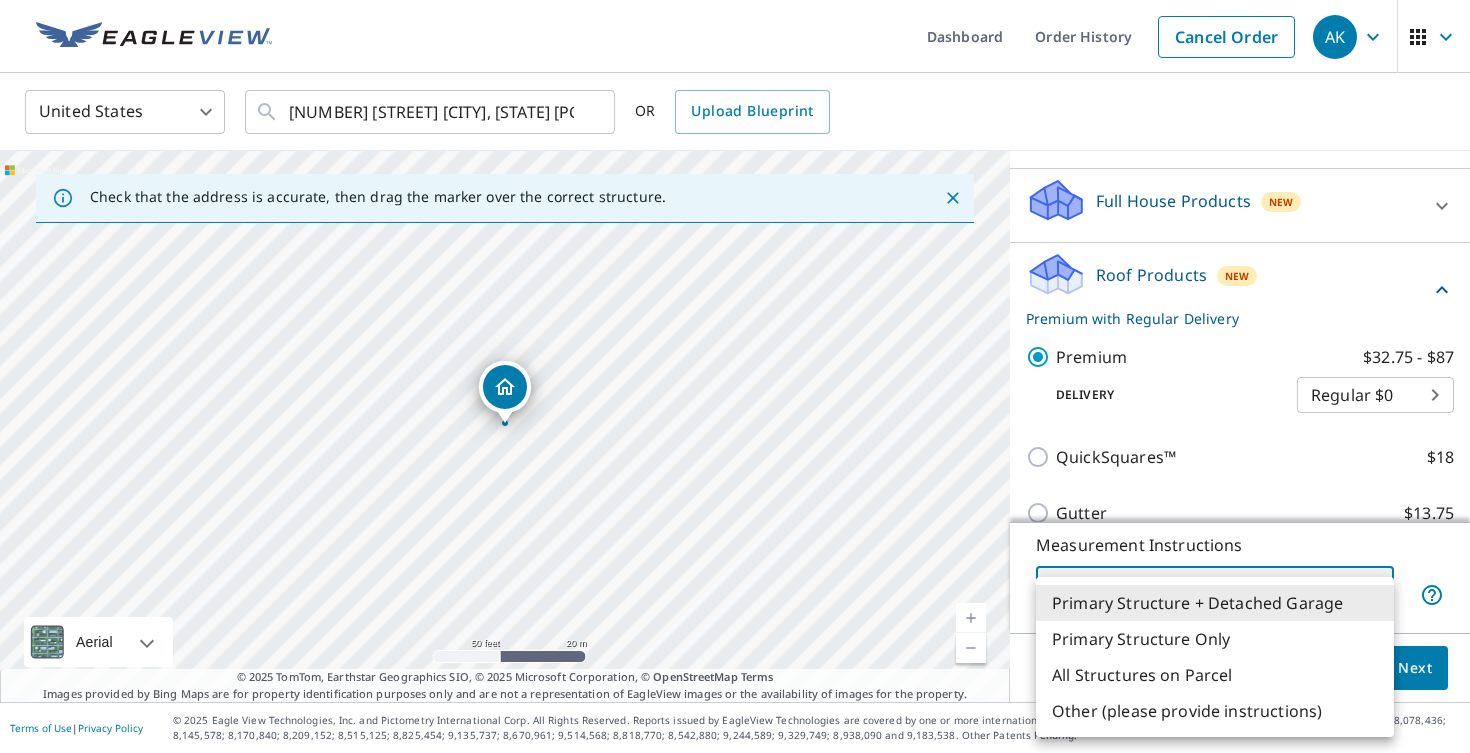 type on "2" 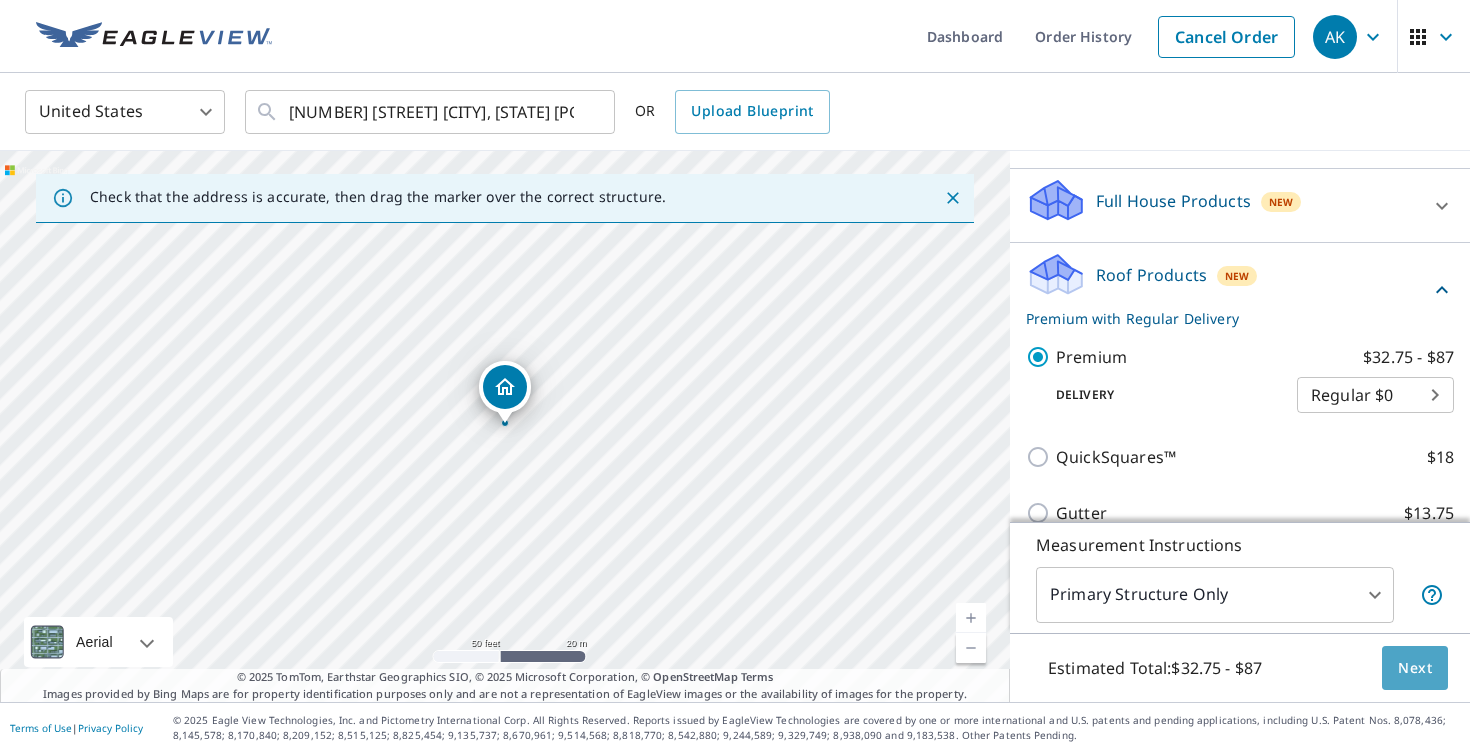 click on "Next" at bounding box center (1415, 668) 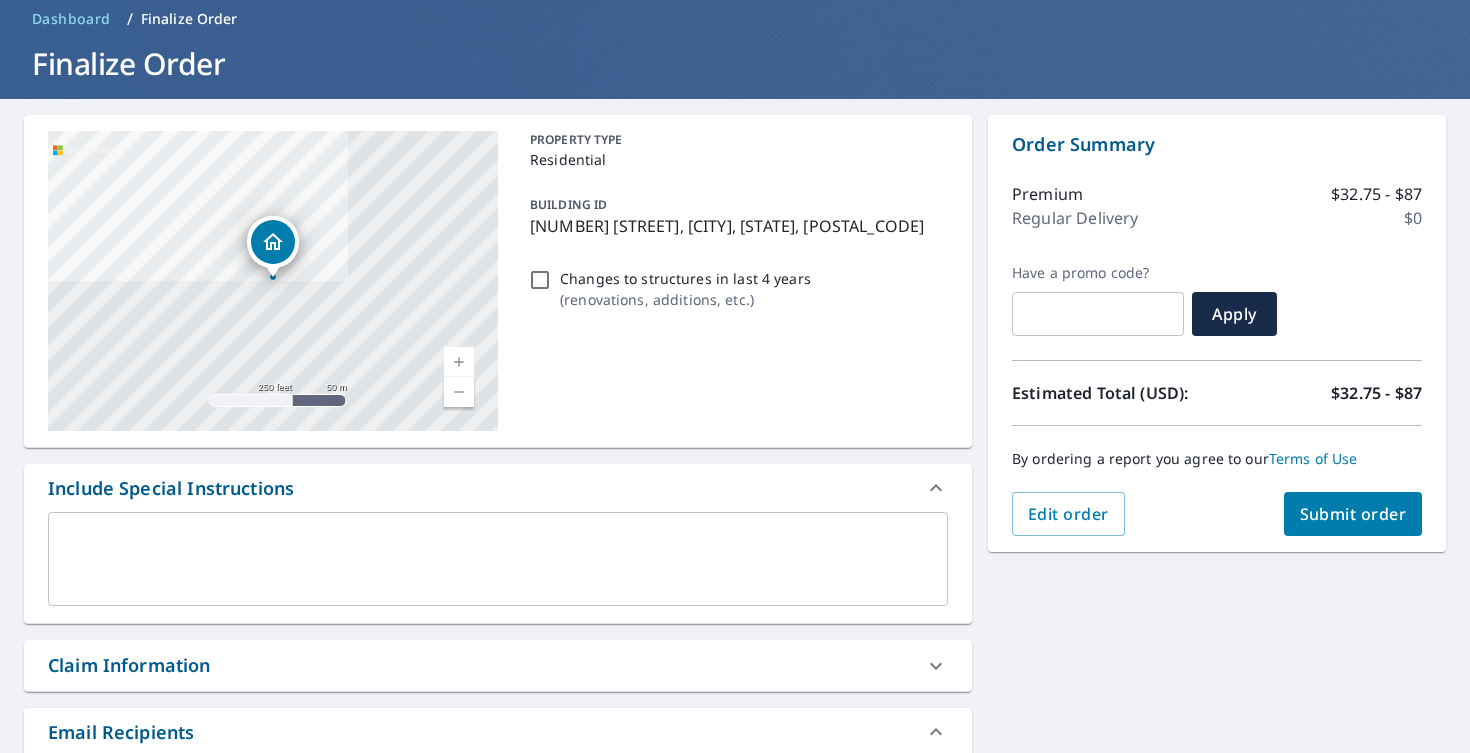 scroll, scrollTop: 137, scrollLeft: 0, axis: vertical 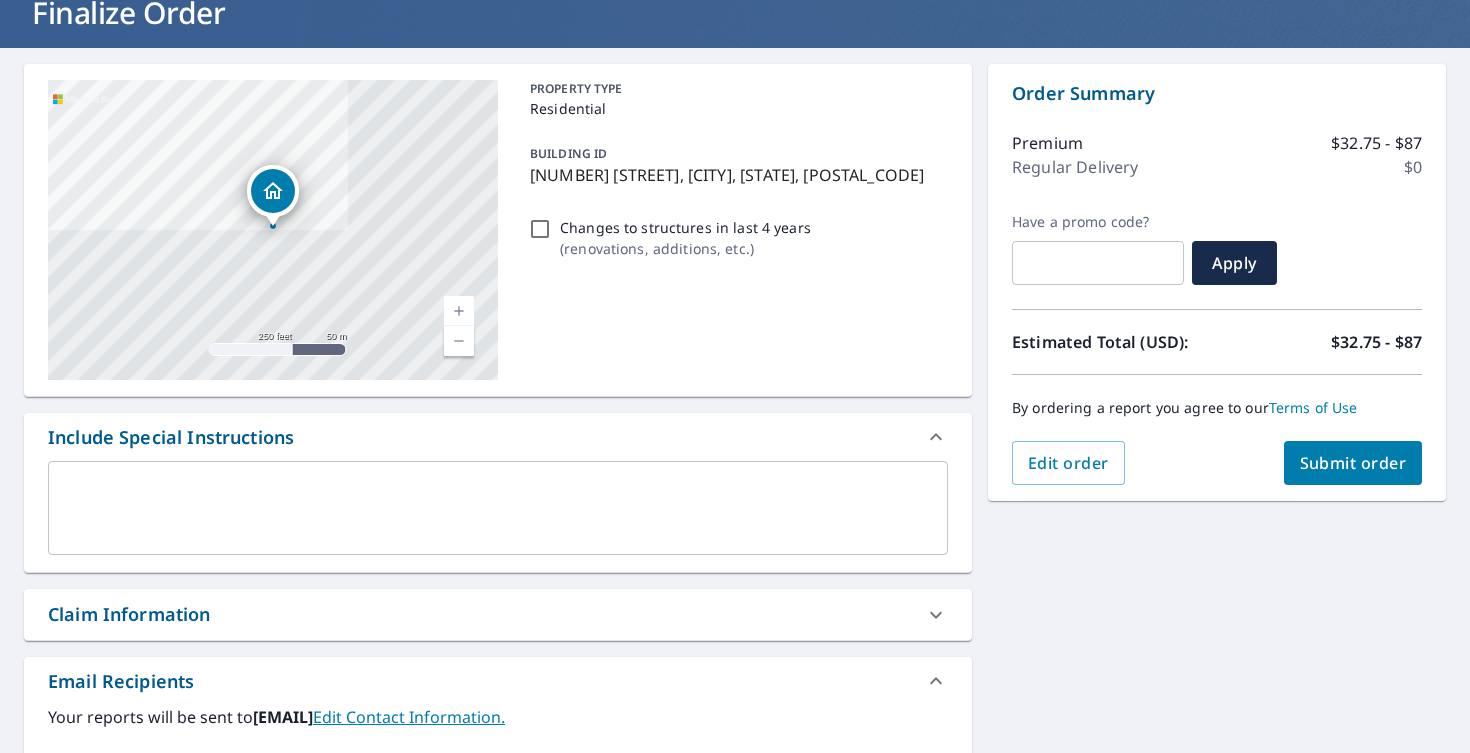 click at bounding box center (459, 311) 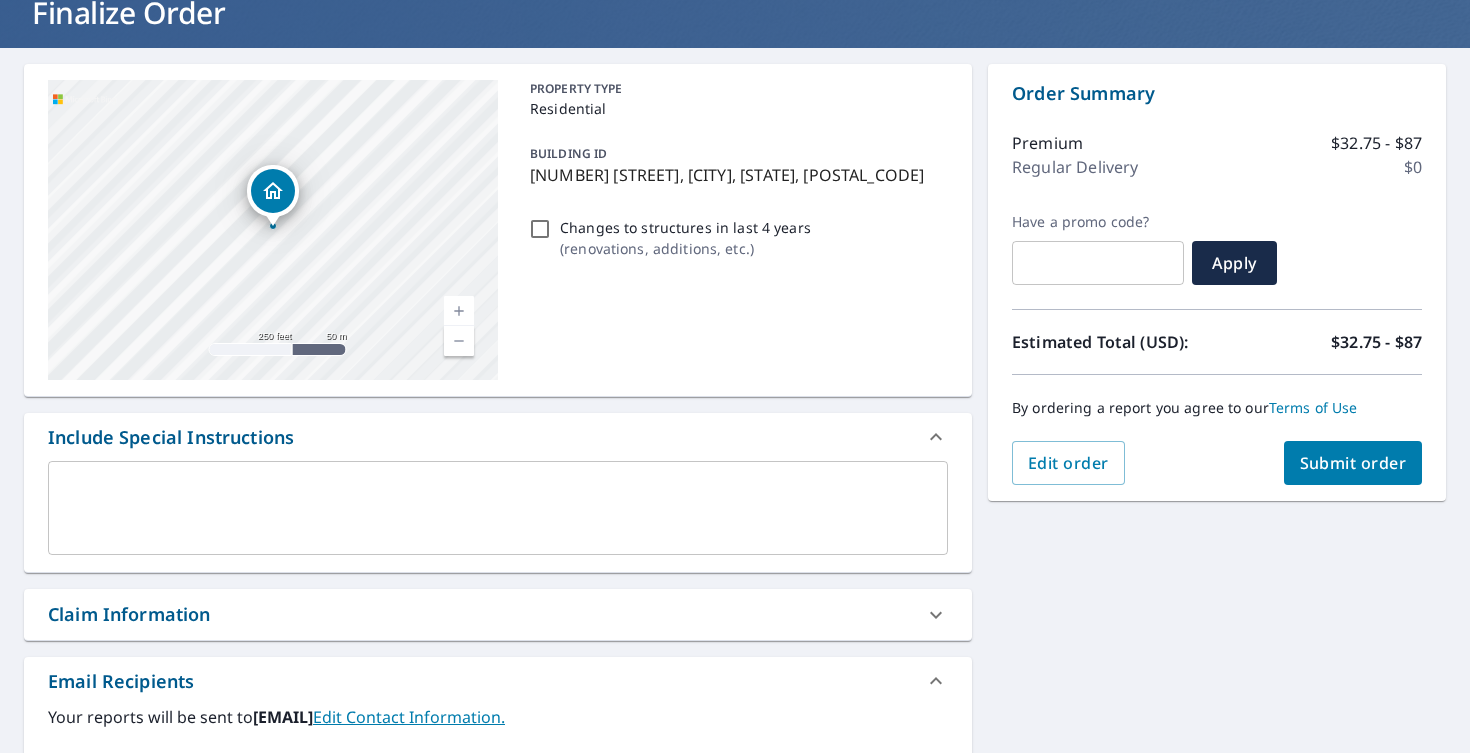 click at bounding box center (459, 311) 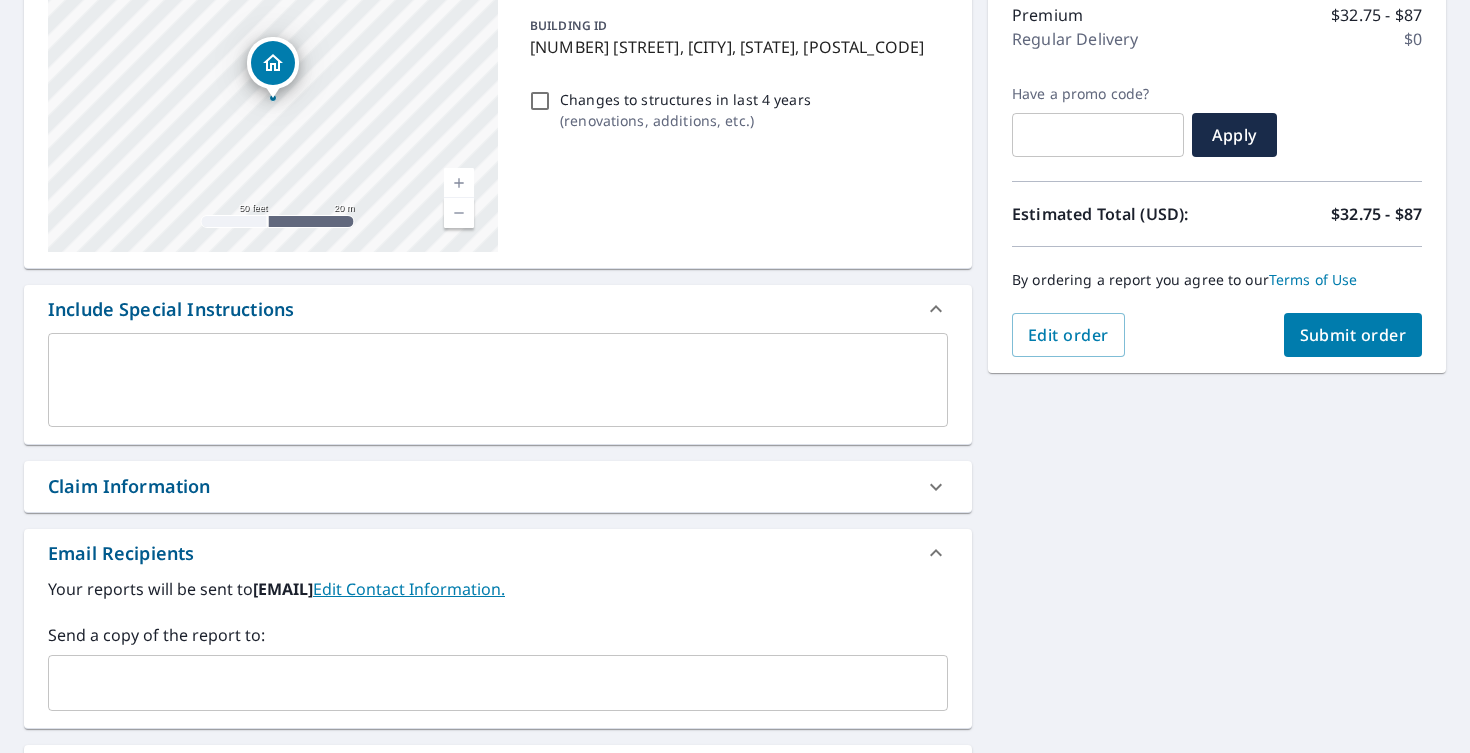 scroll, scrollTop: 321, scrollLeft: 0, axis: vertical 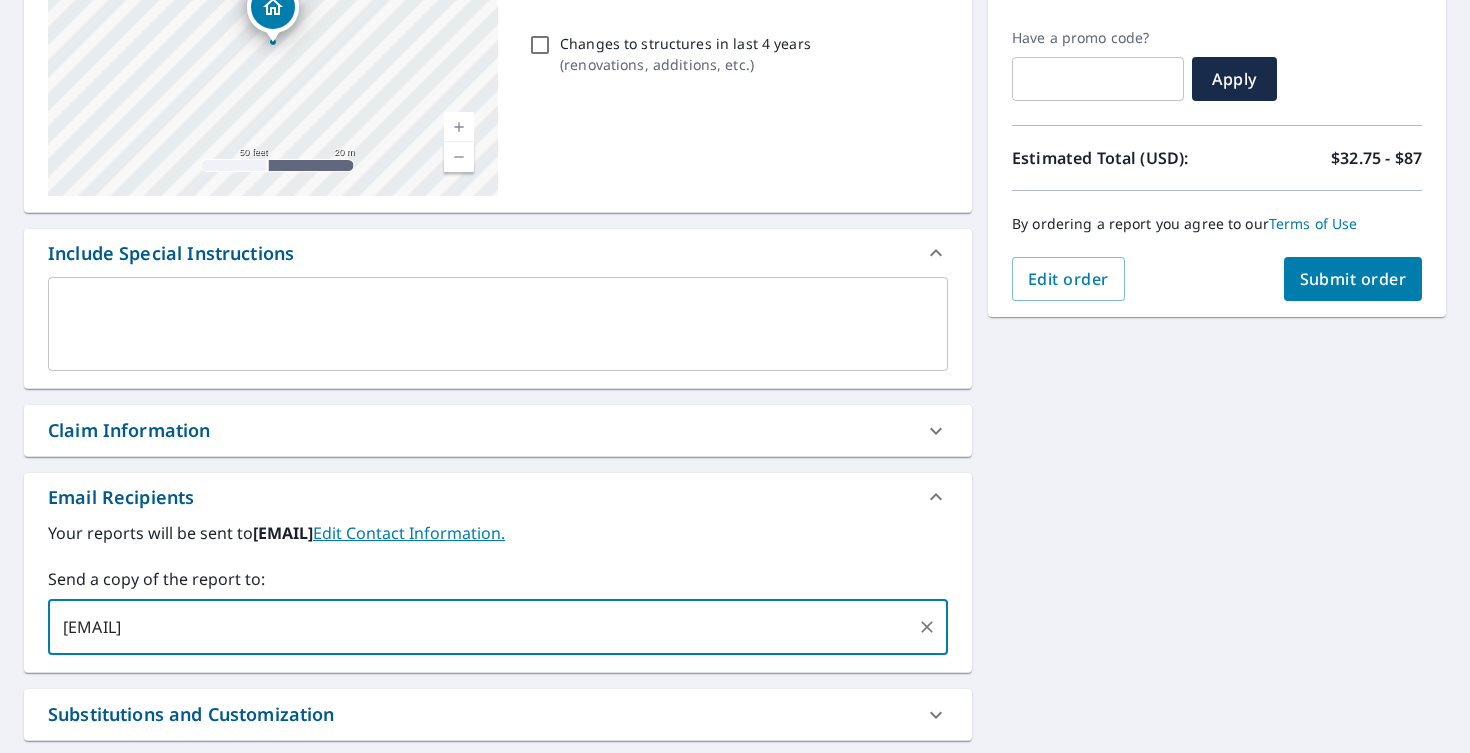 type on "[EMAIL]" 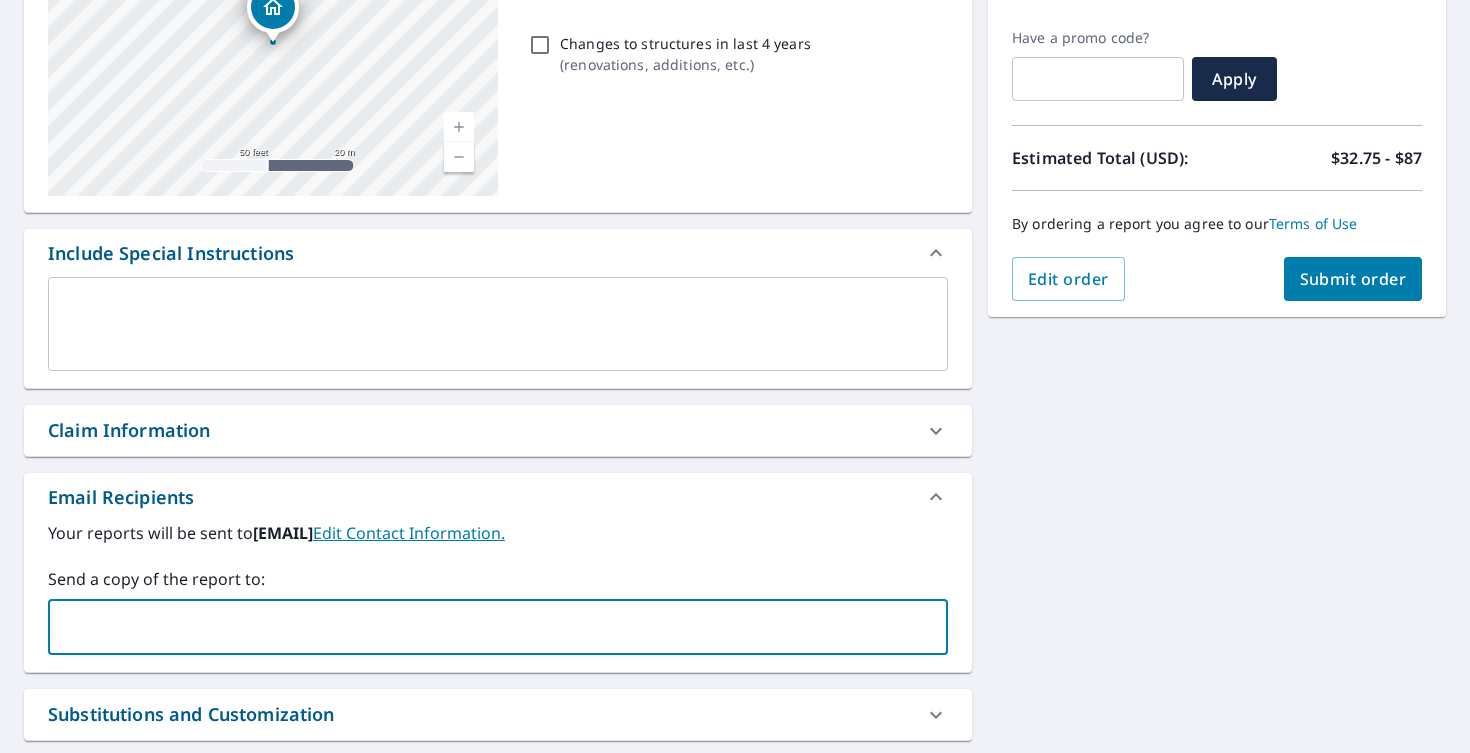 type on "[EMAIL]" 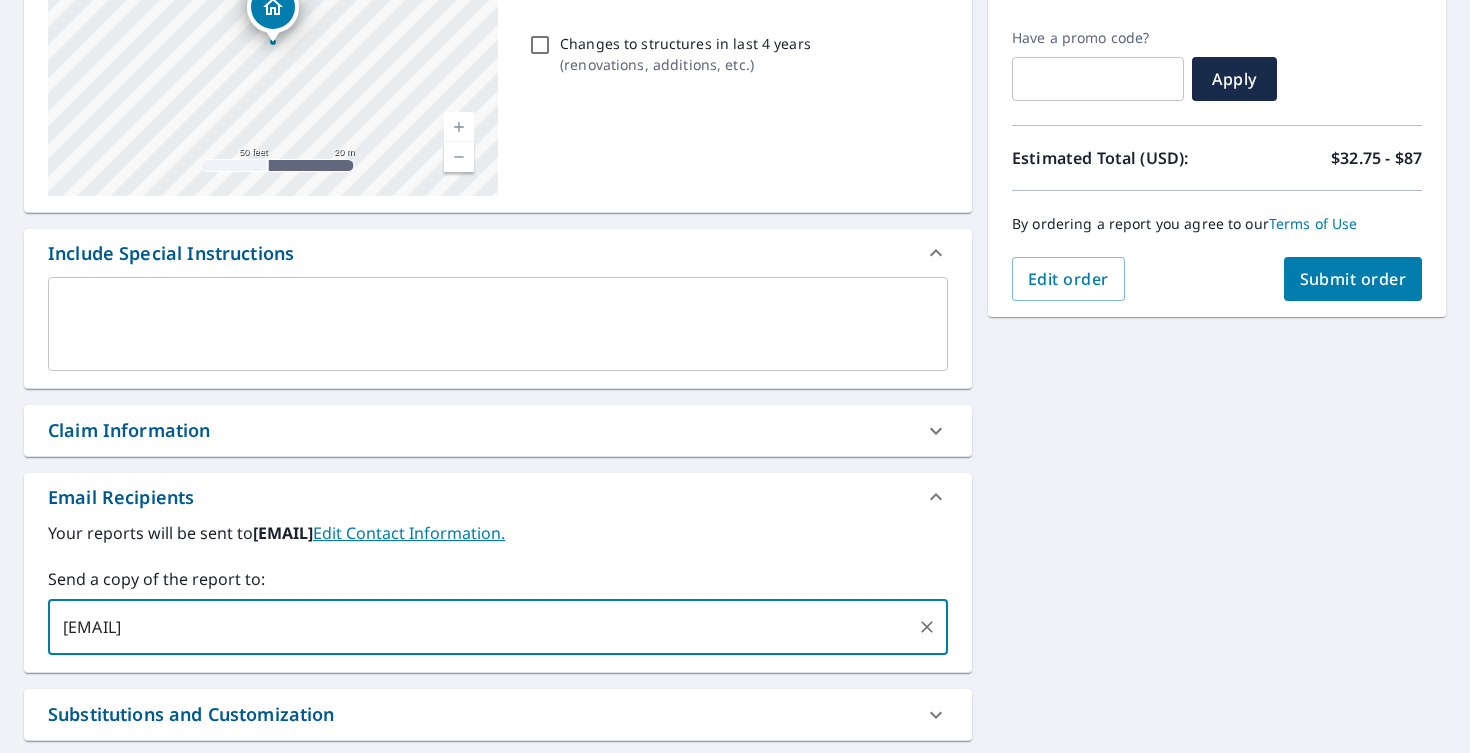 click on "[EMAIL]" at bounding box center [483, 627] 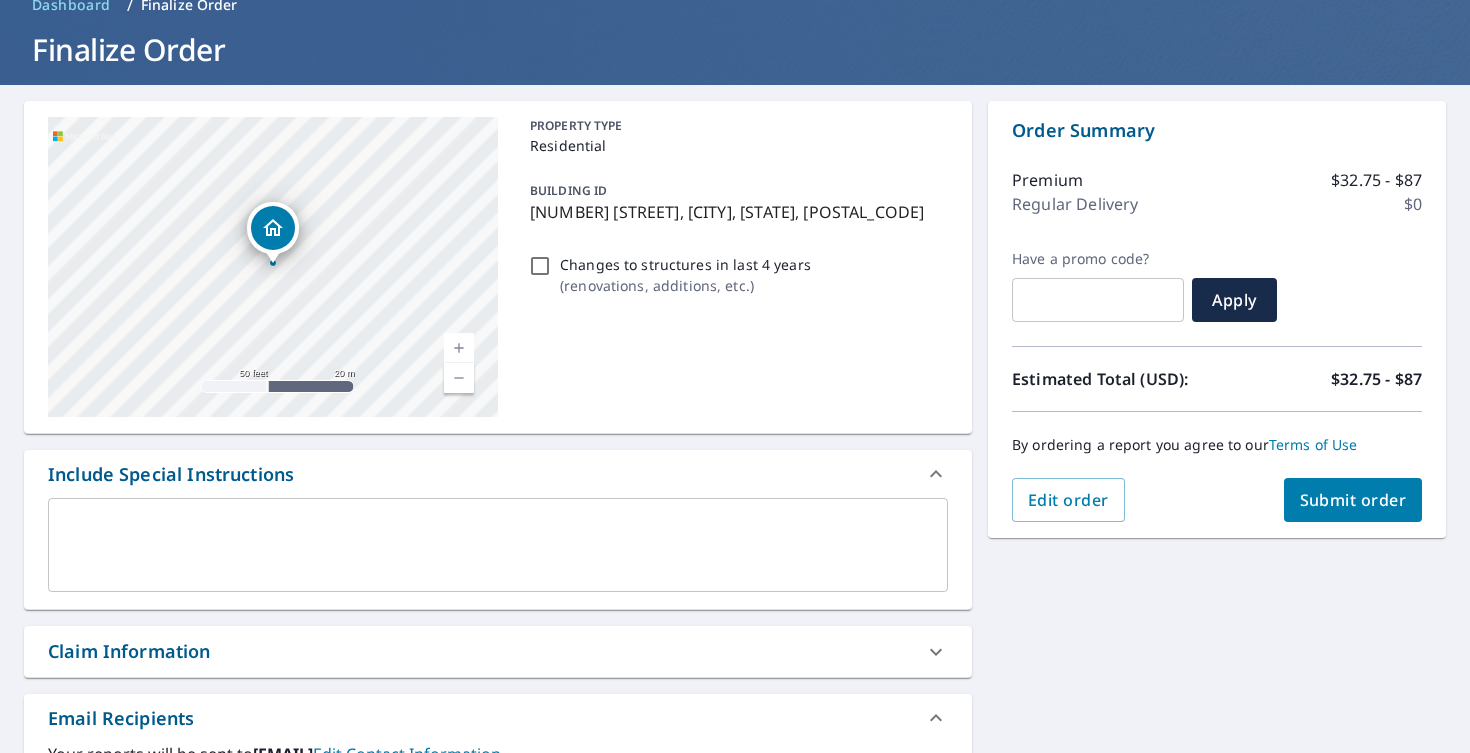 scroll, scrollTop: 97, scrollLeft: 0, axis: vertical 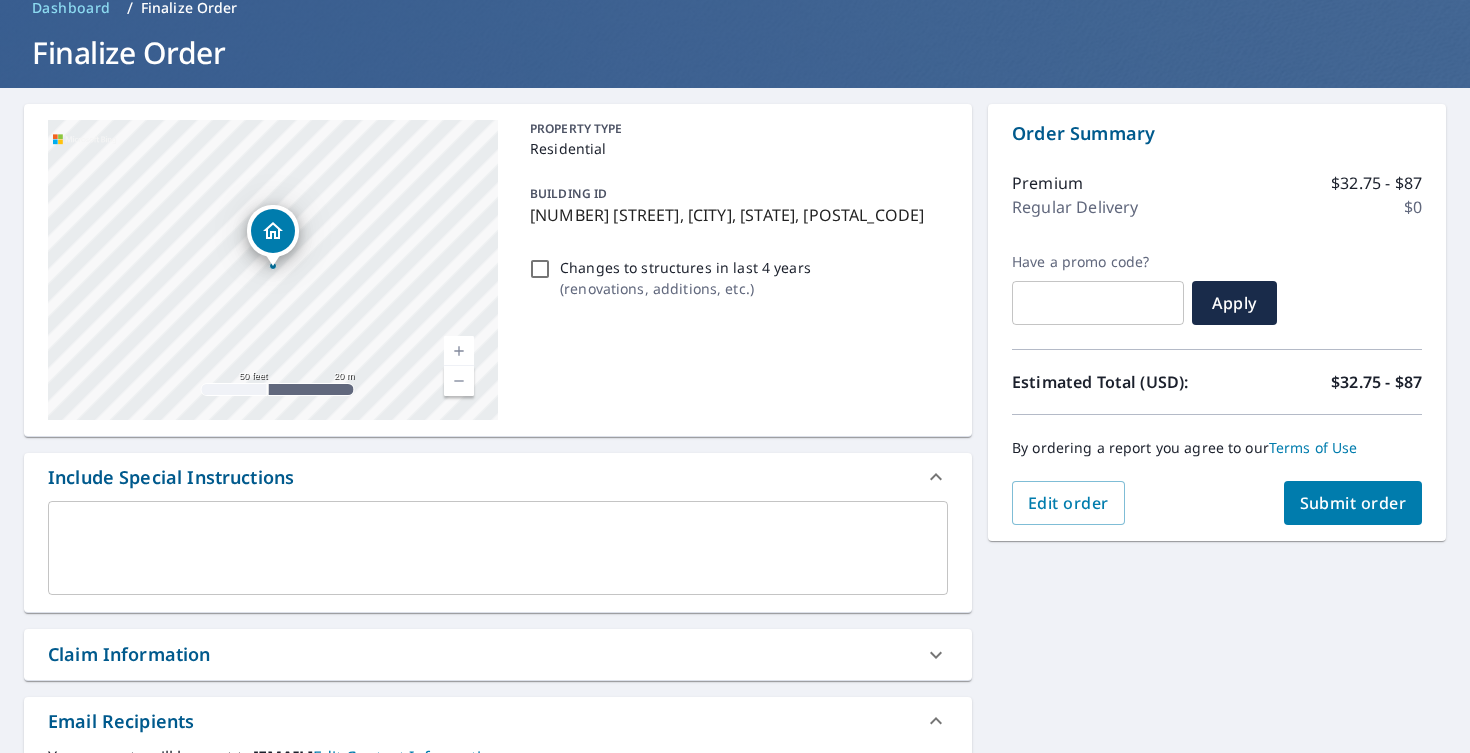 click on "x ​" at bounding box center (498, 548) 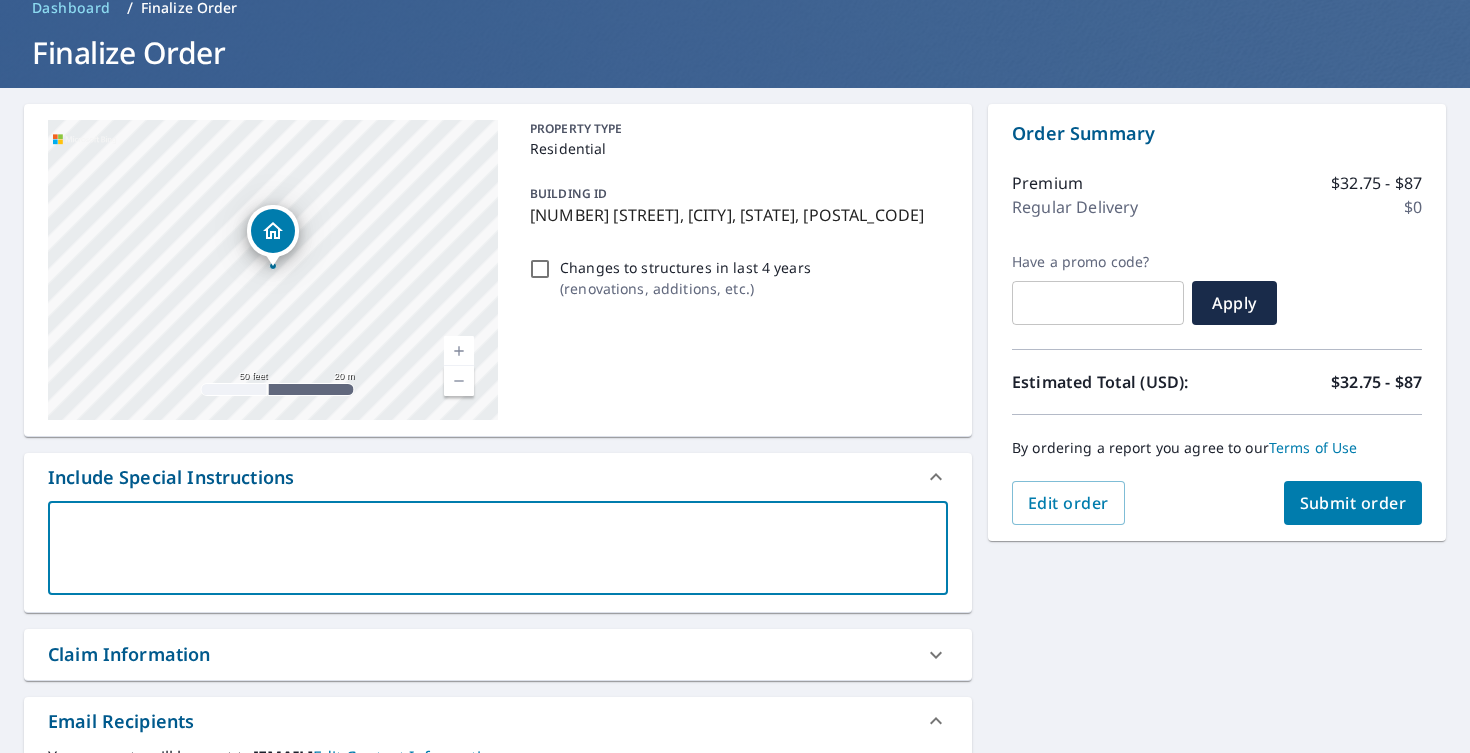 type on "P" 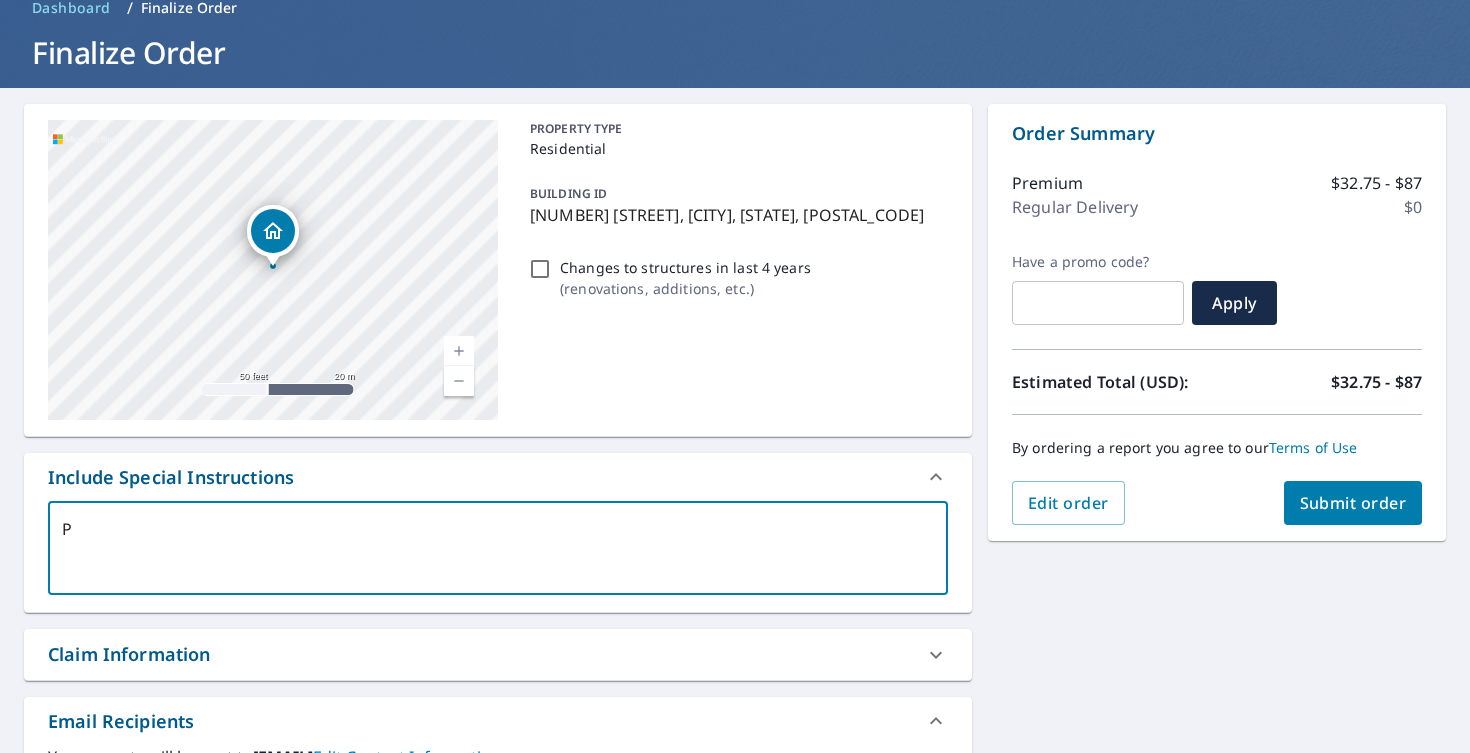 type on "Pr" 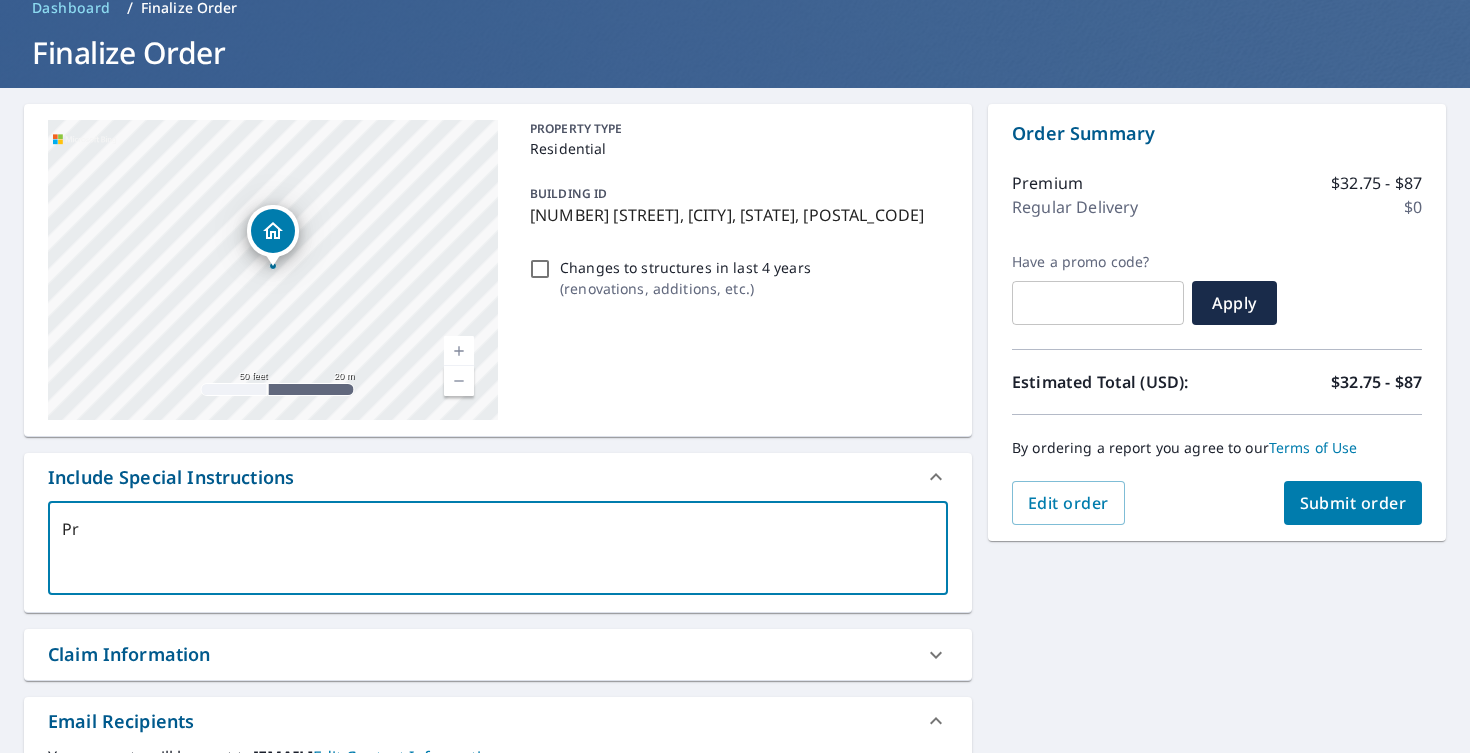 type on "Pri" 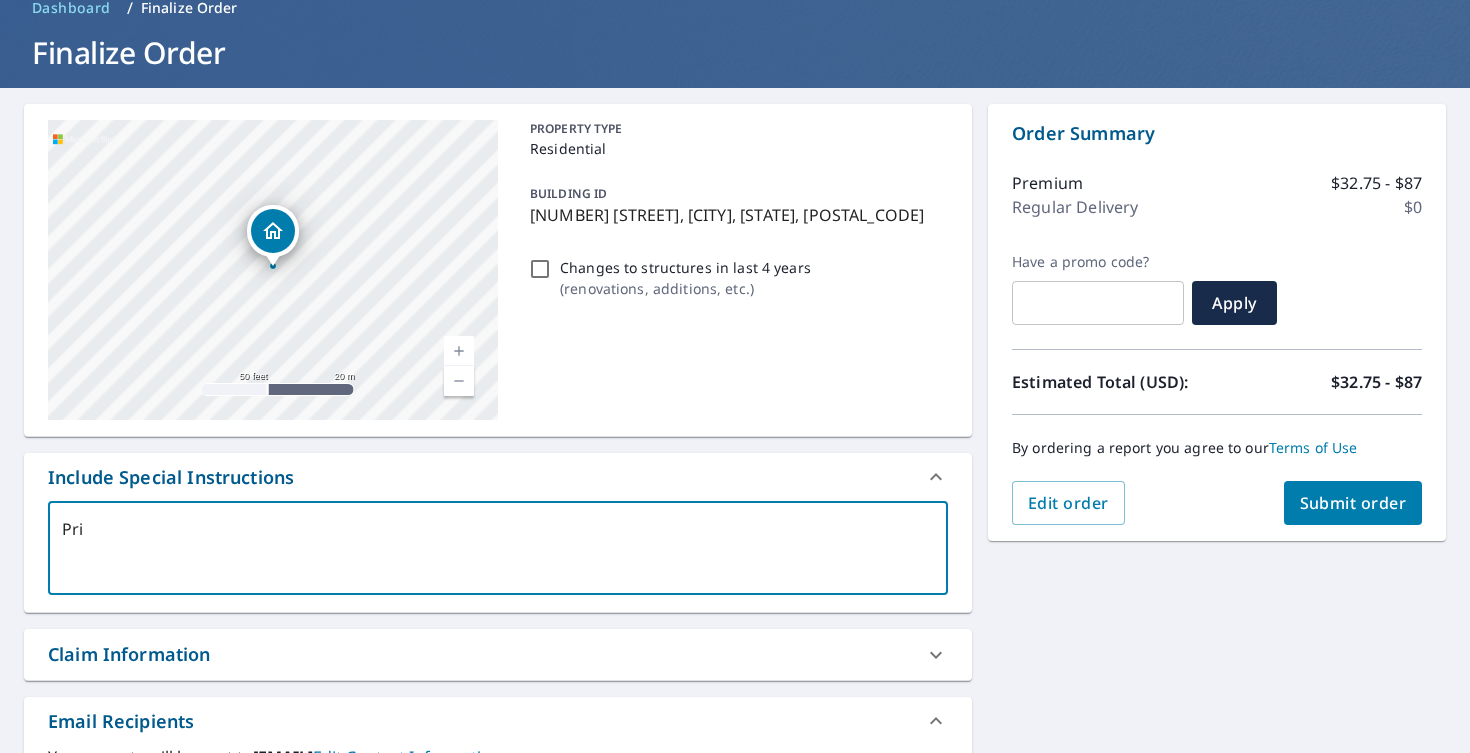 type on "Prim" 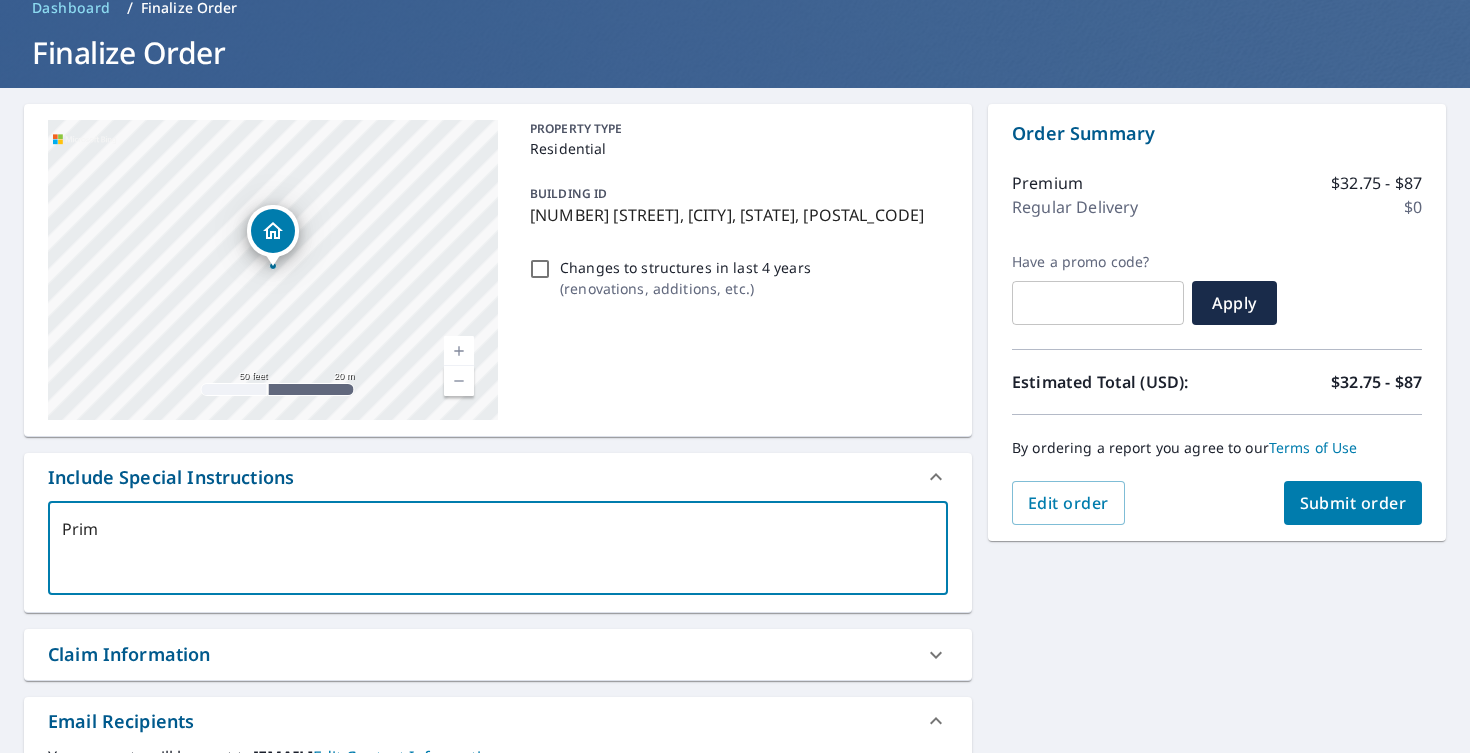 type on "Prima" 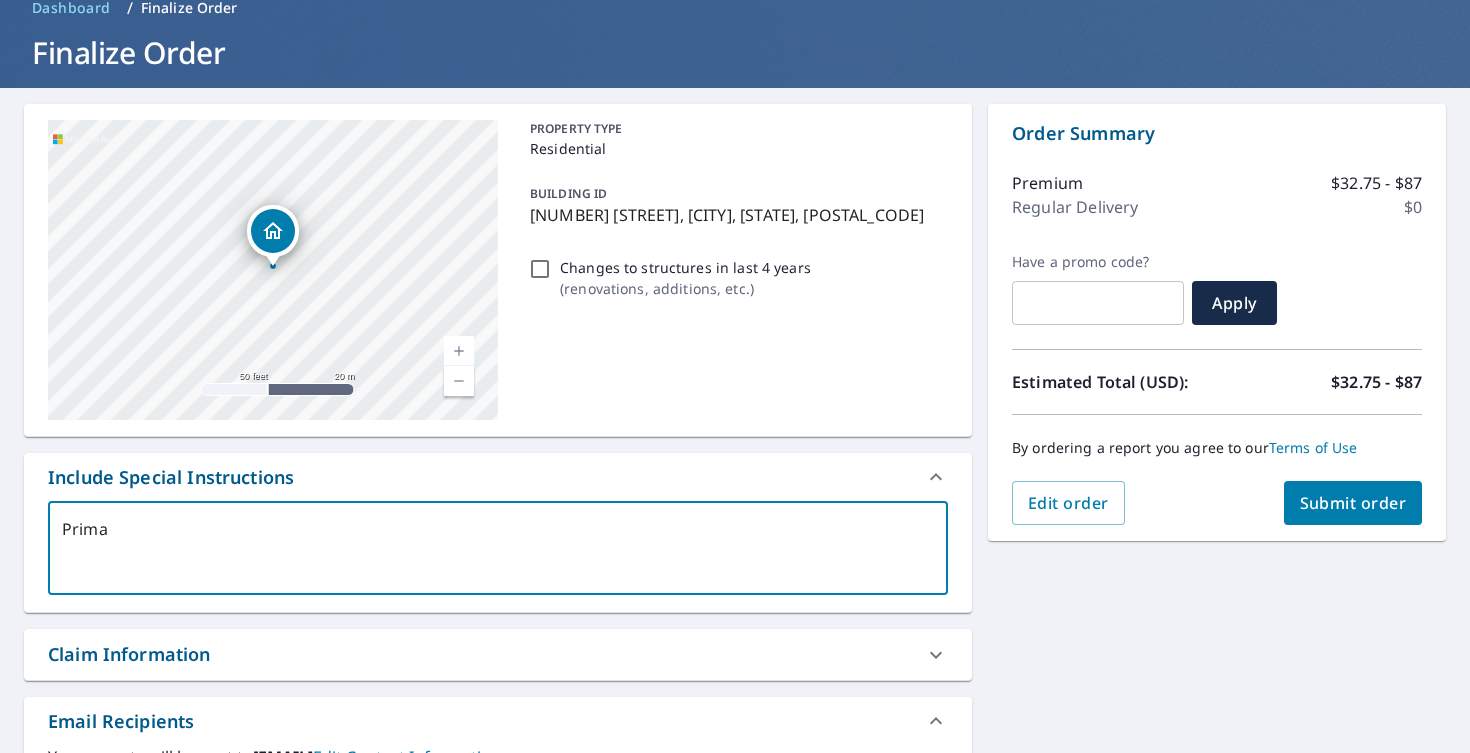 type on "Primar" 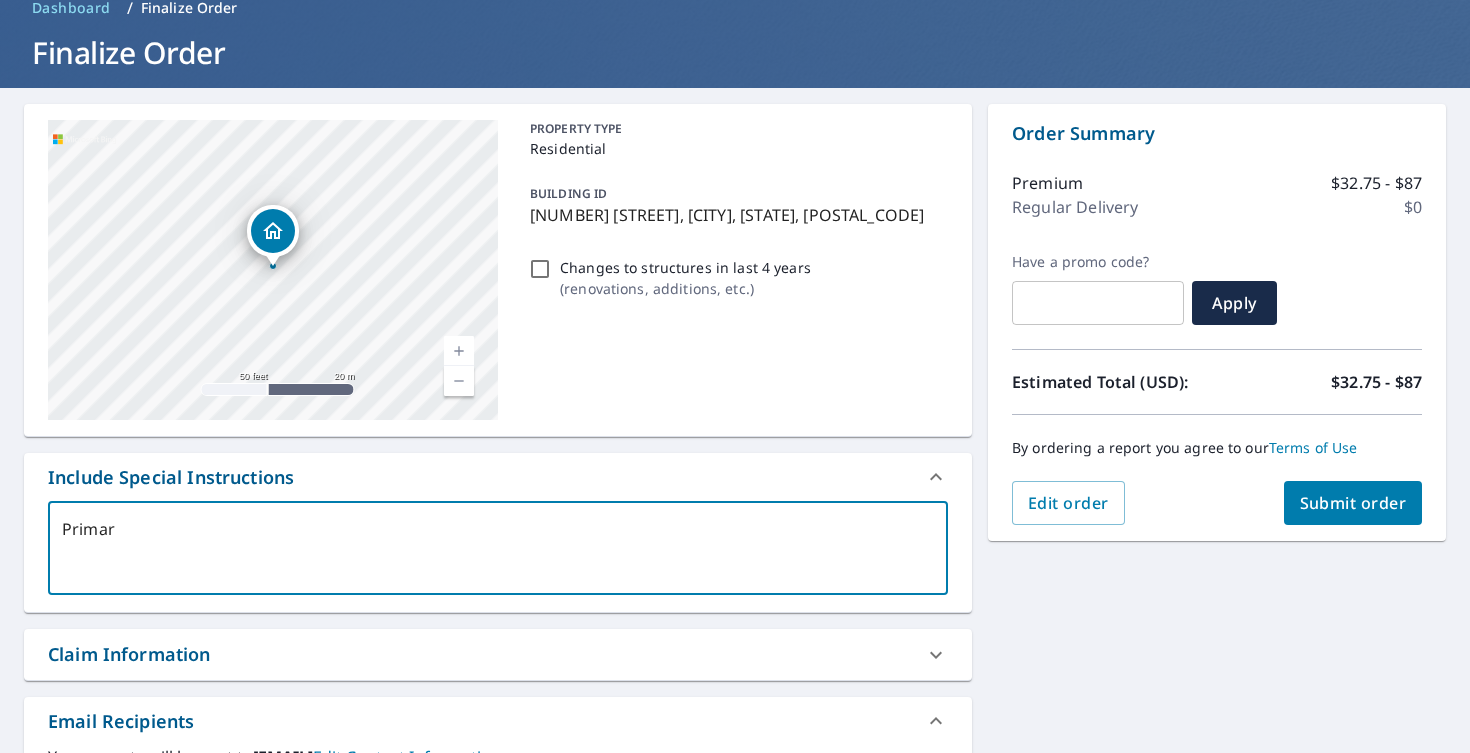 type on "Primary" 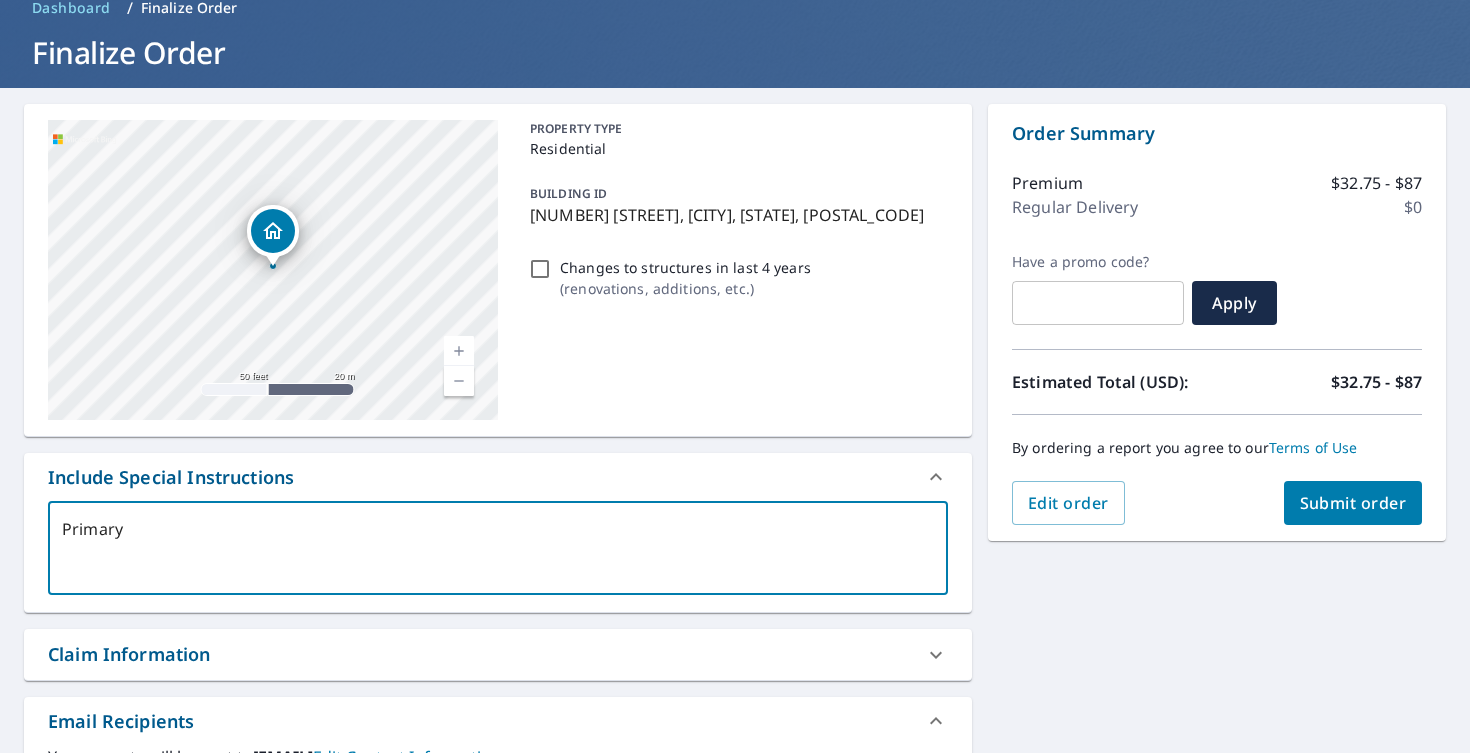 type on "Primary" 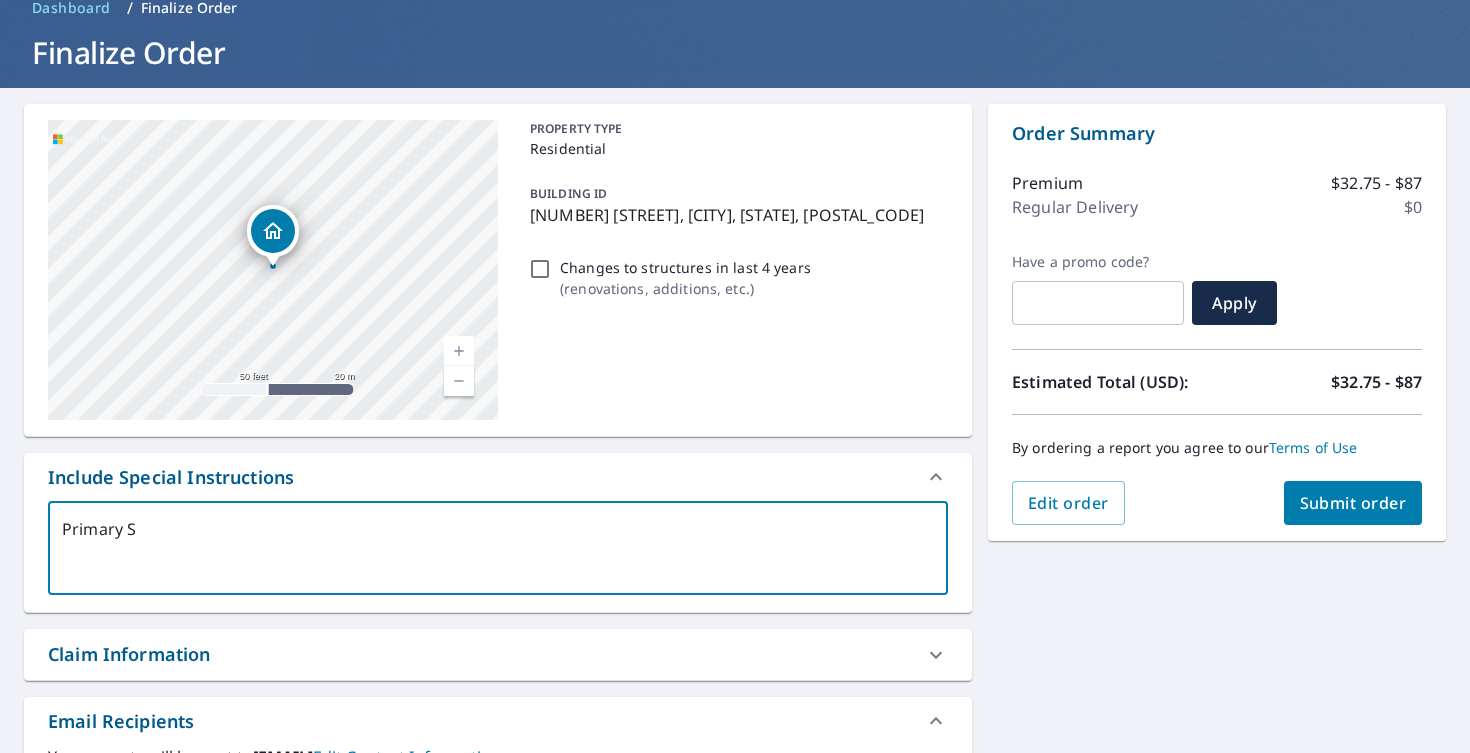 type on "Primary St" 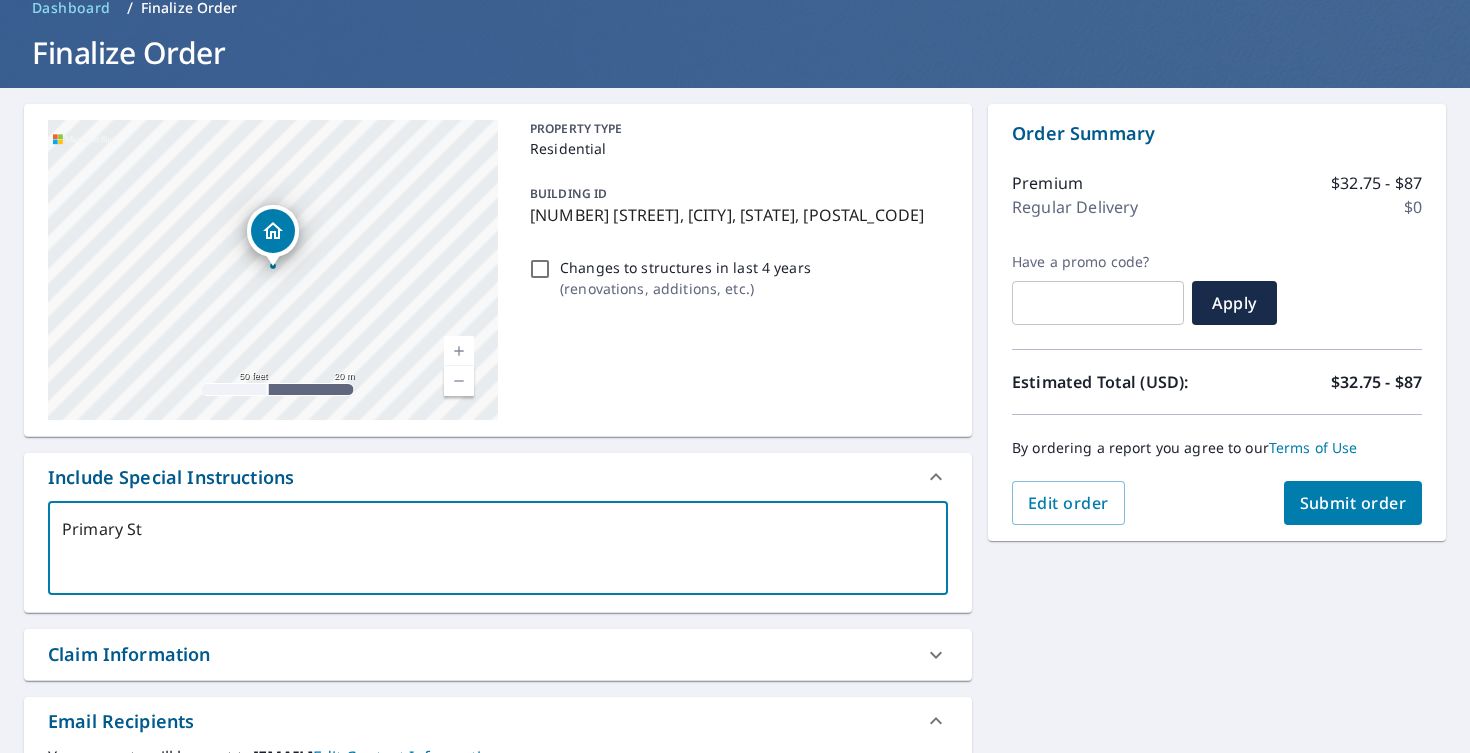 type on "Primary Str" 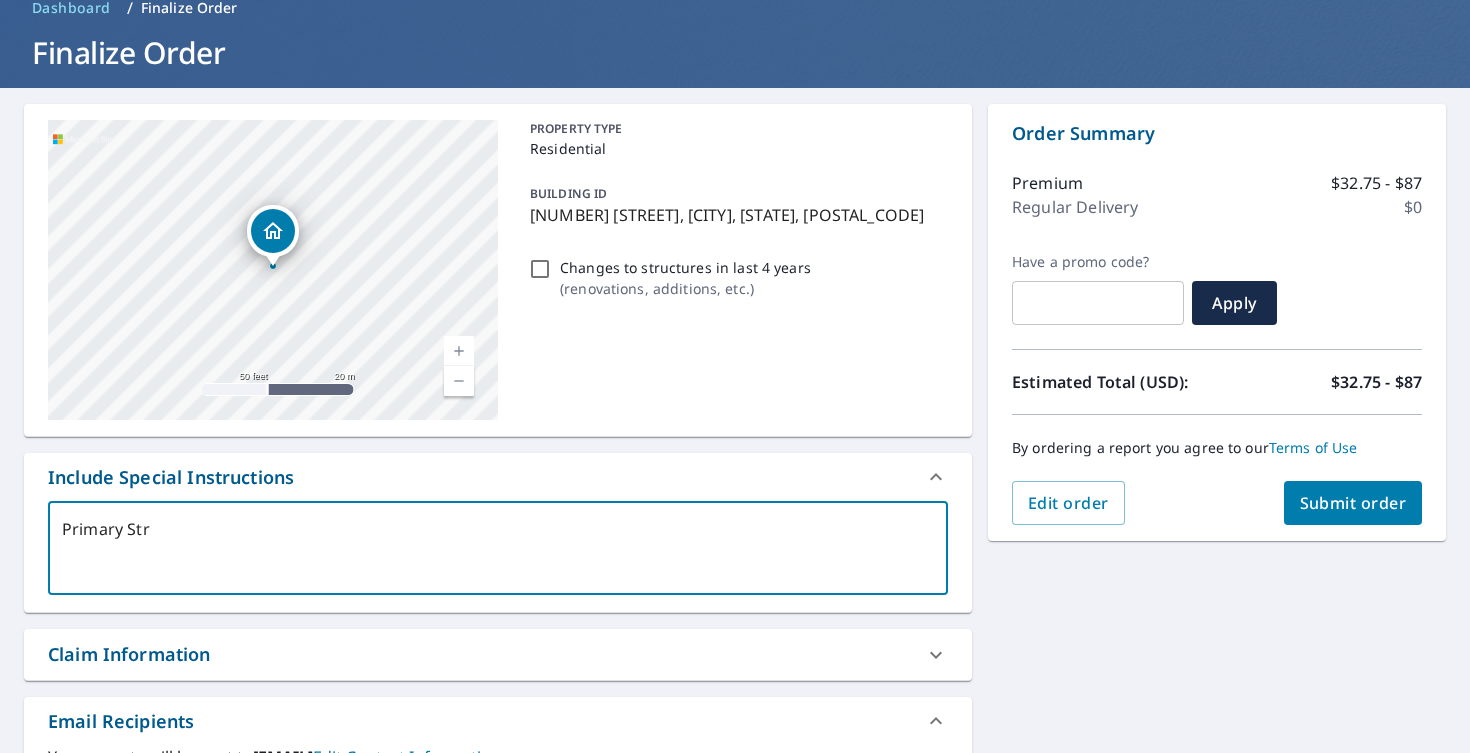 type on "Primary Stru" 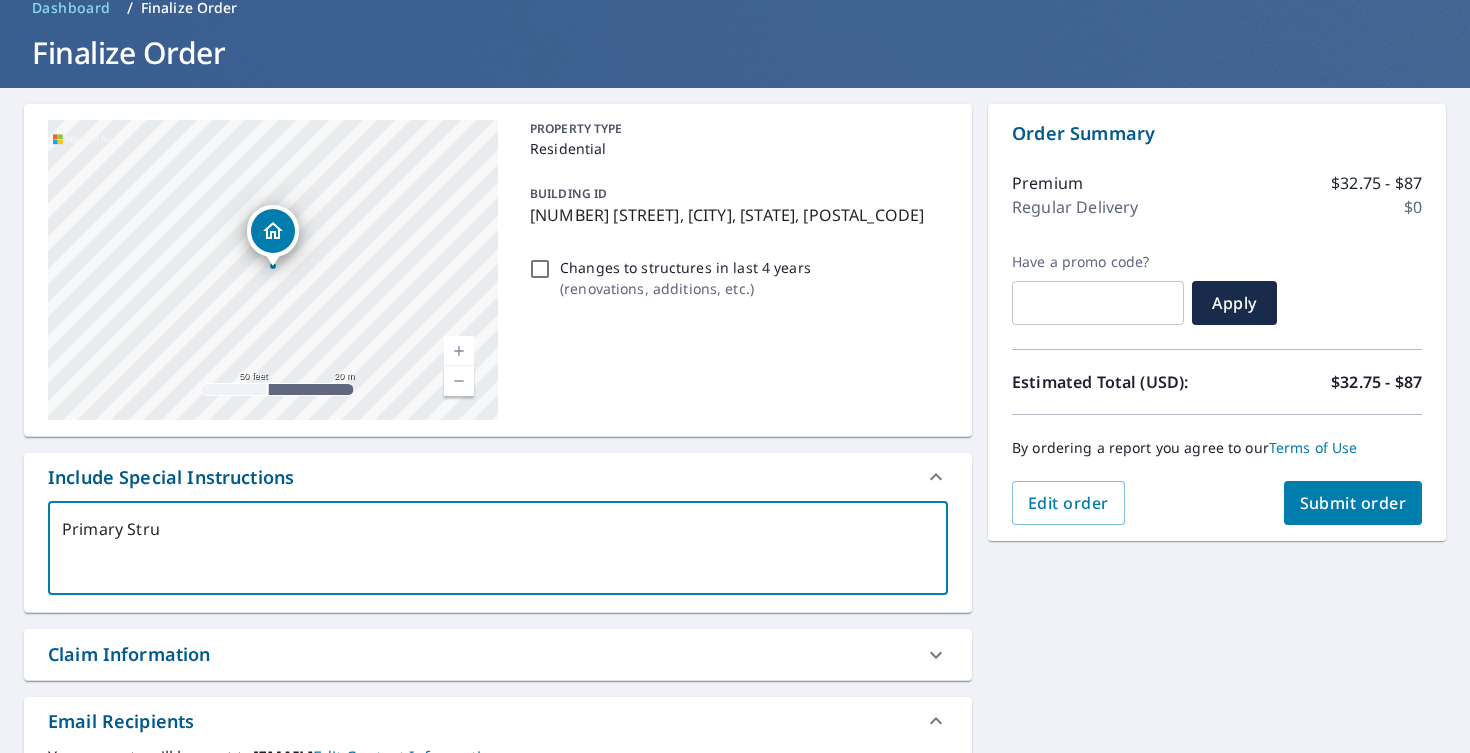 type on "Primary Struc" 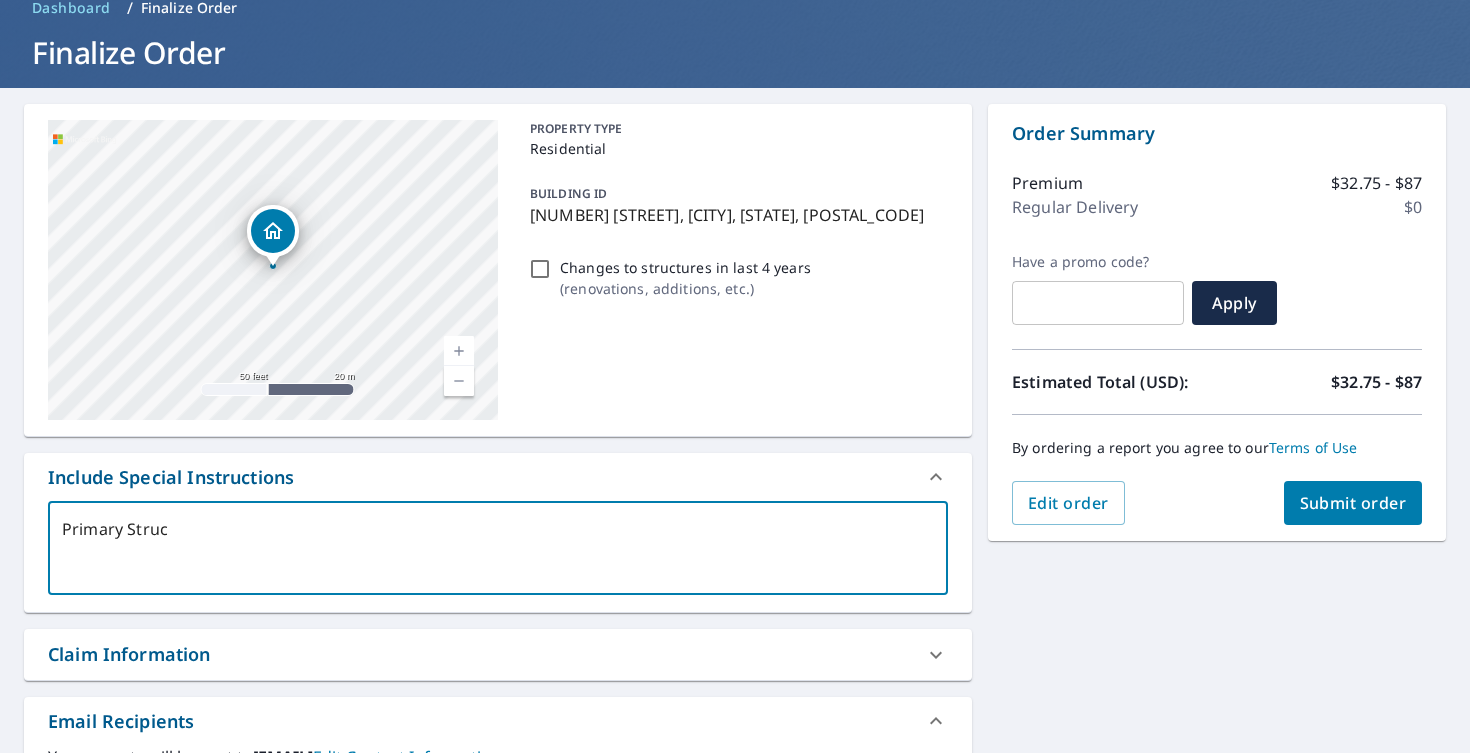 type on "Primary Struct" 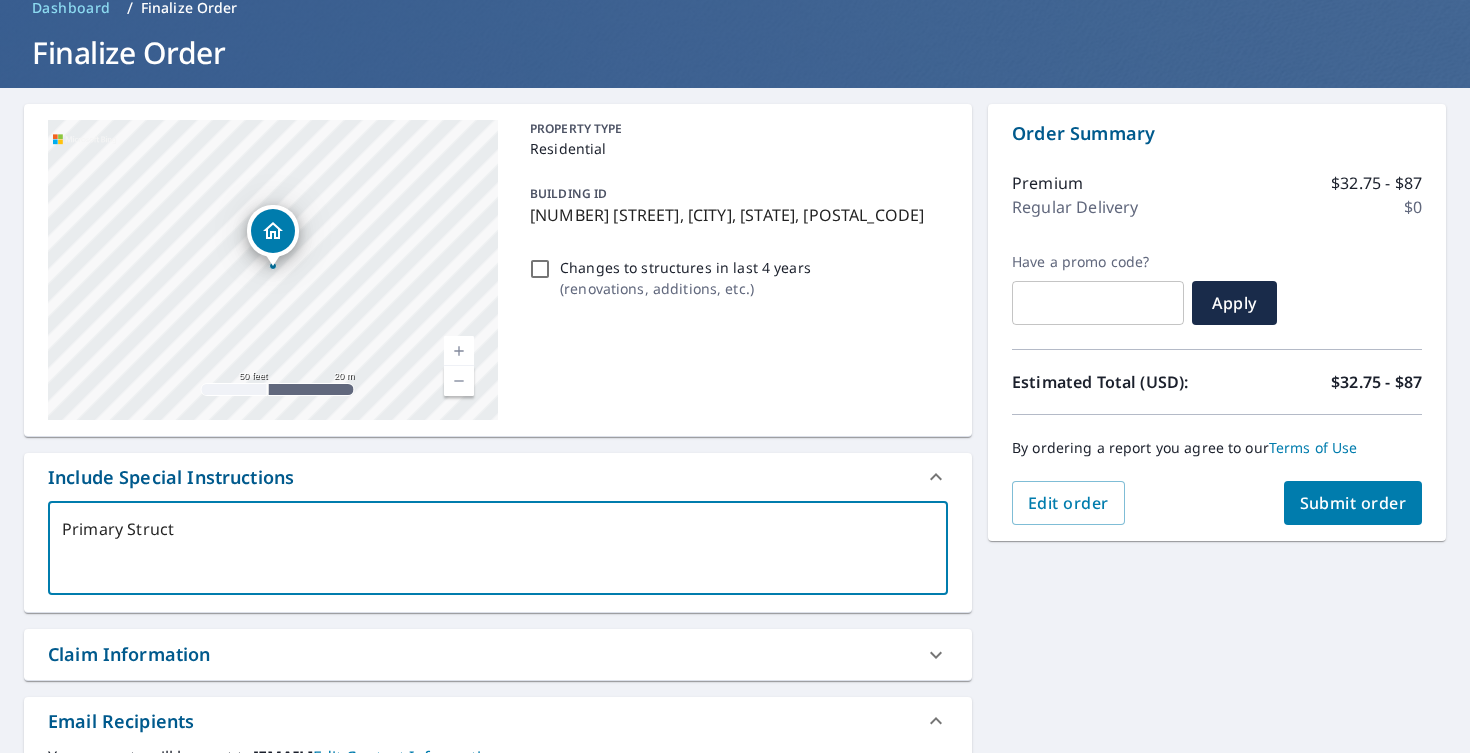 type on "Primary Structu" 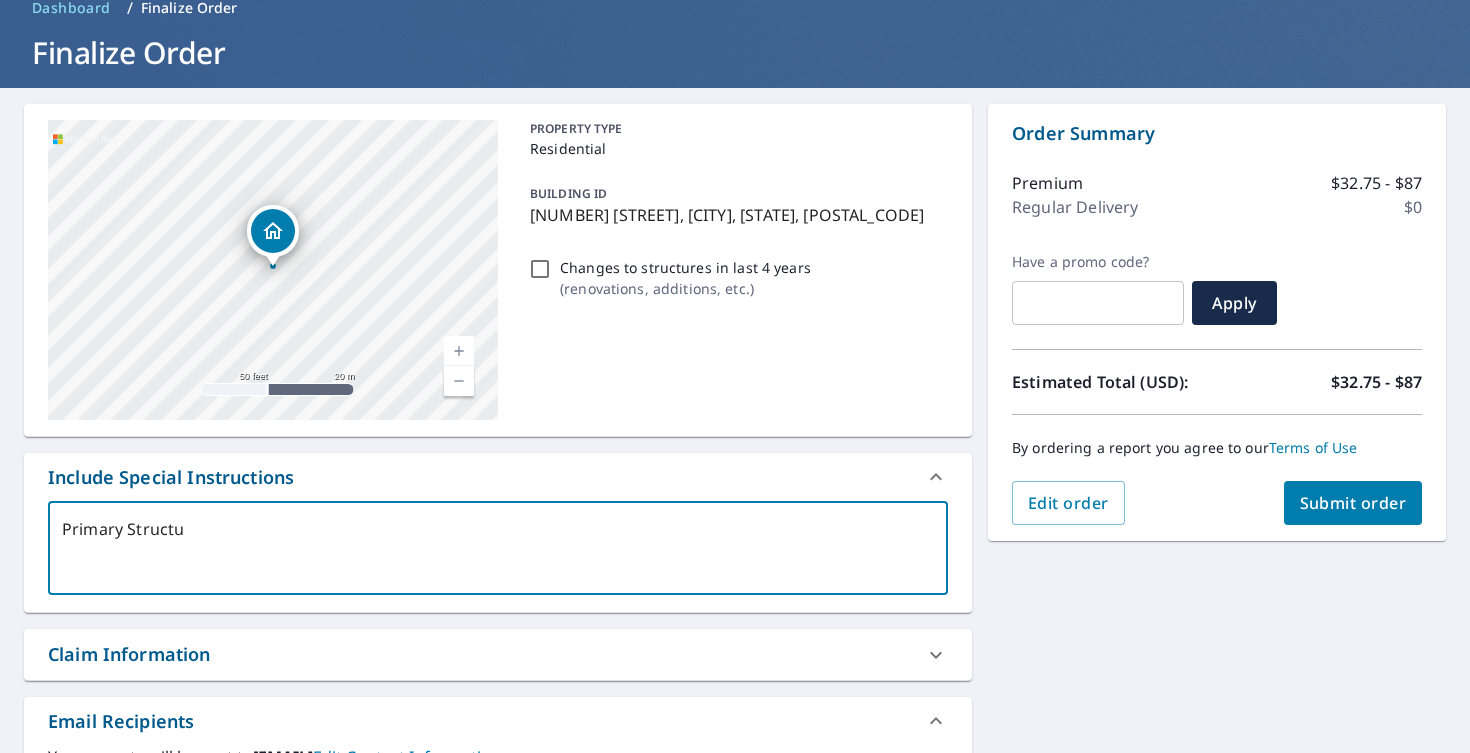 type on "Primary Structur" 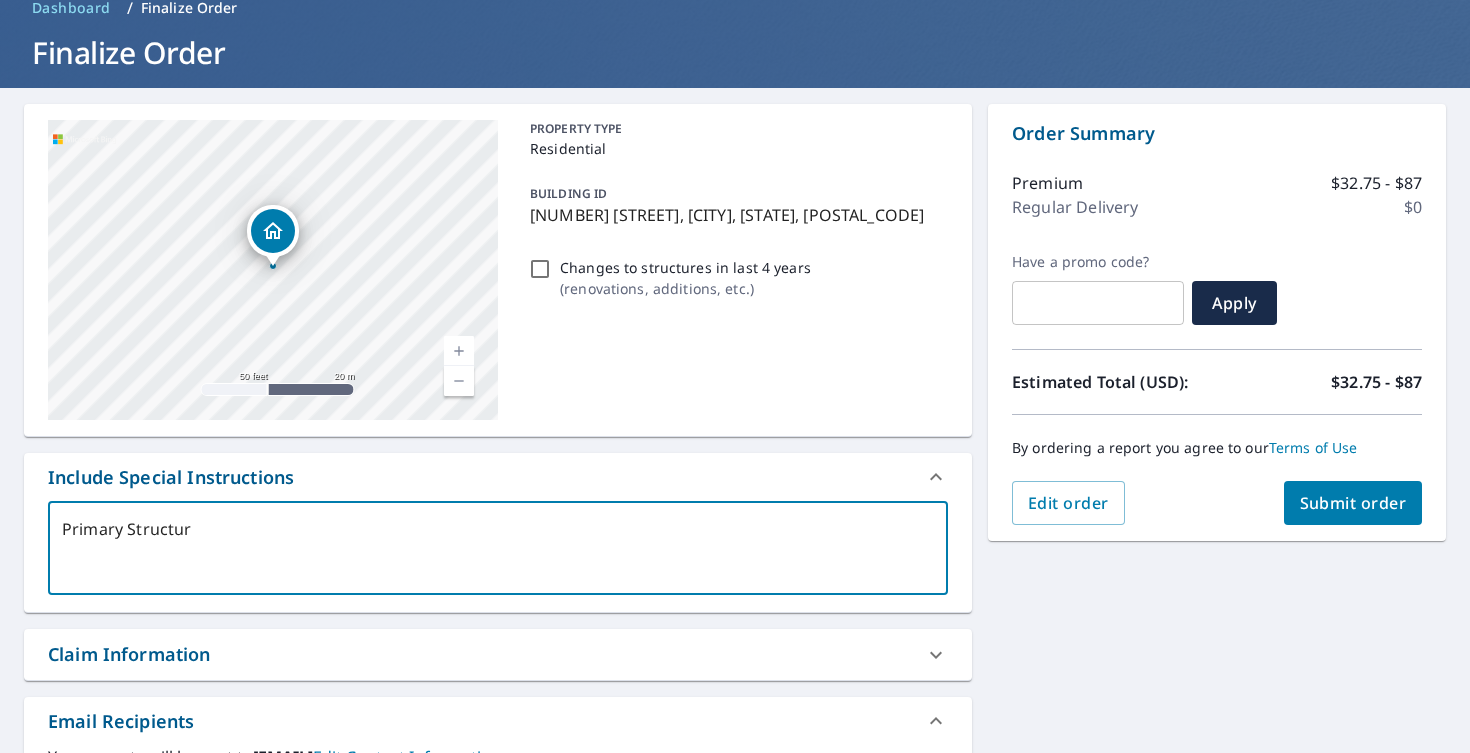 type on "Primary Structure" 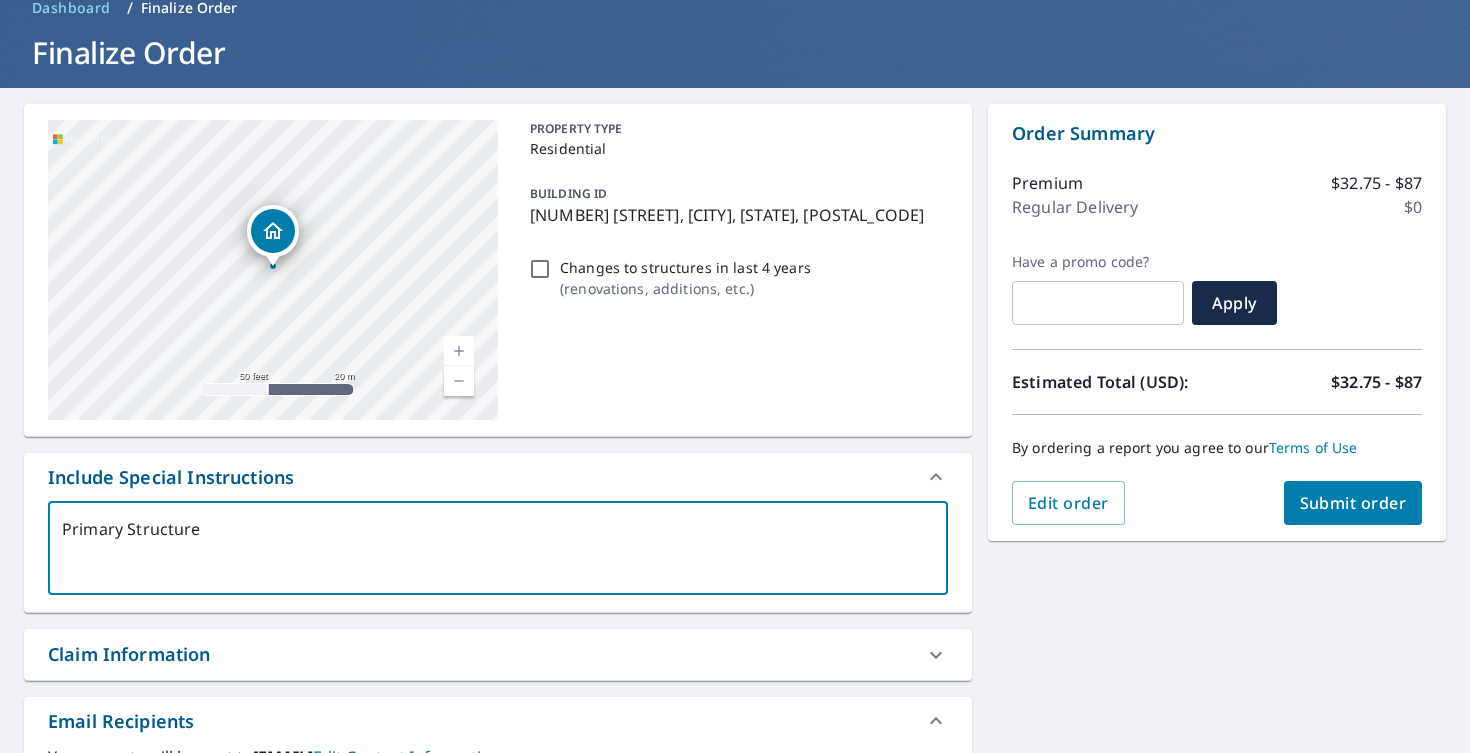 type on "Primary Structure" 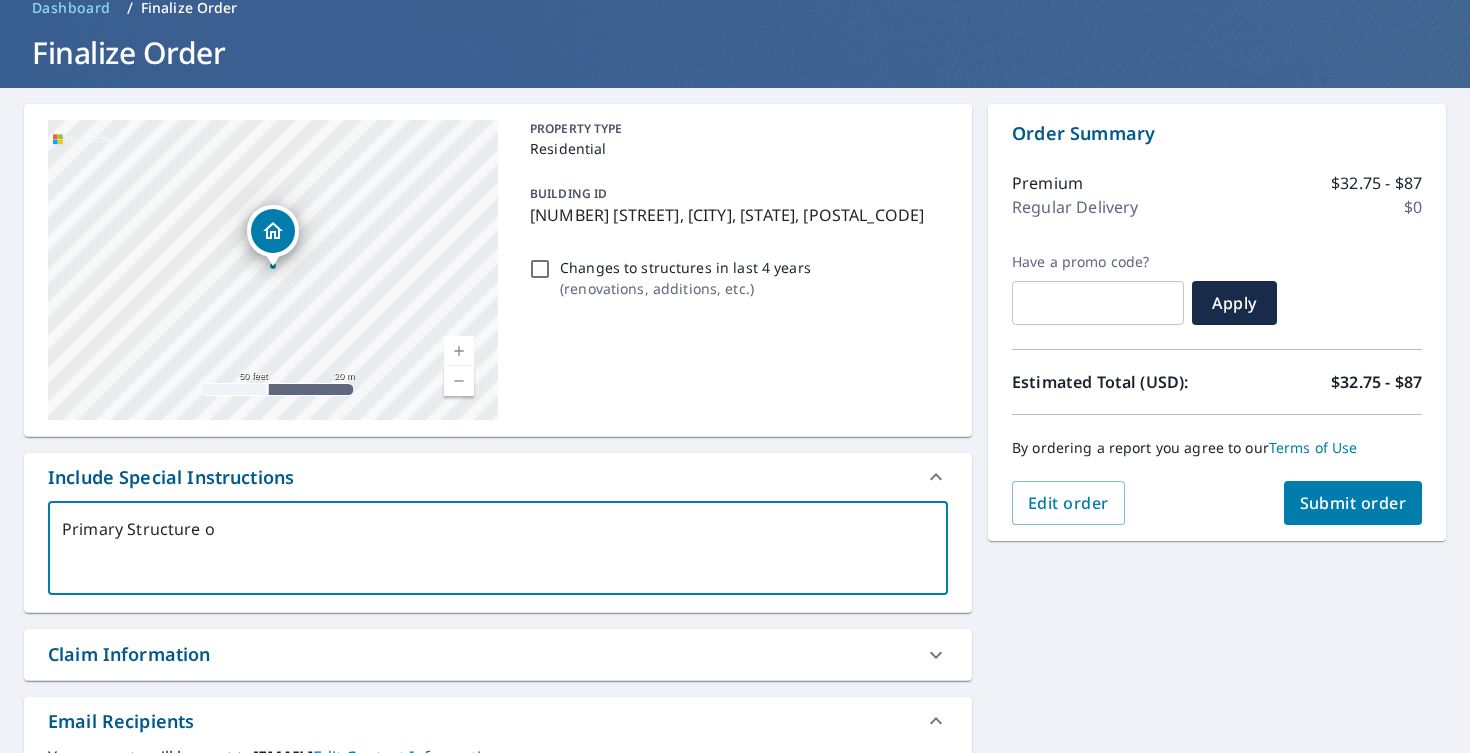 type on "Primary Structure on" 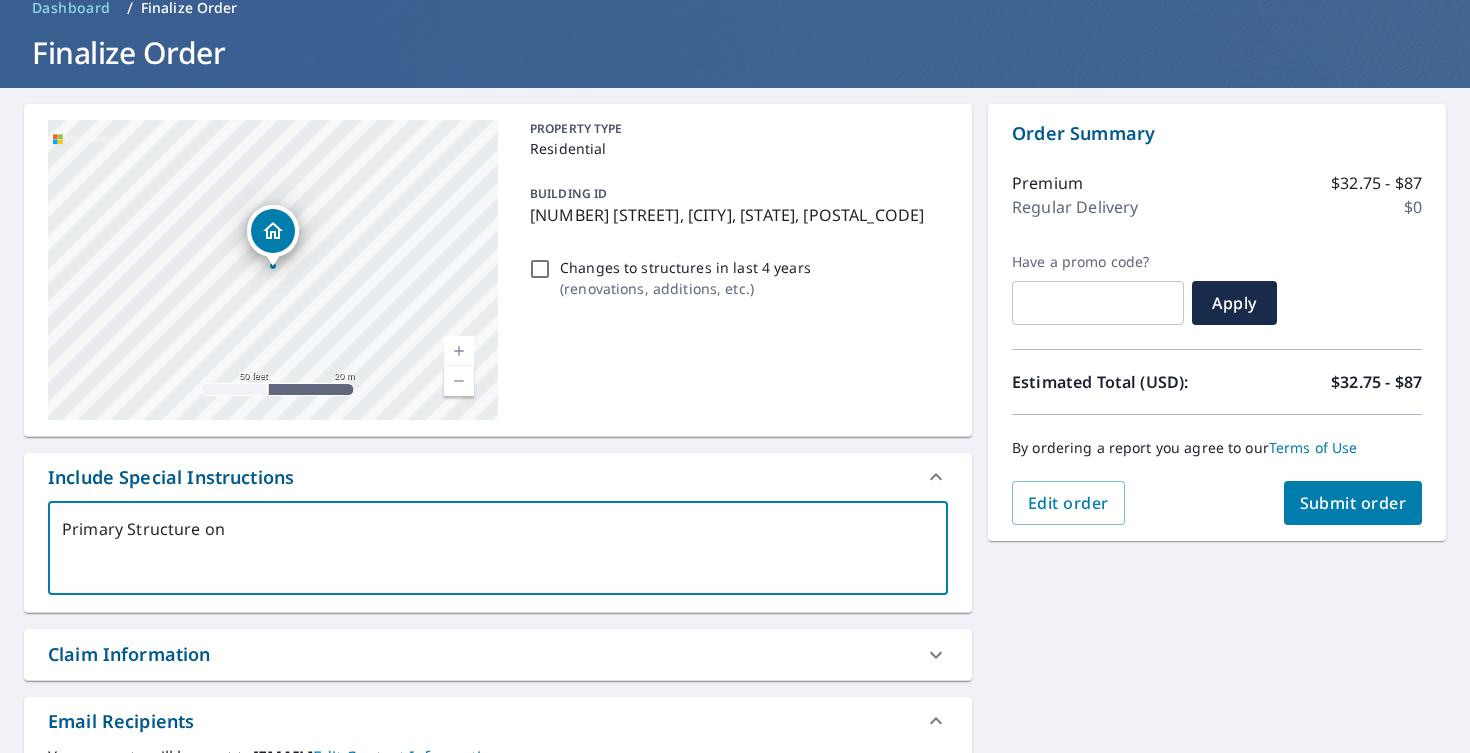 type on "Primary Structure onl" 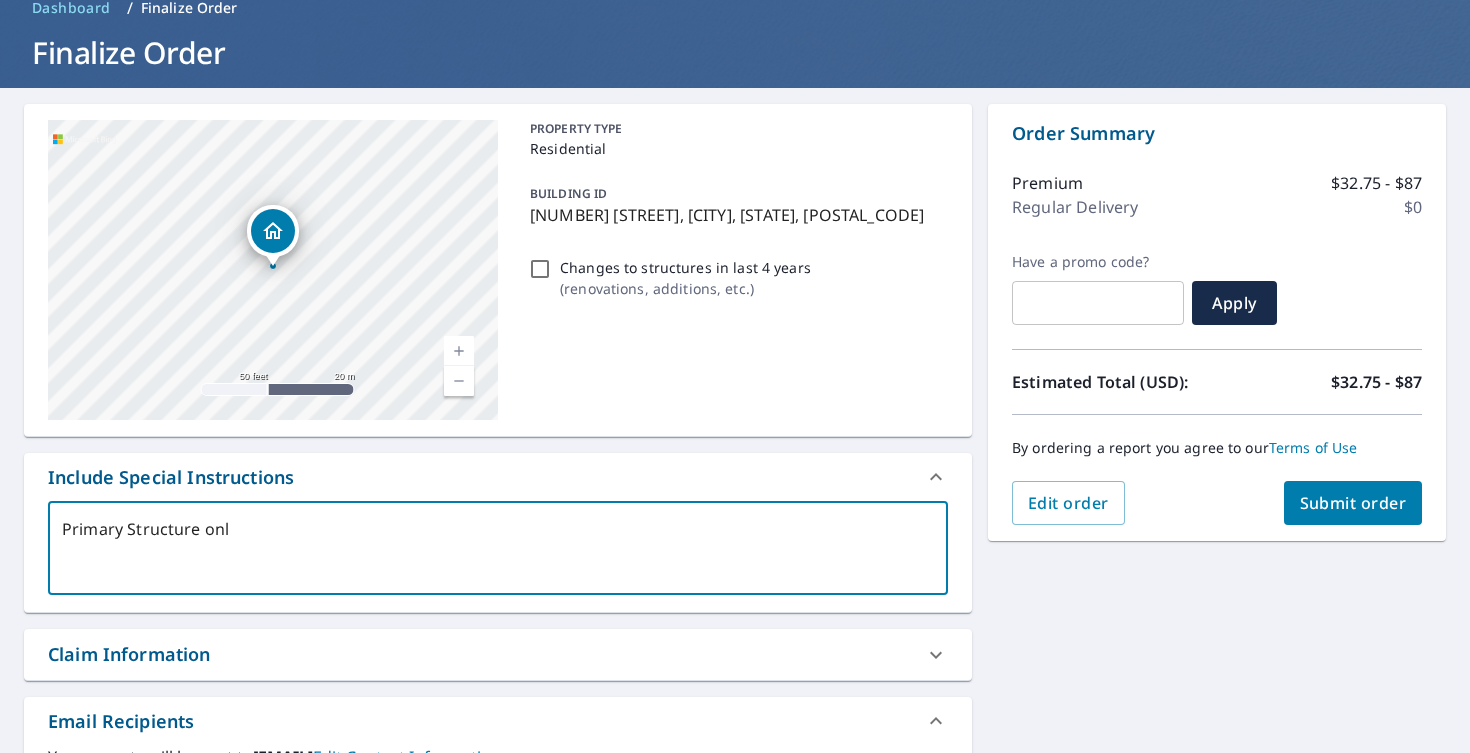type on "Primary Structure only" 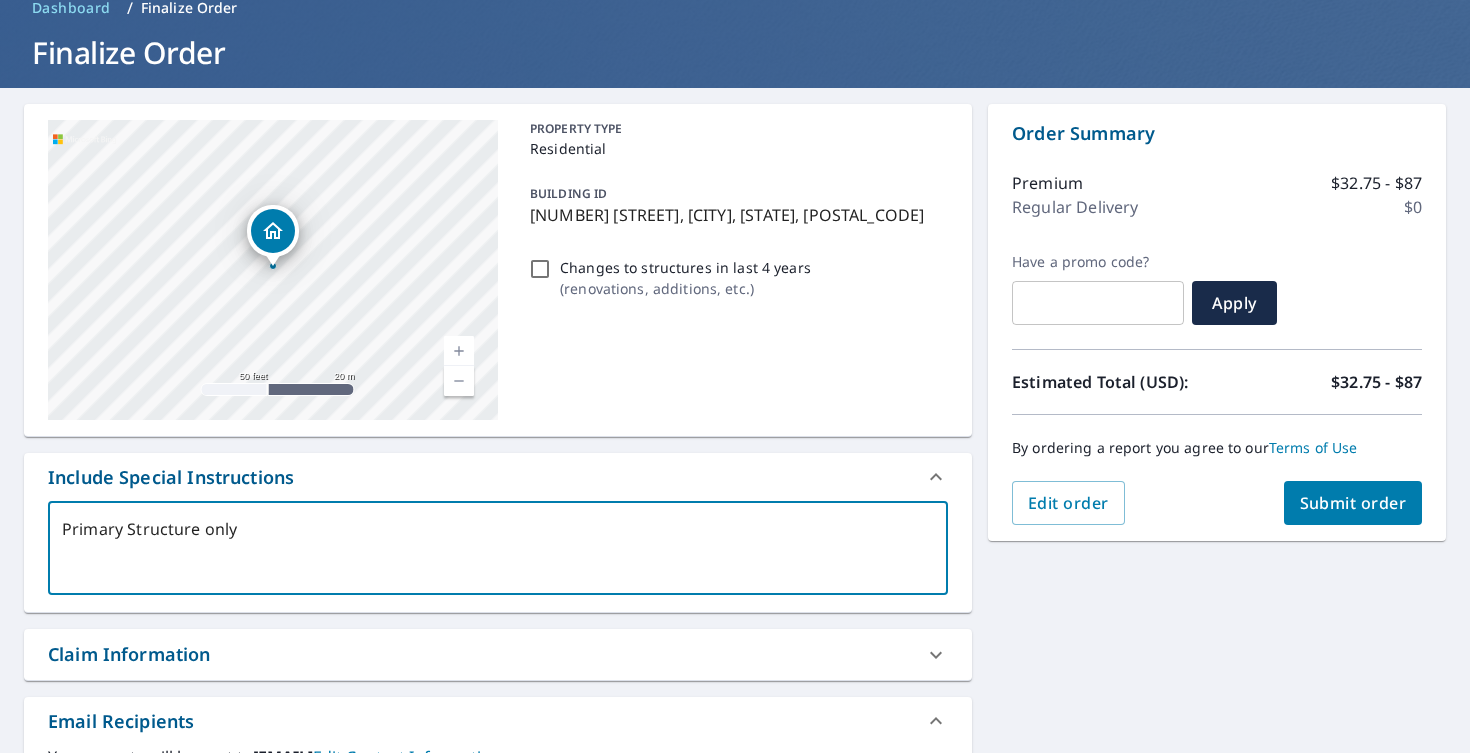 type on "Primary Structure only" 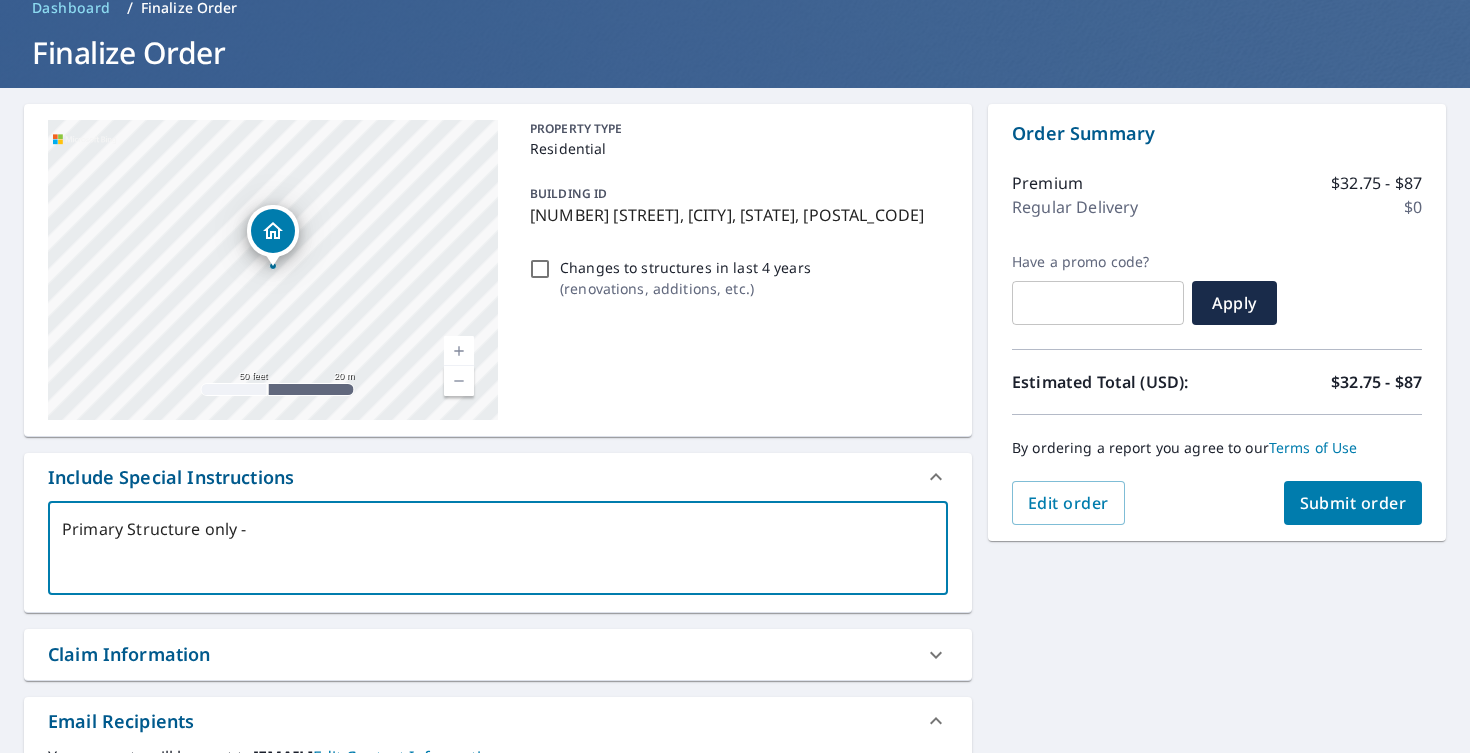 type on "Primary Structure only -" 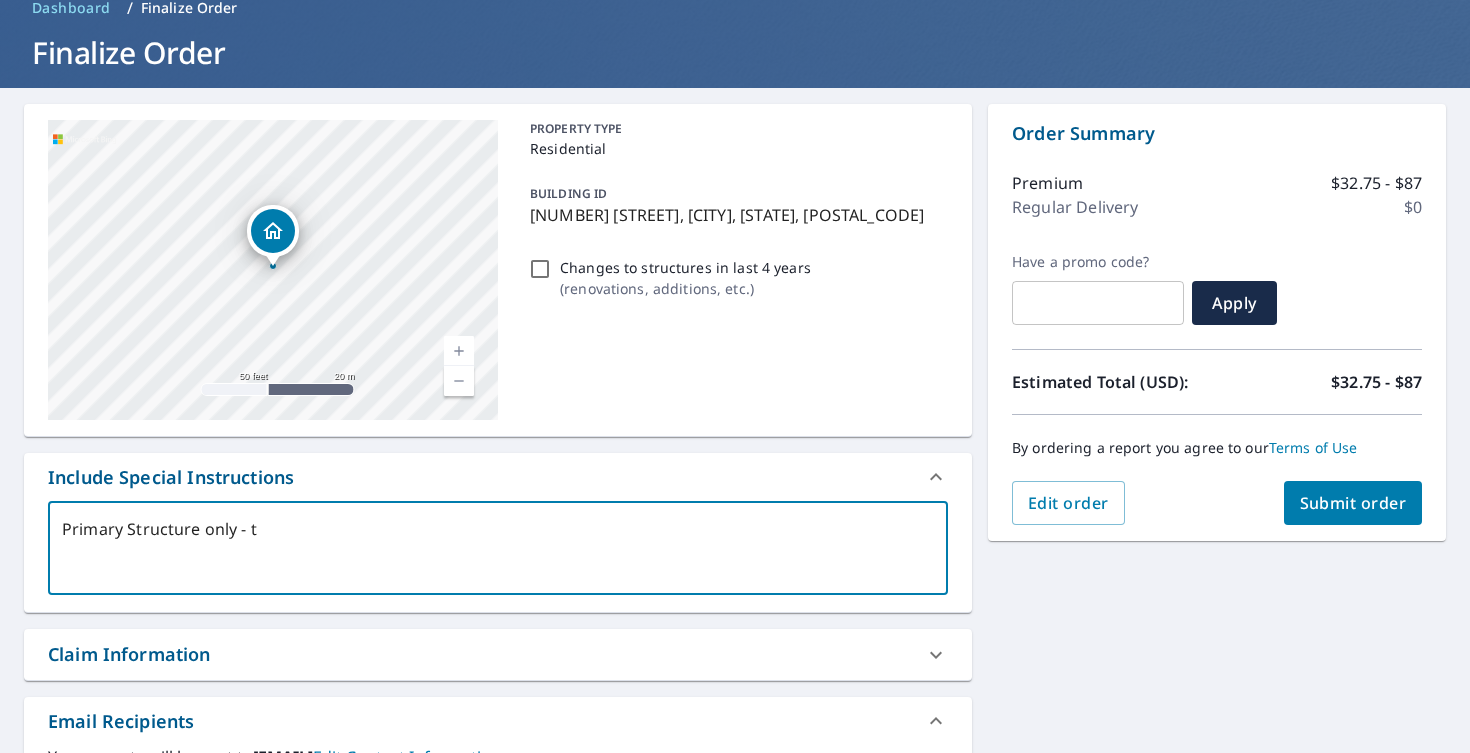 type on "Primary Structure only - th" 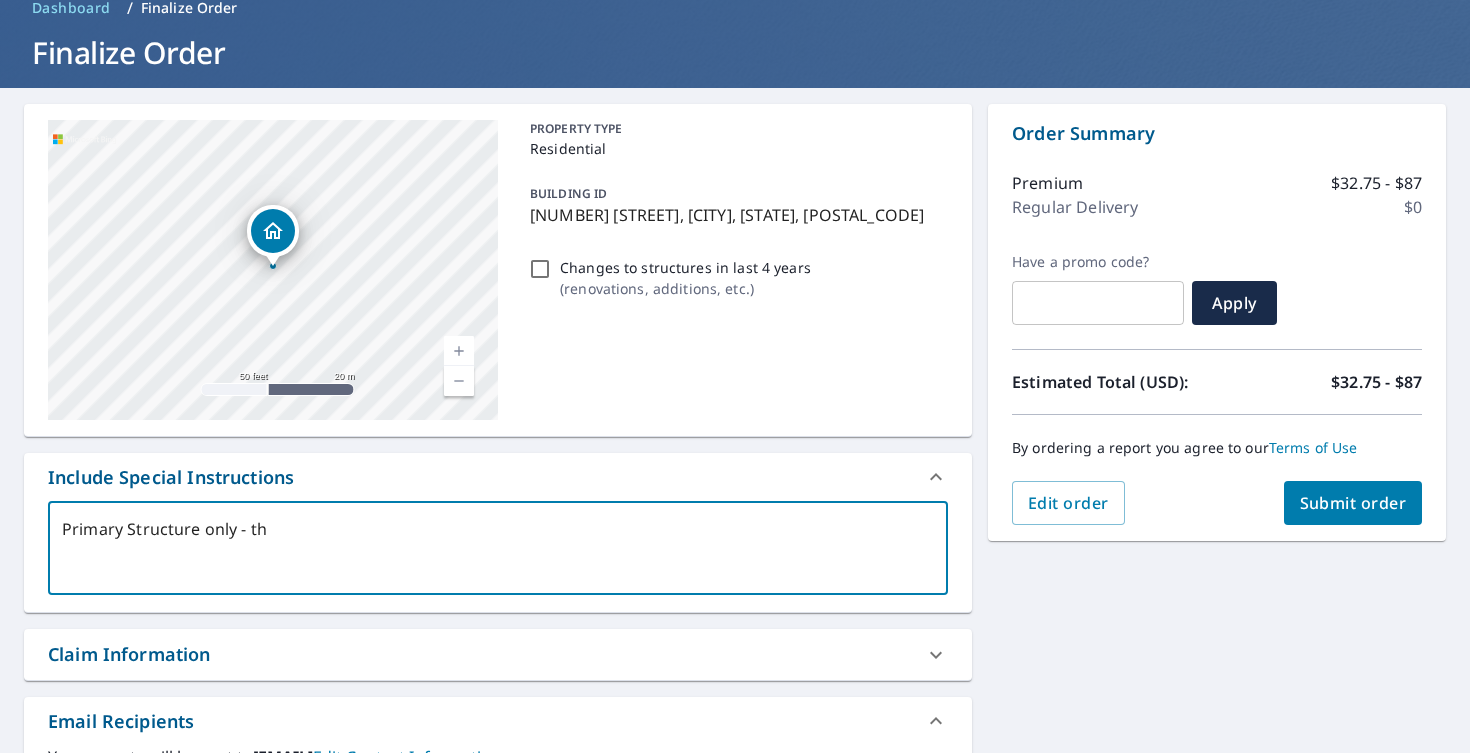 type on "Primary Structure only - thi" 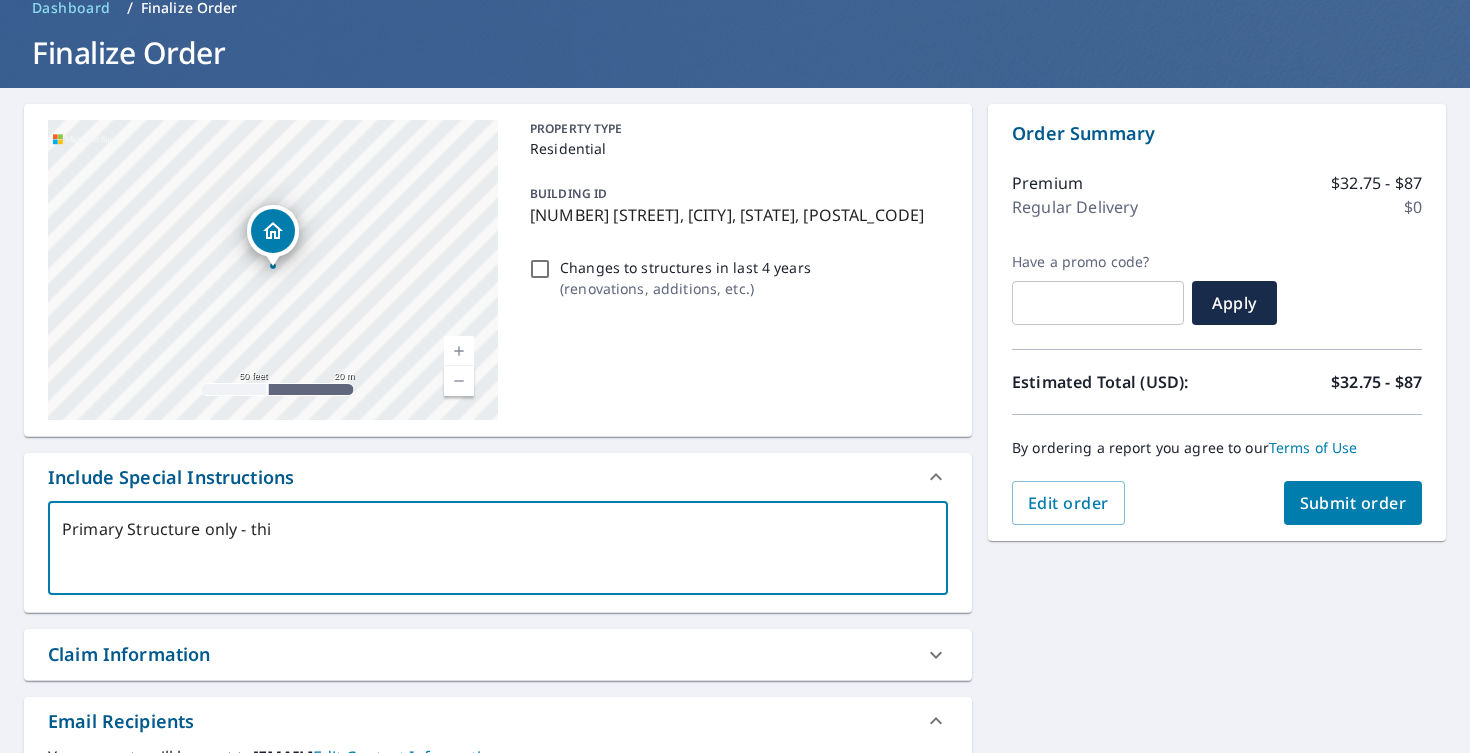 type on "Primary Structure only - this" 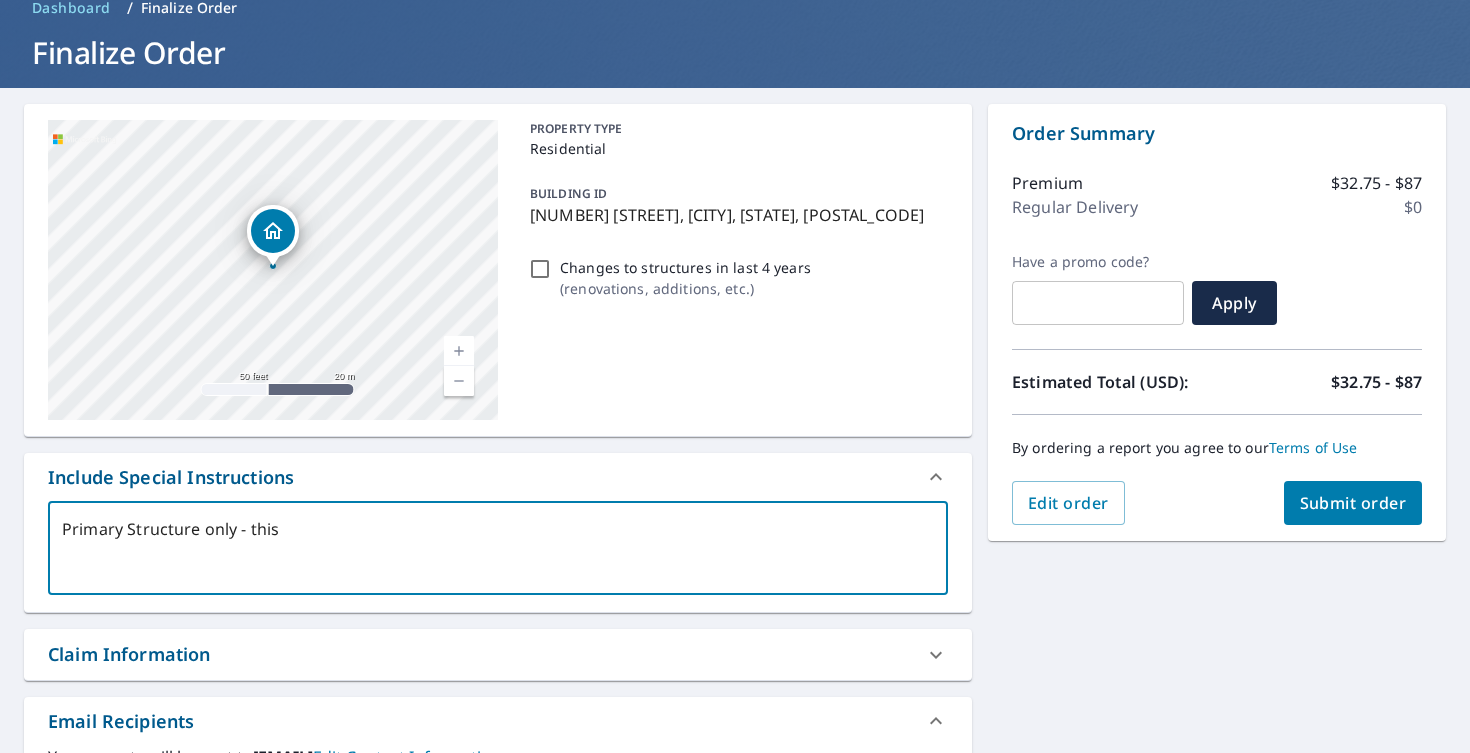 type on "Primary Structure only - this" 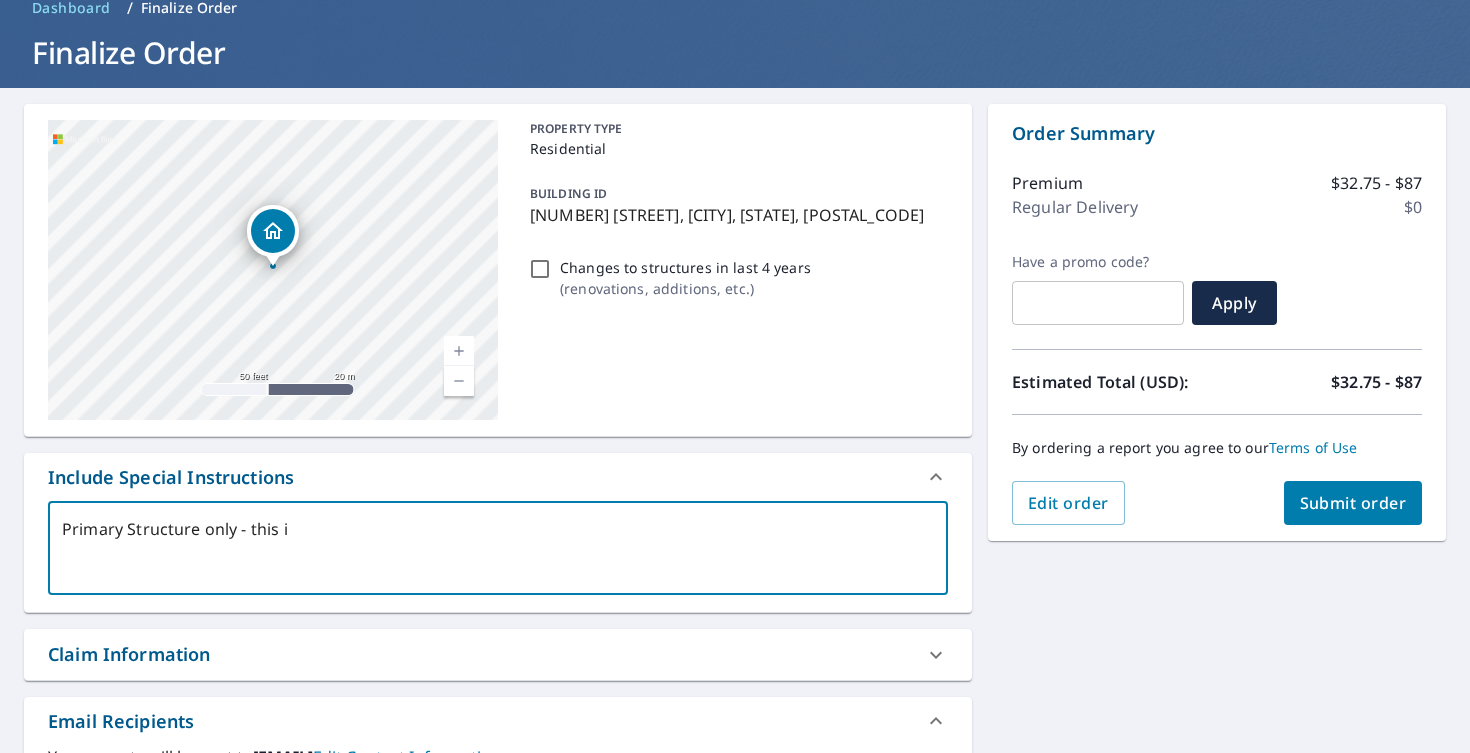 type on "Primary Structure only - this is" 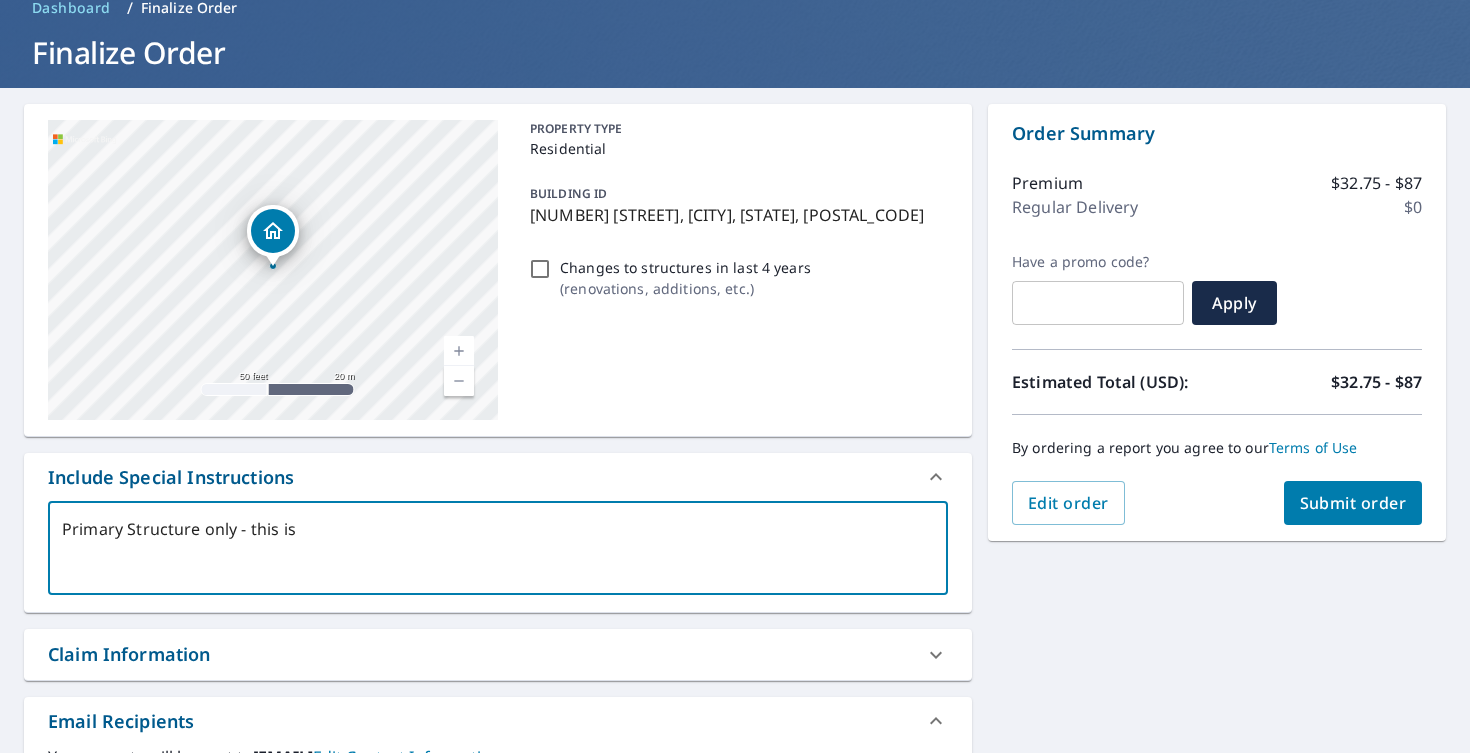 type on "Primary Structure only - this is" 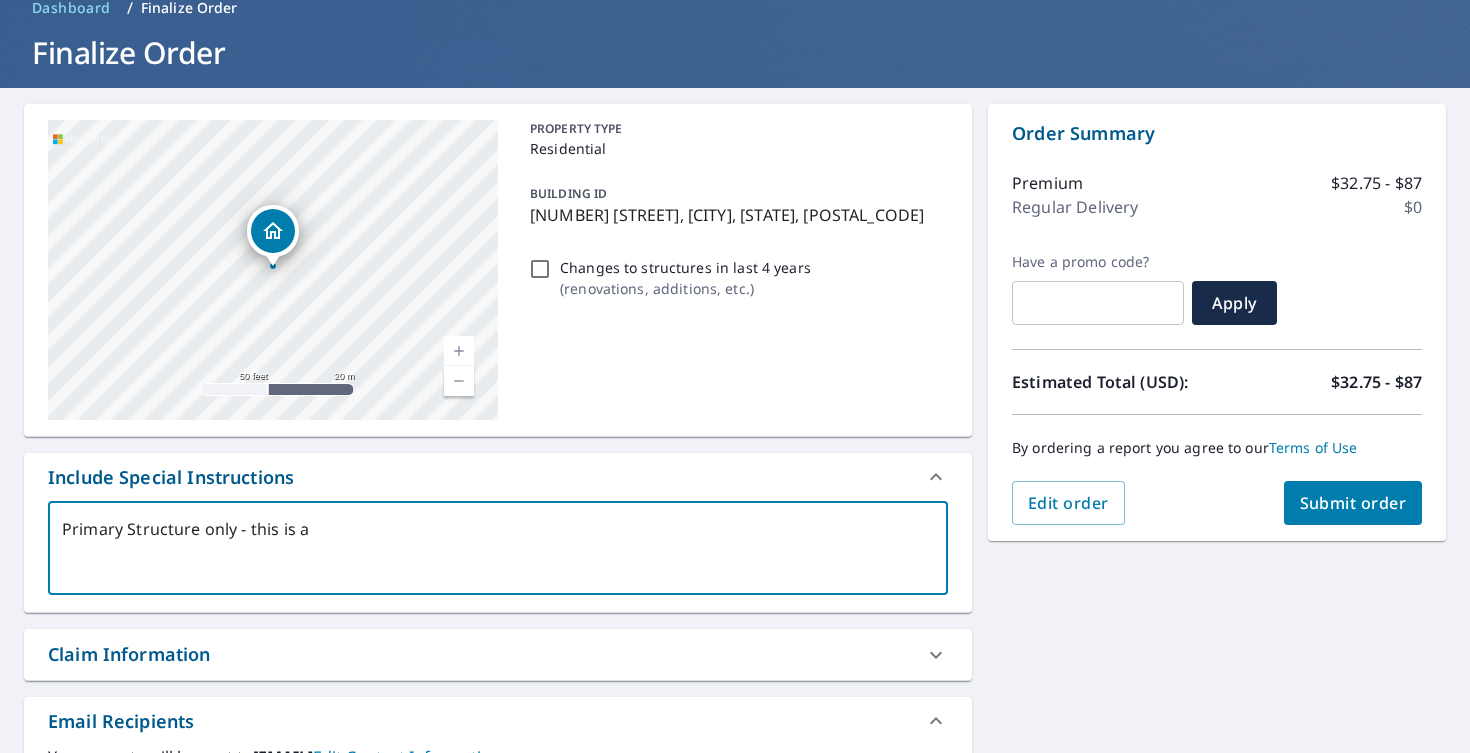 type on "Primary Structure only - this is a" 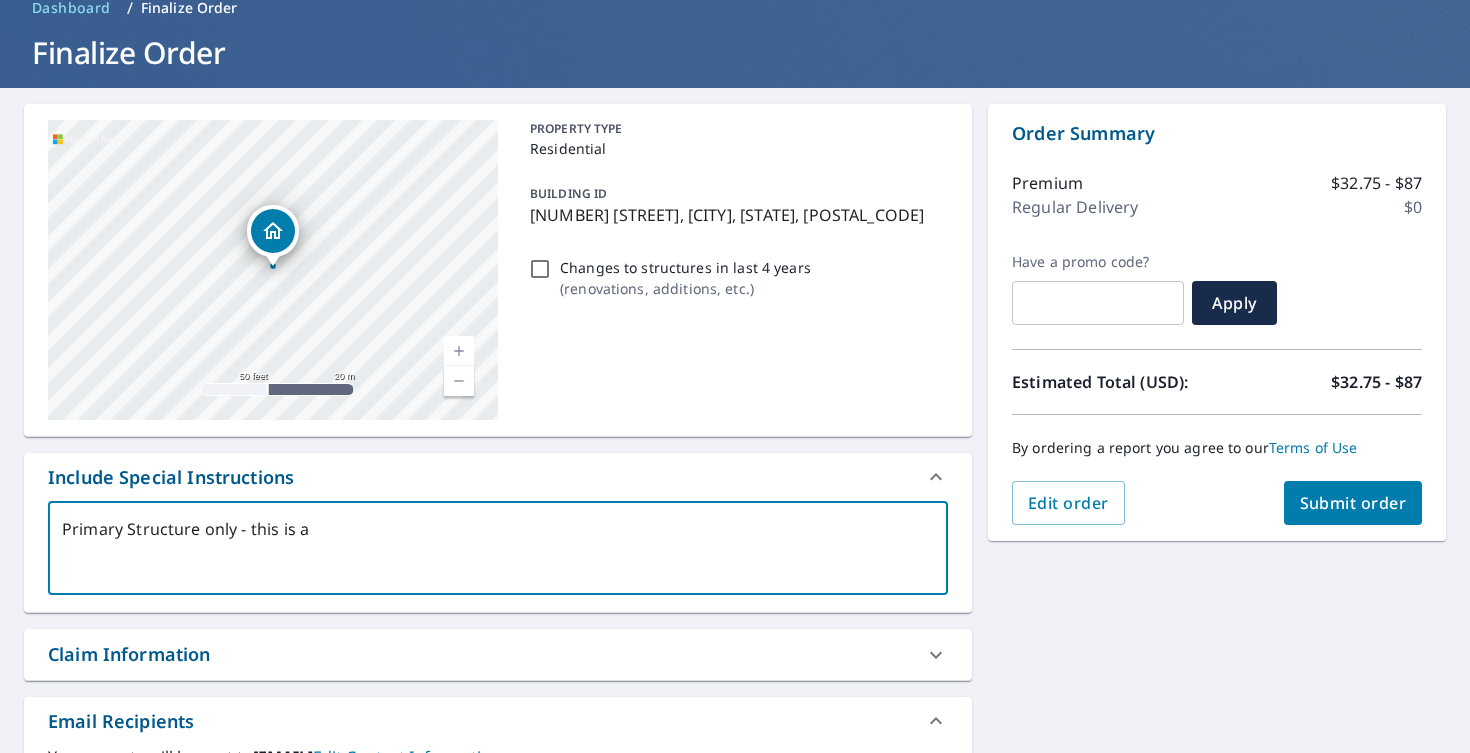 type on "Primary Structure only - this is a" 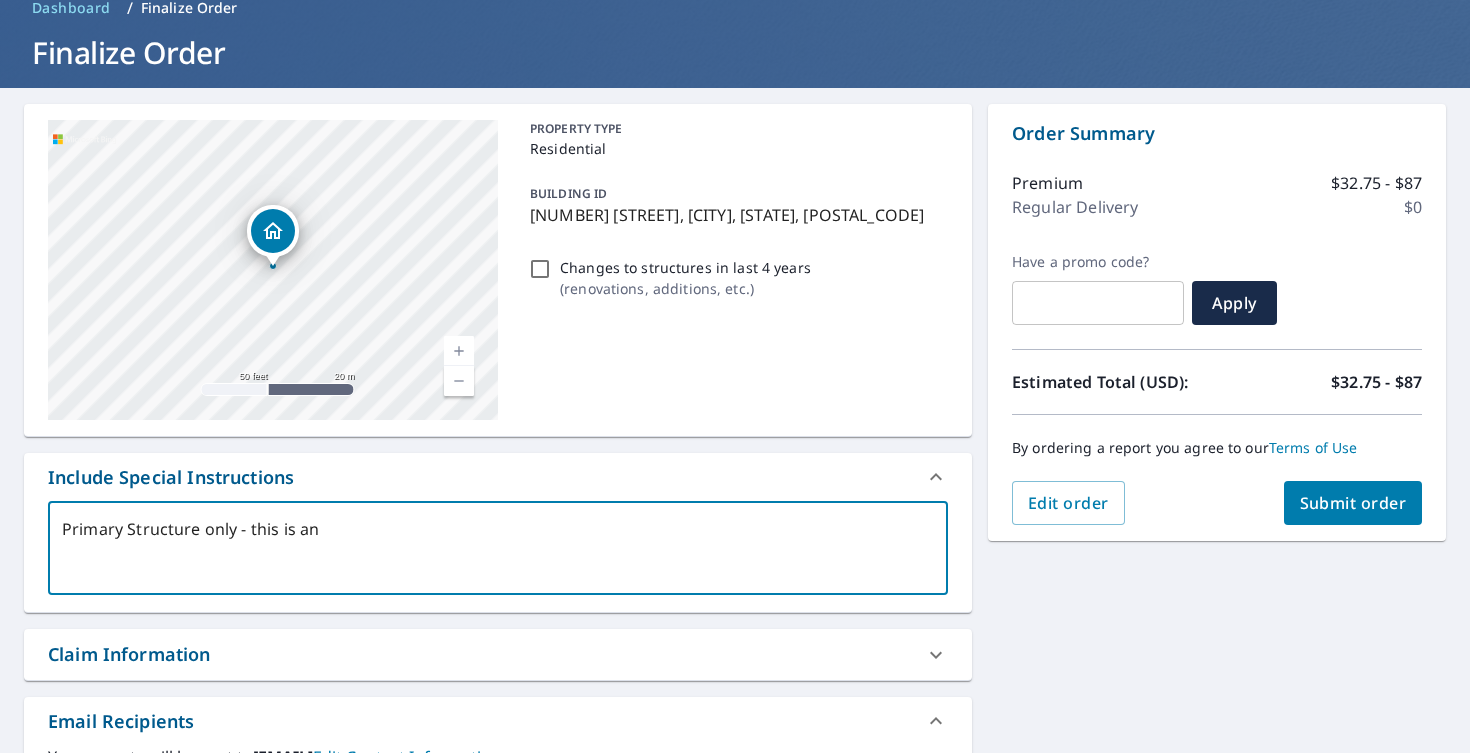 type on "Primary Structure only - this is an" 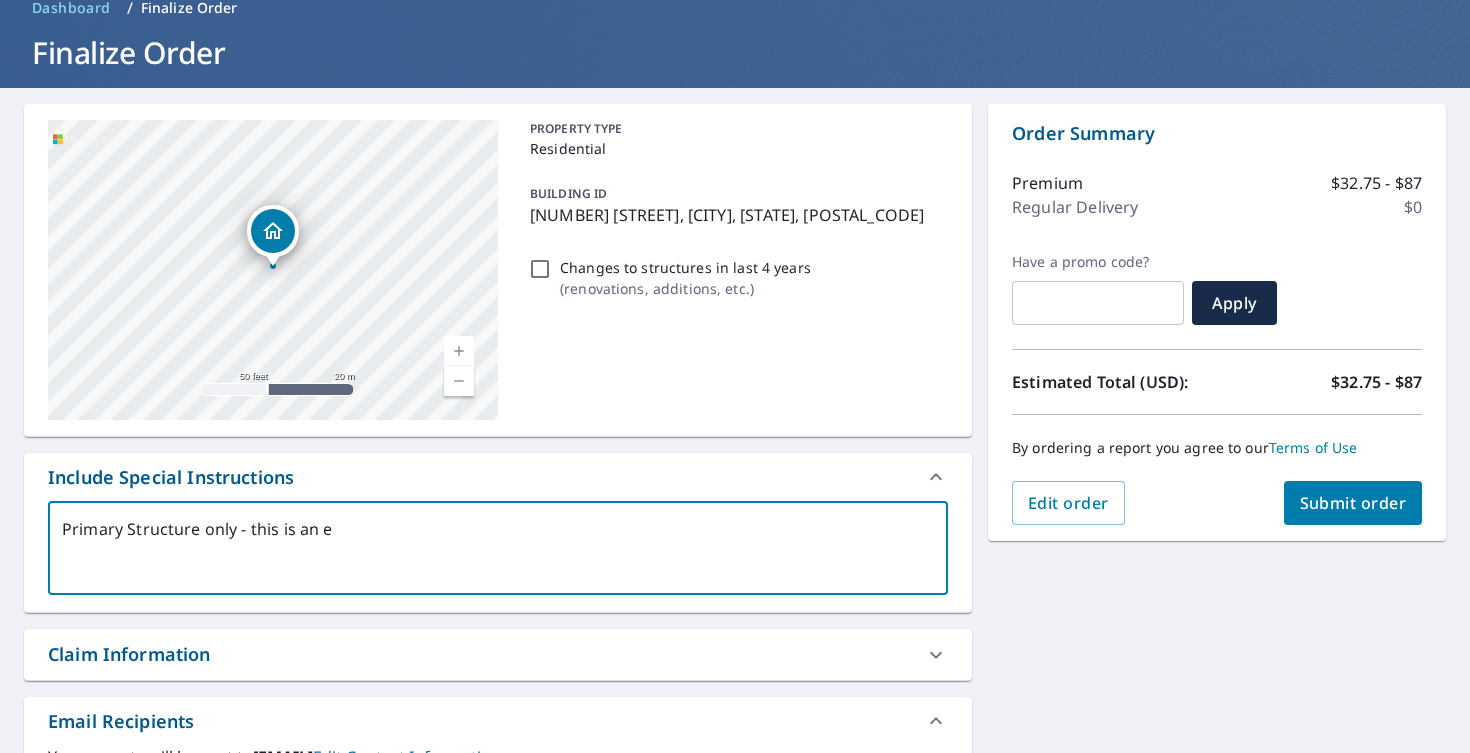 type on "Primary Structure only - this is an en" 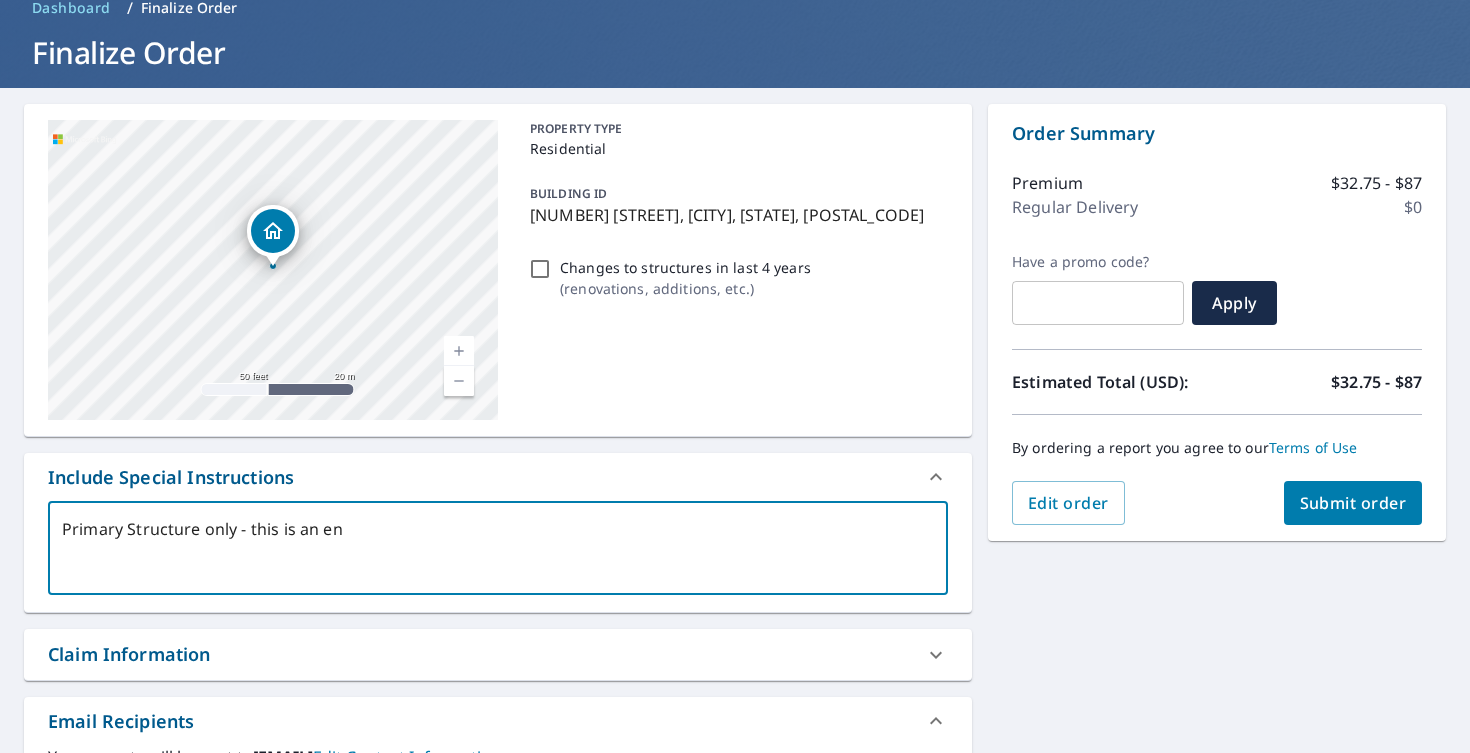 type on "Primary Structure only - this is an ent" 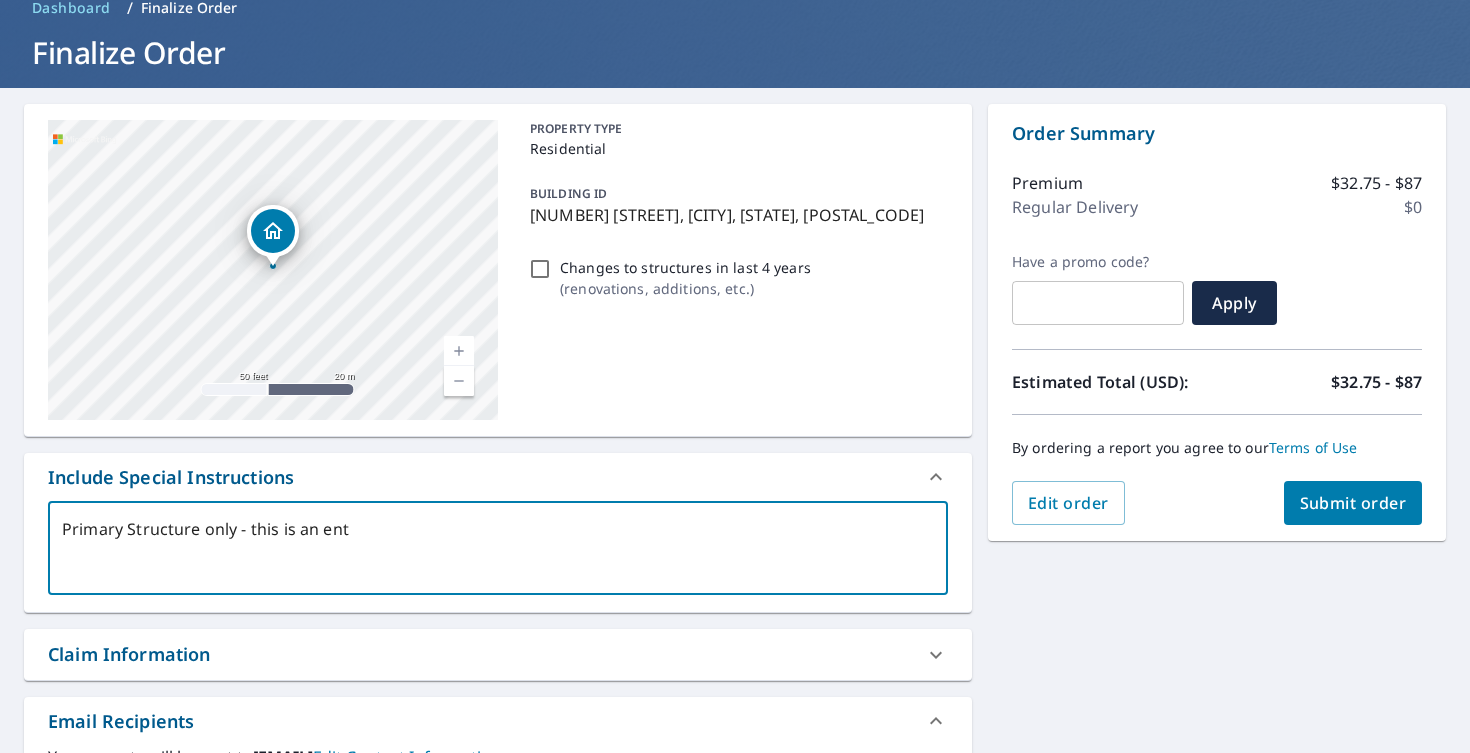 type on "Primary Structure only - this is an enti" 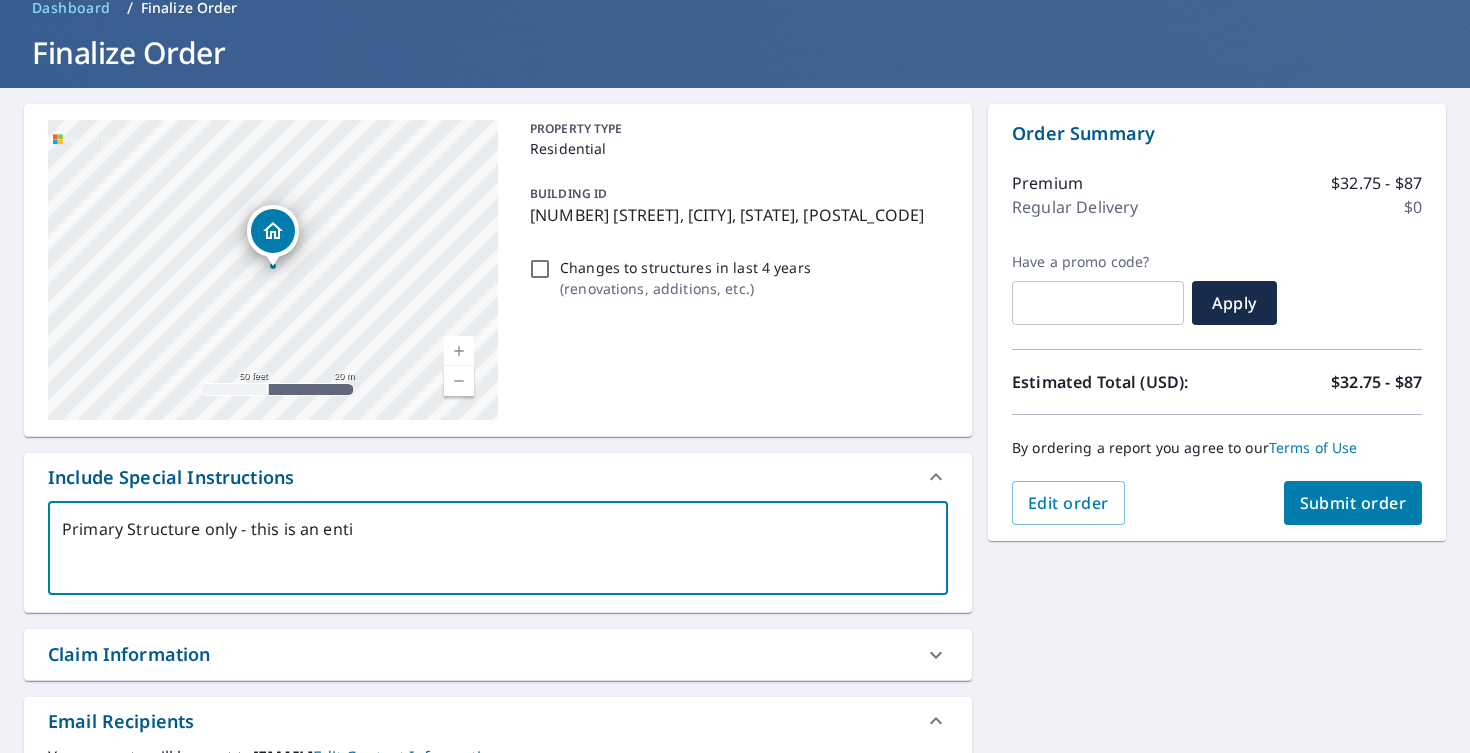type on "Primary Structure only - this is an entir" 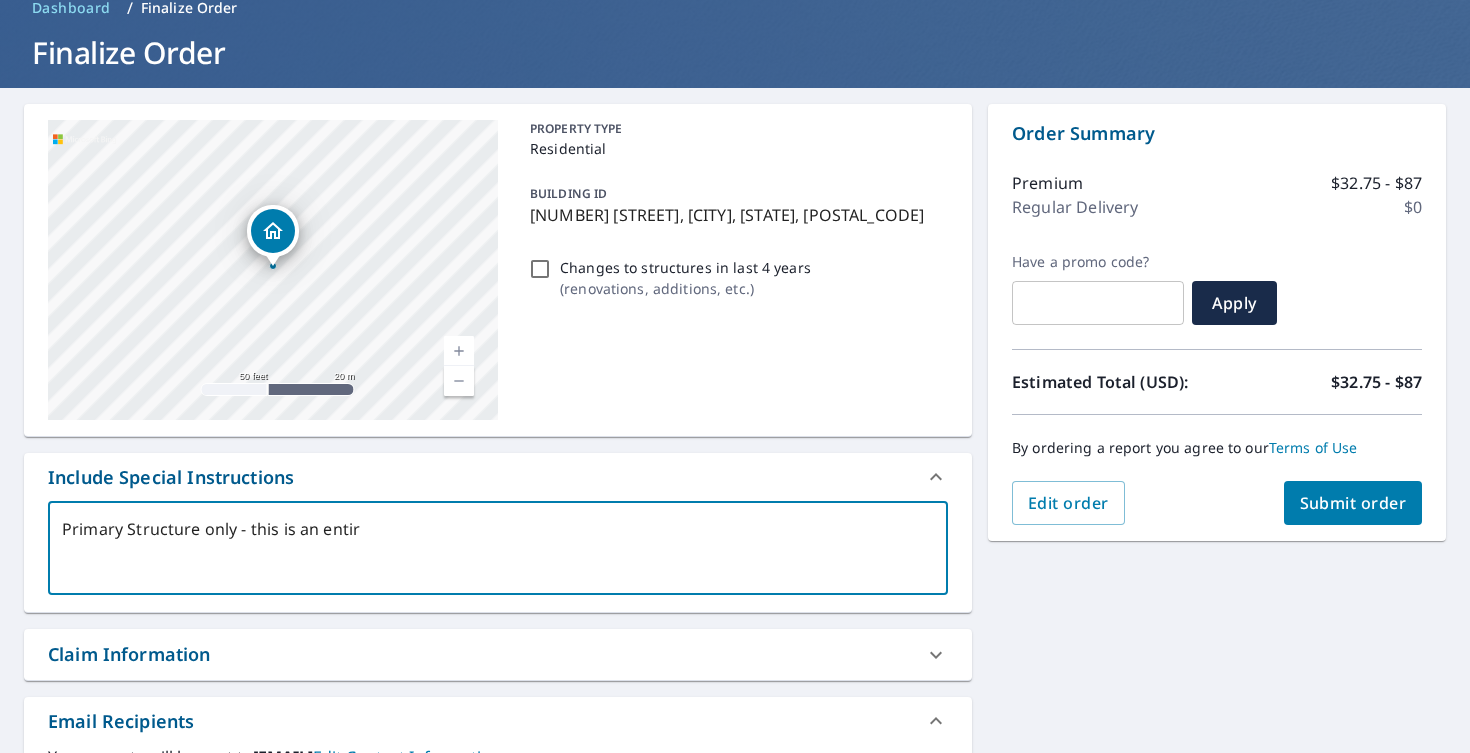 type on "Primary Structure only - this is an entire" 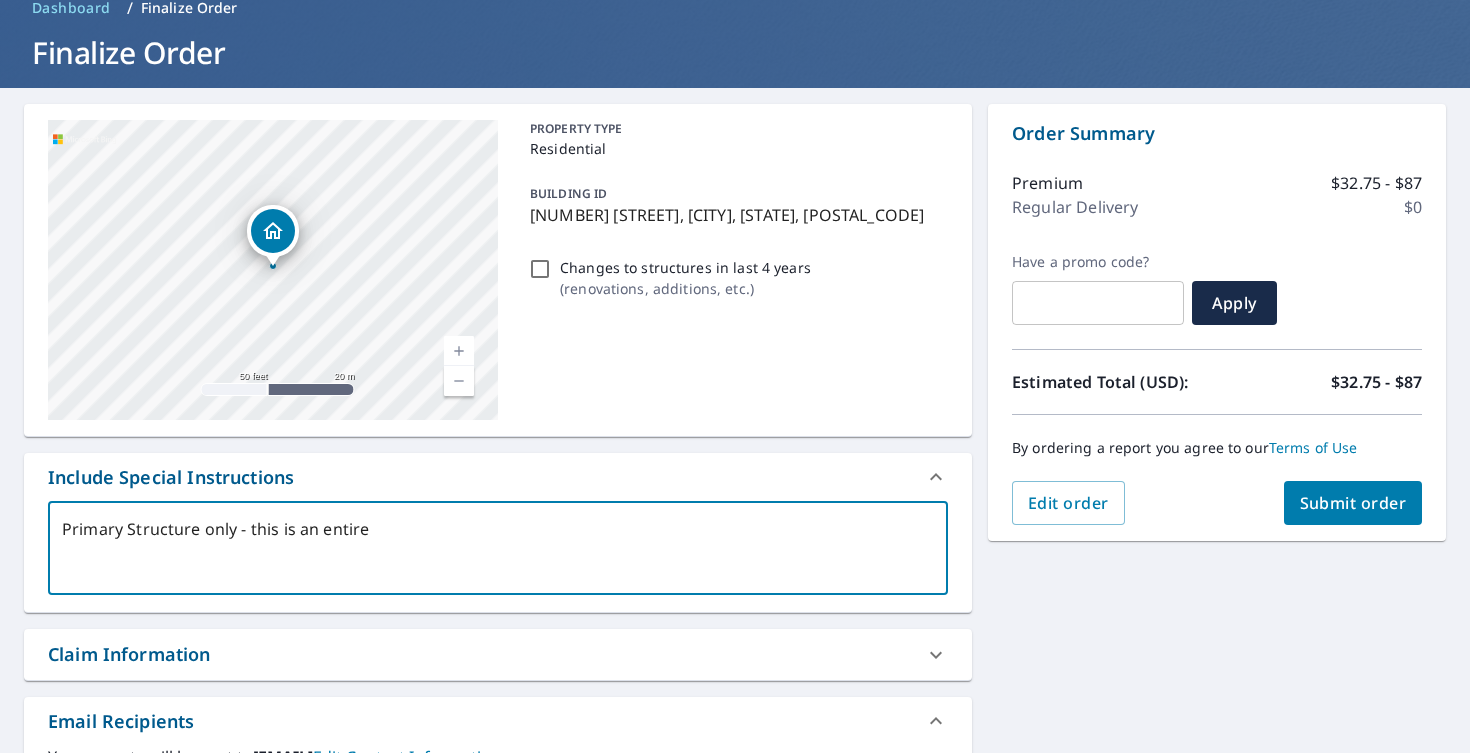 type on "Primary Structure only - this is an entire" 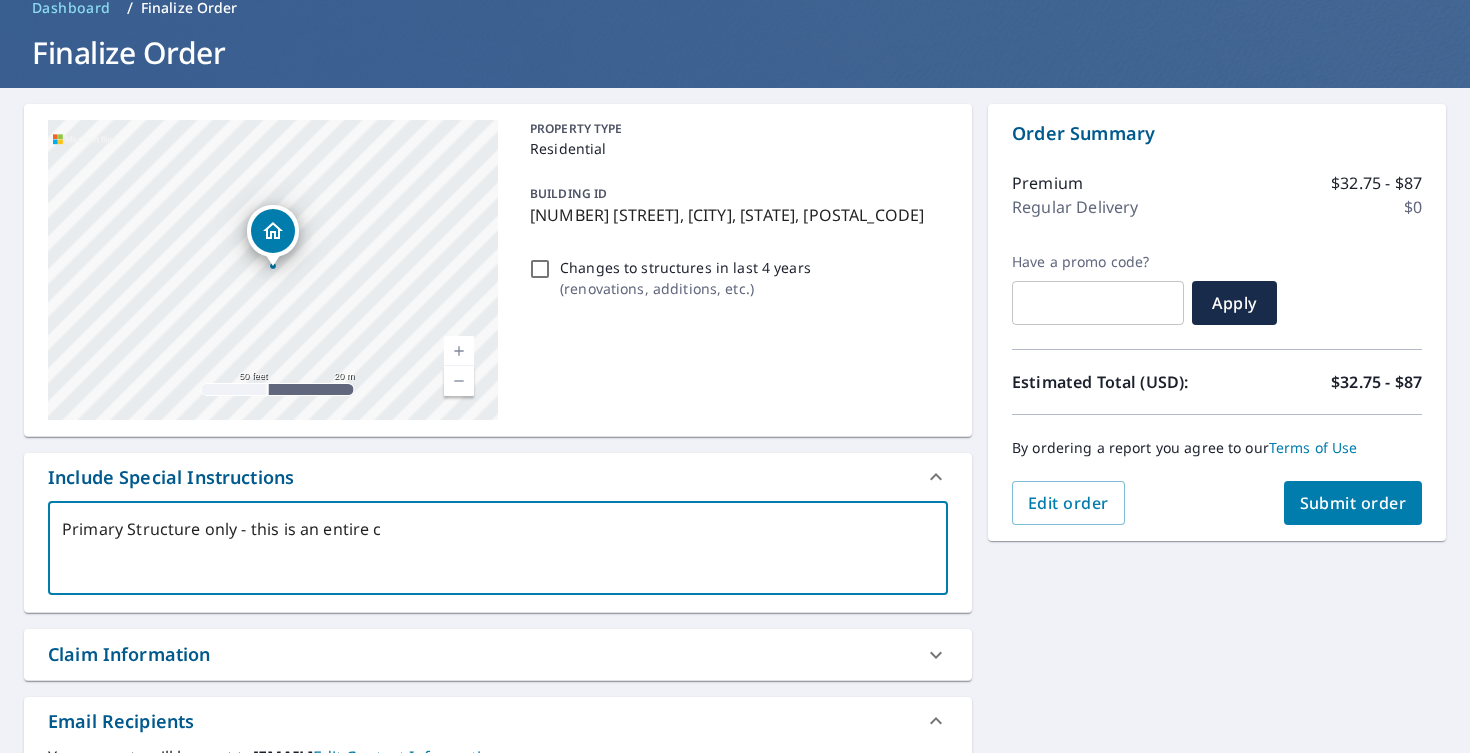 type on "Primary Structure only - this is an entire ch" 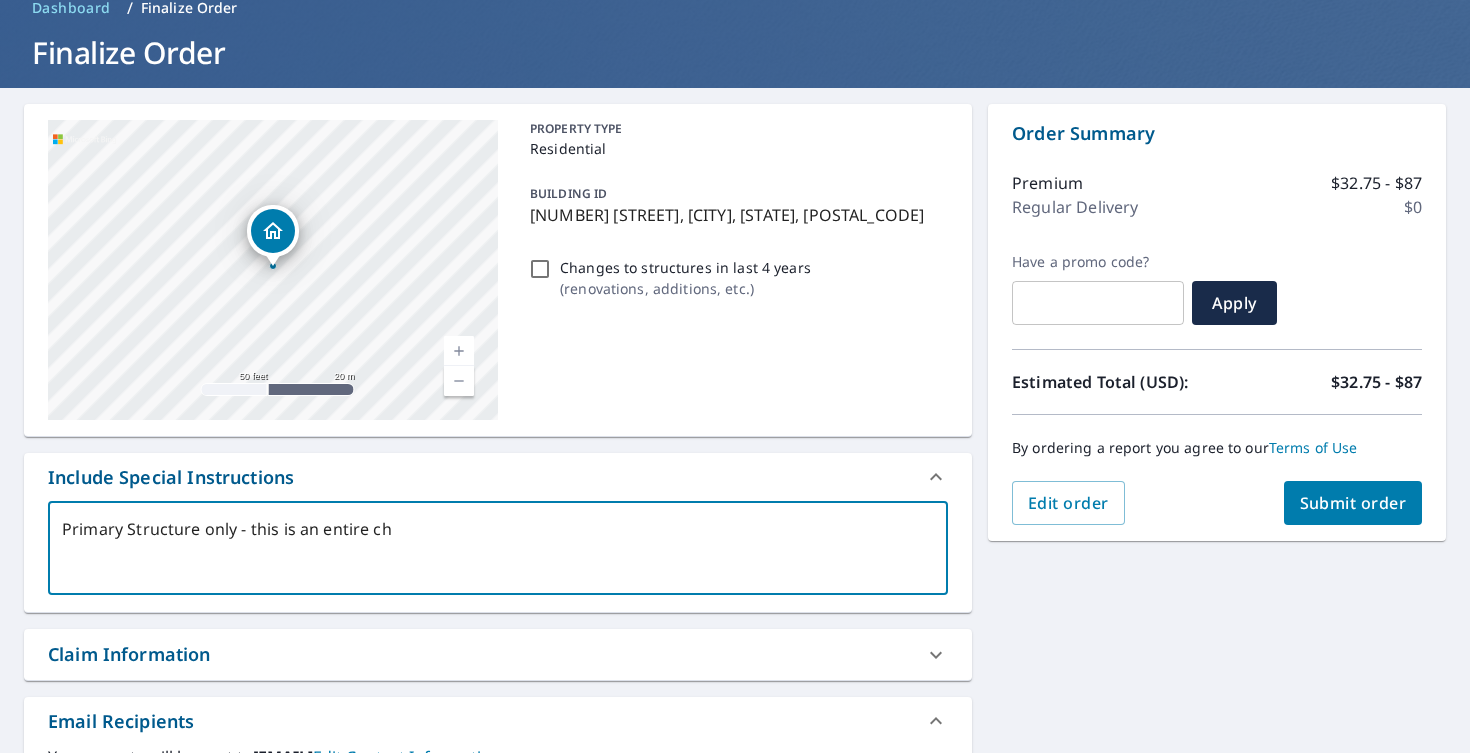 type on "Primary Structure only - this is an entire chu" 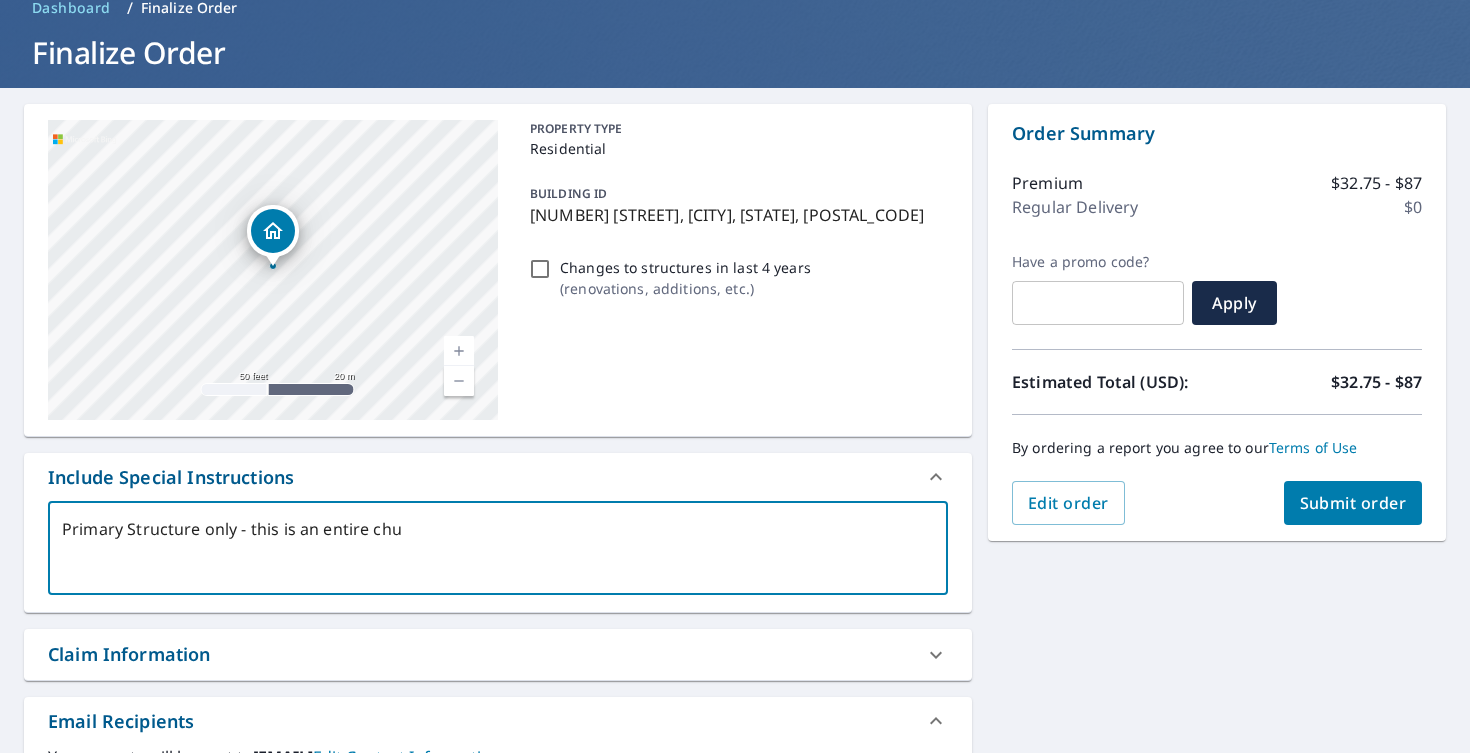 type on "Primary Structure only - this is an entire chur" 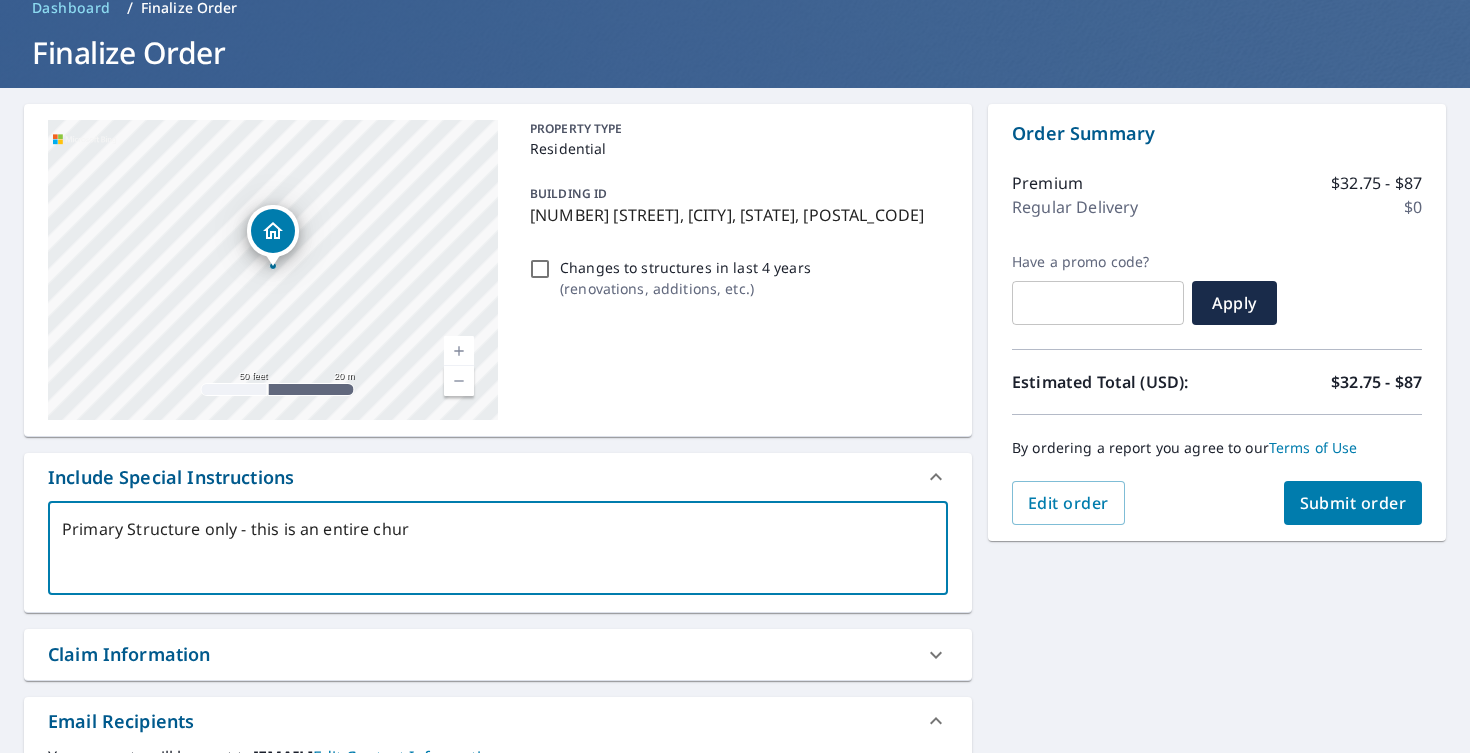 type on "Primary Structure only - this is an entire churc" 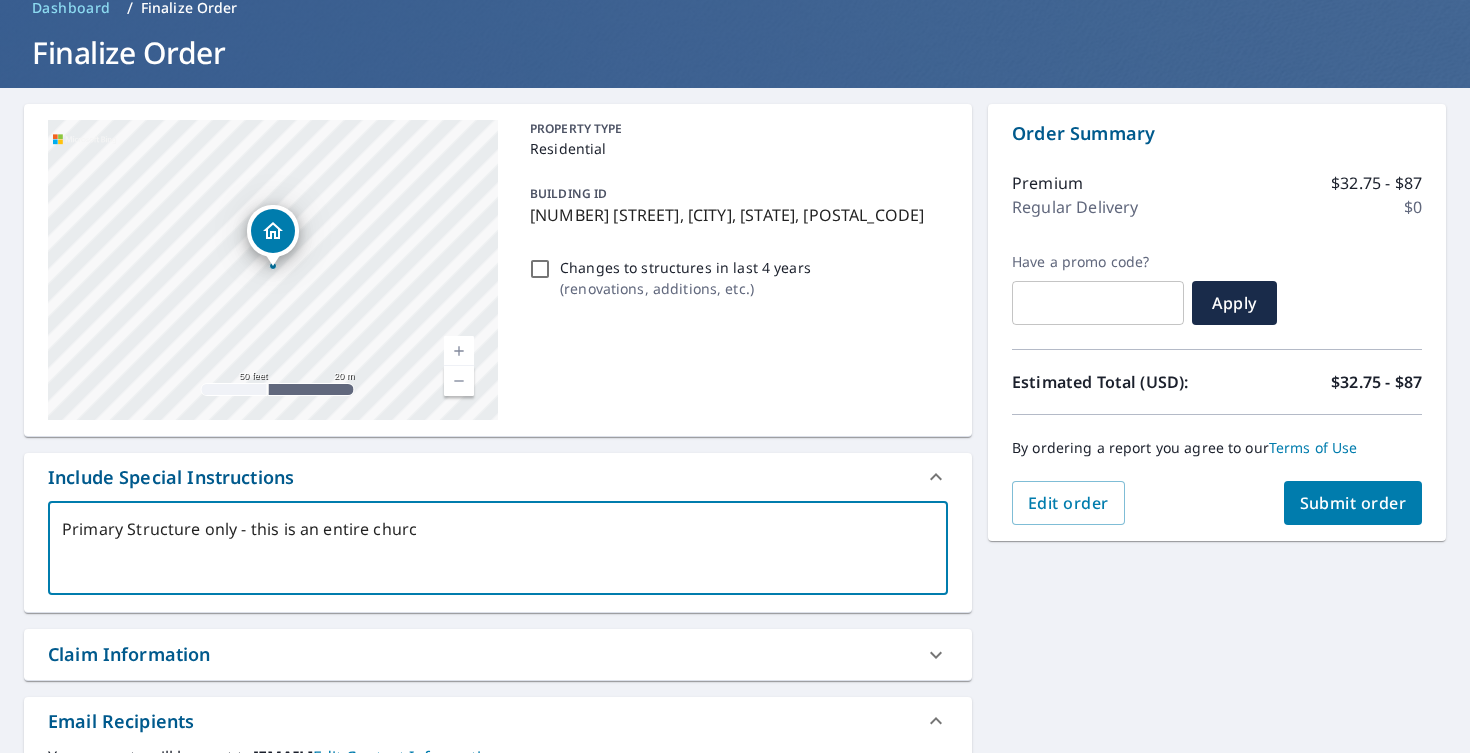 type on "Primary Structure only - this is an entire church" 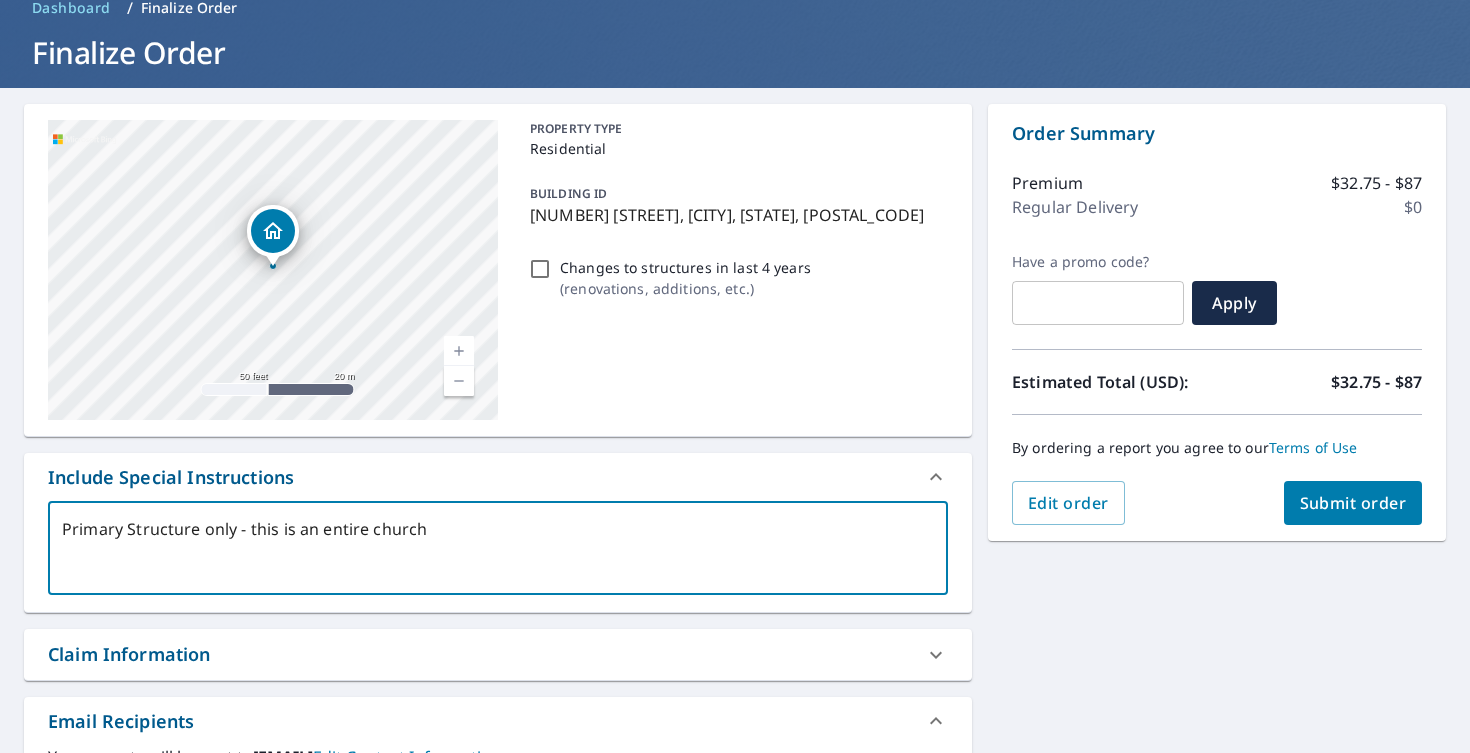 type on "Primary Structure only - this is an entire church" 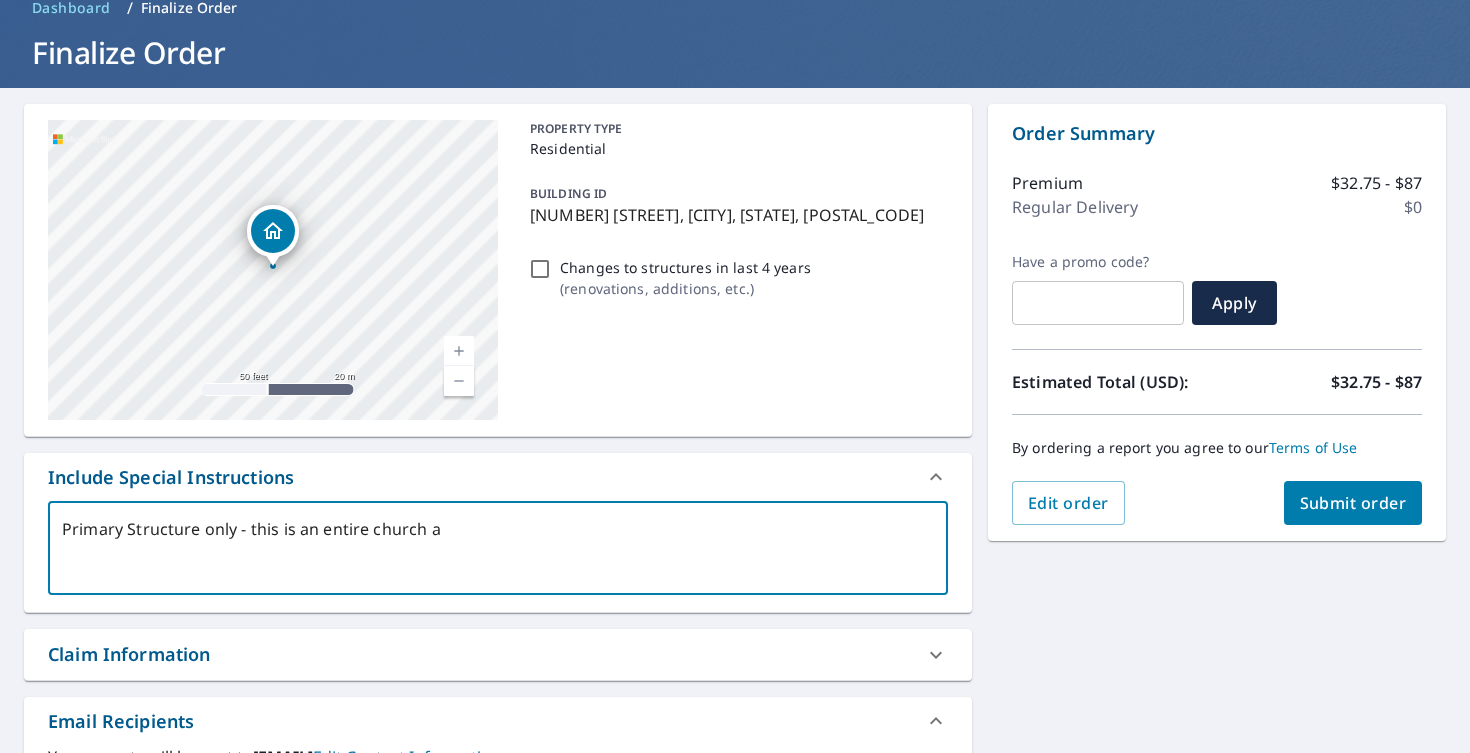 type on "Primary Structure only - this is an entire church an" 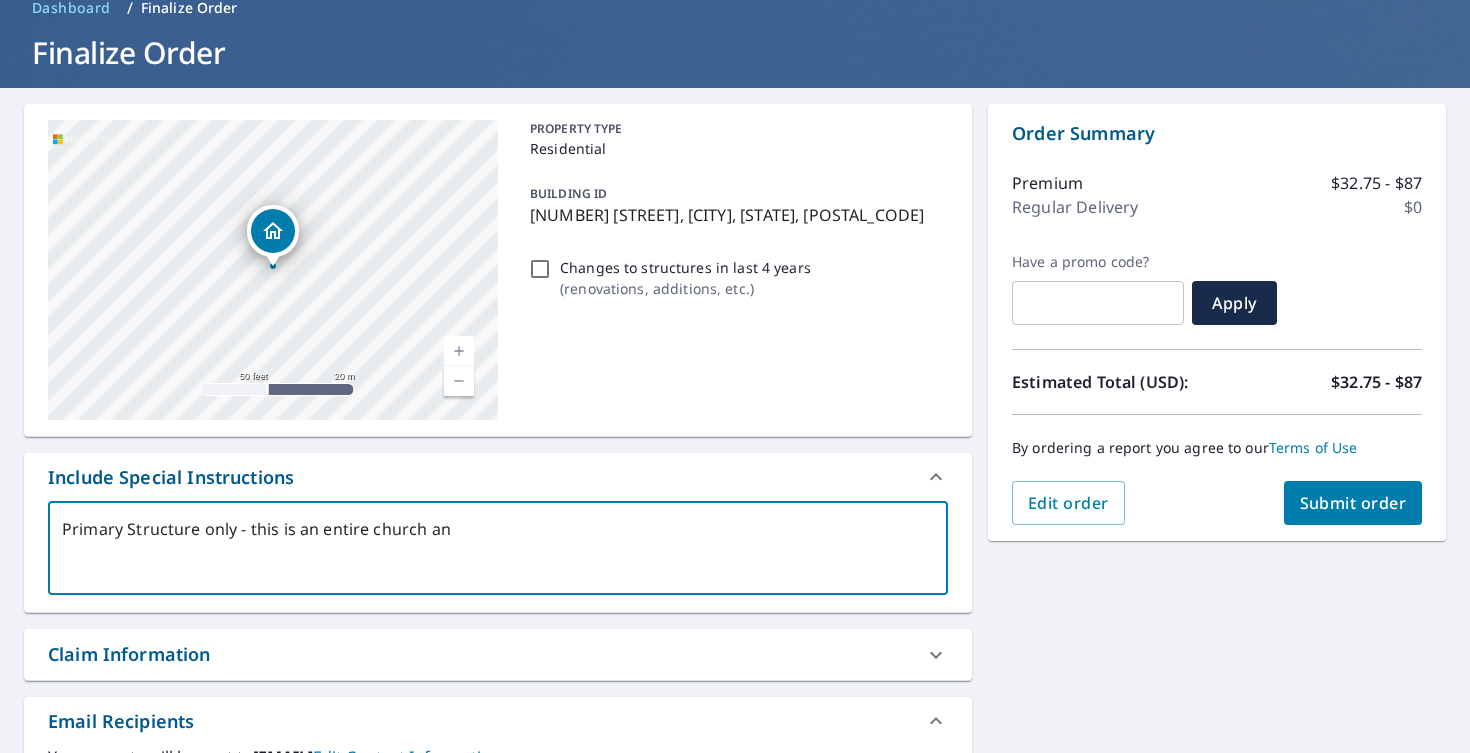 type on "Primary Structure only - this is an entire church and" 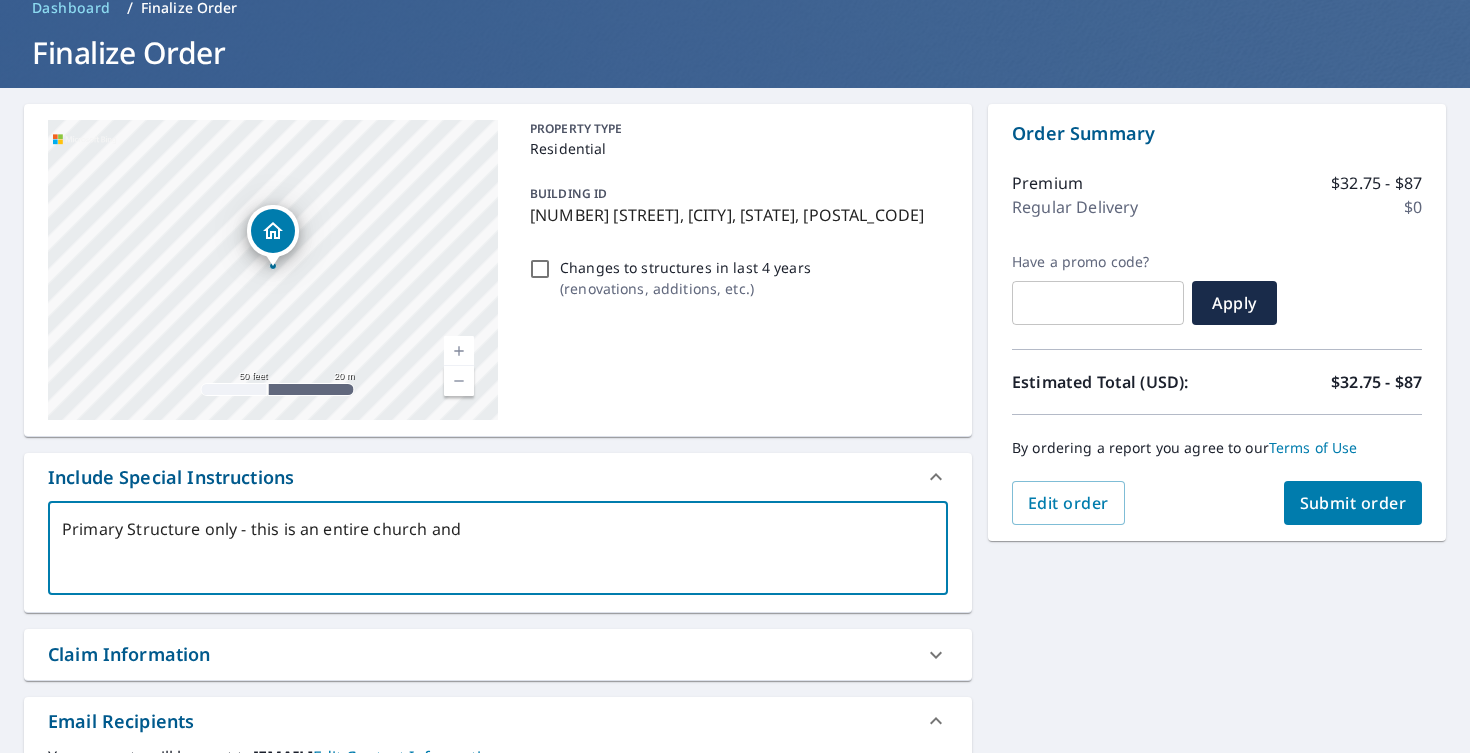 type on "Primary Structure only - this is an entire church and" 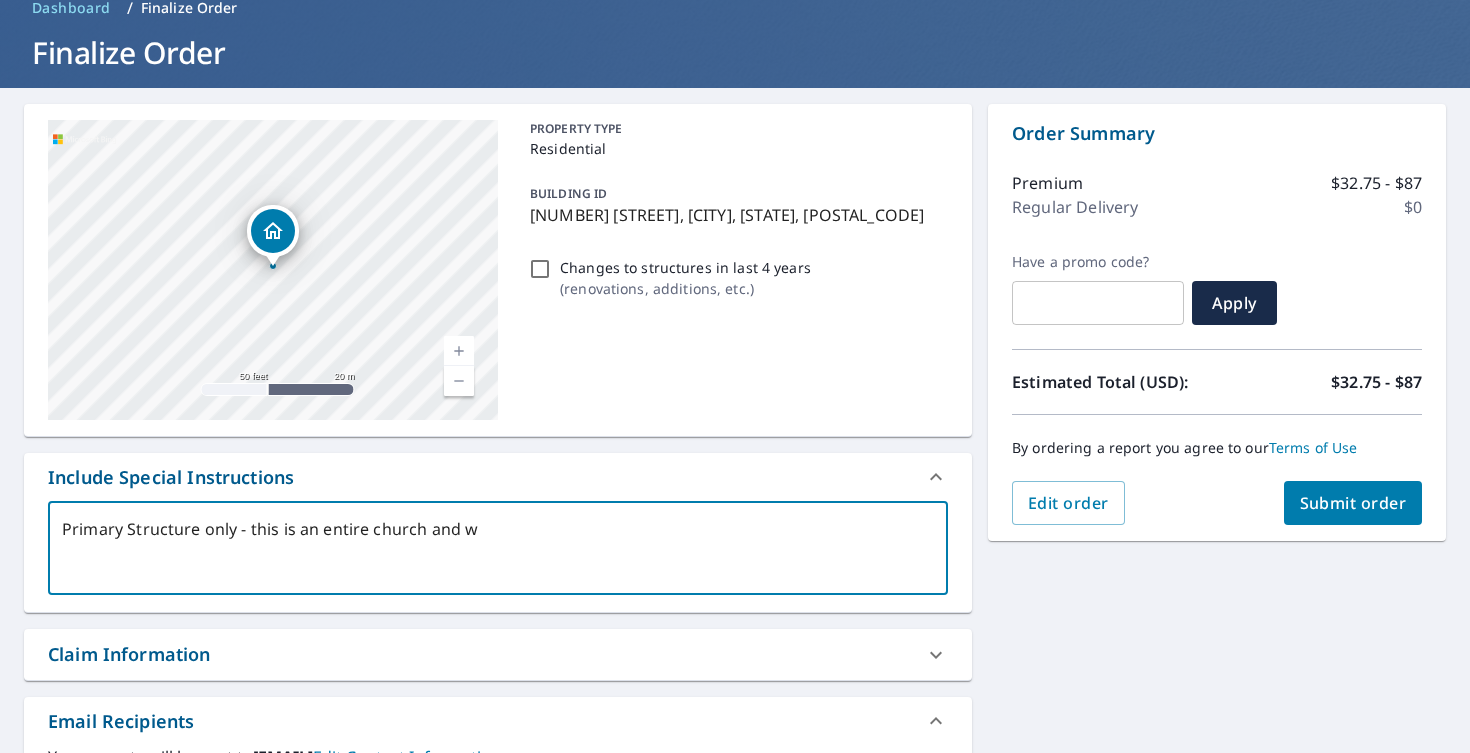 type on "Primary Structure only - this is an entire church and we" 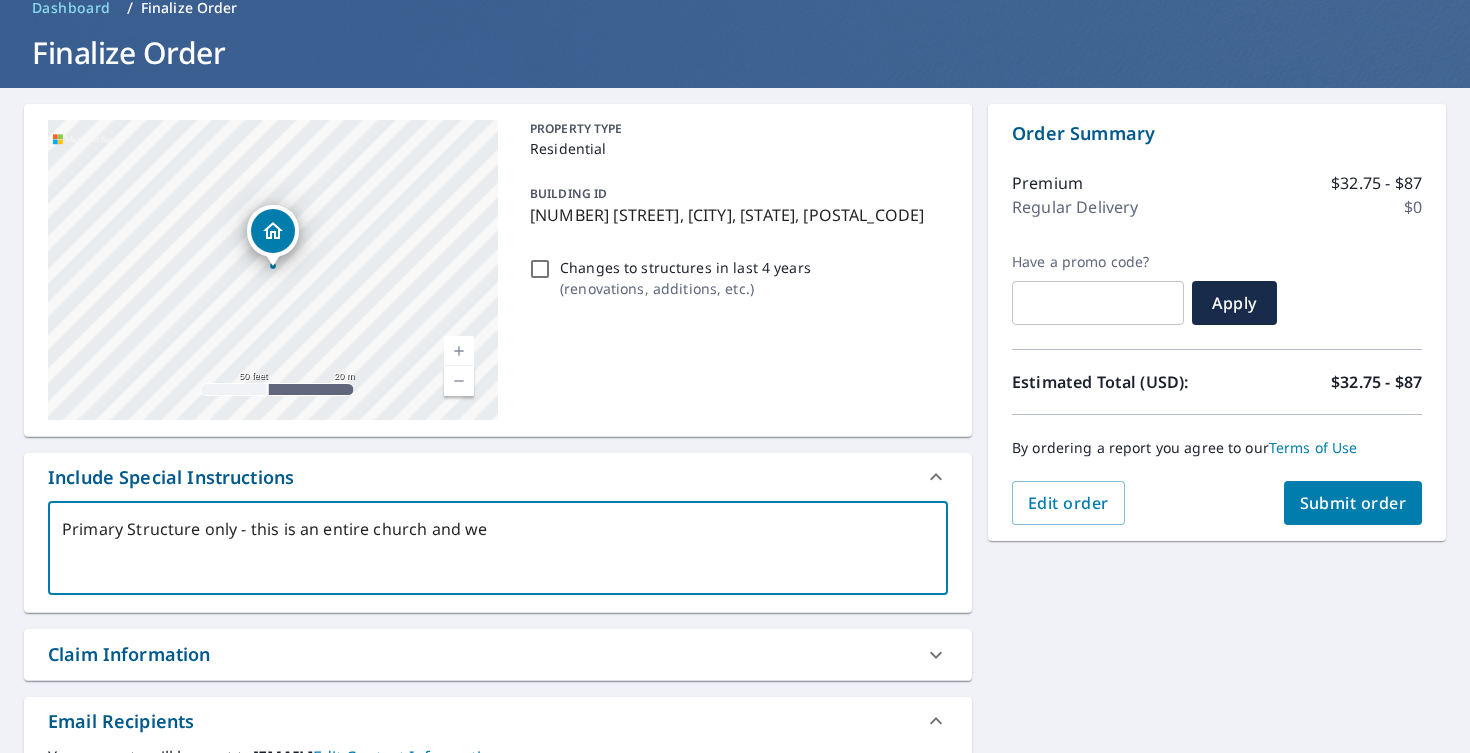 type on "Primary Structure only - this is an entire church and we" 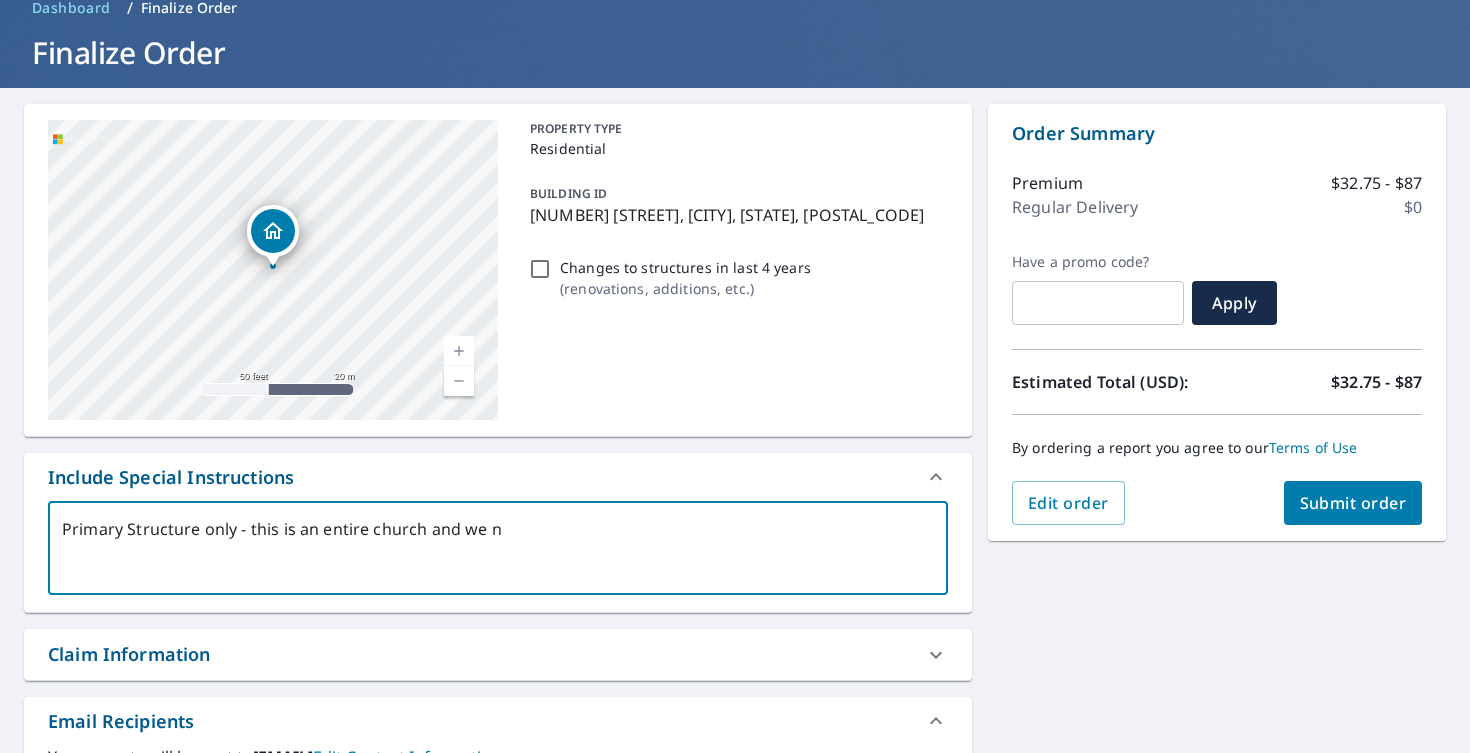 type on "Primary Structure only - this is an entire church and we ne" 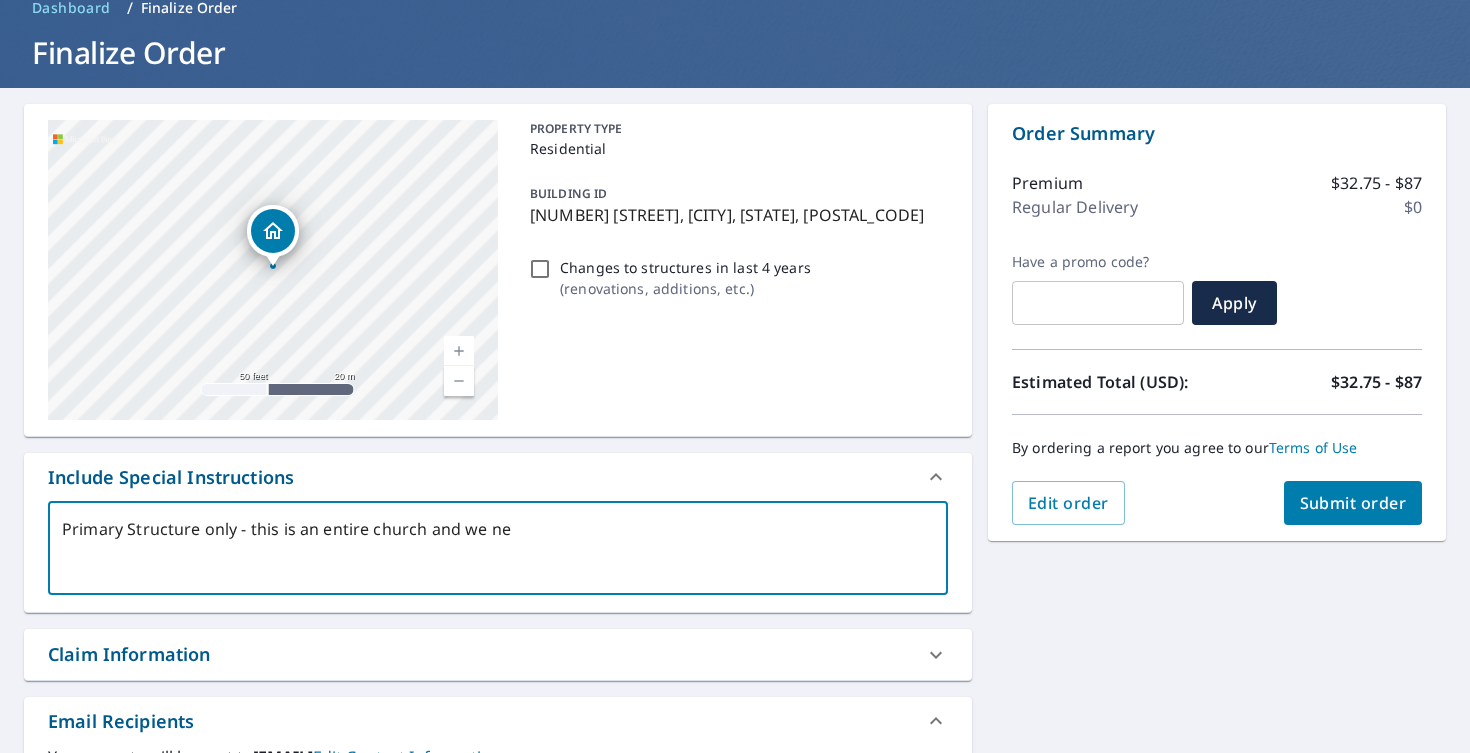 type on "Primary Structure only - this is an entire church and we nee" 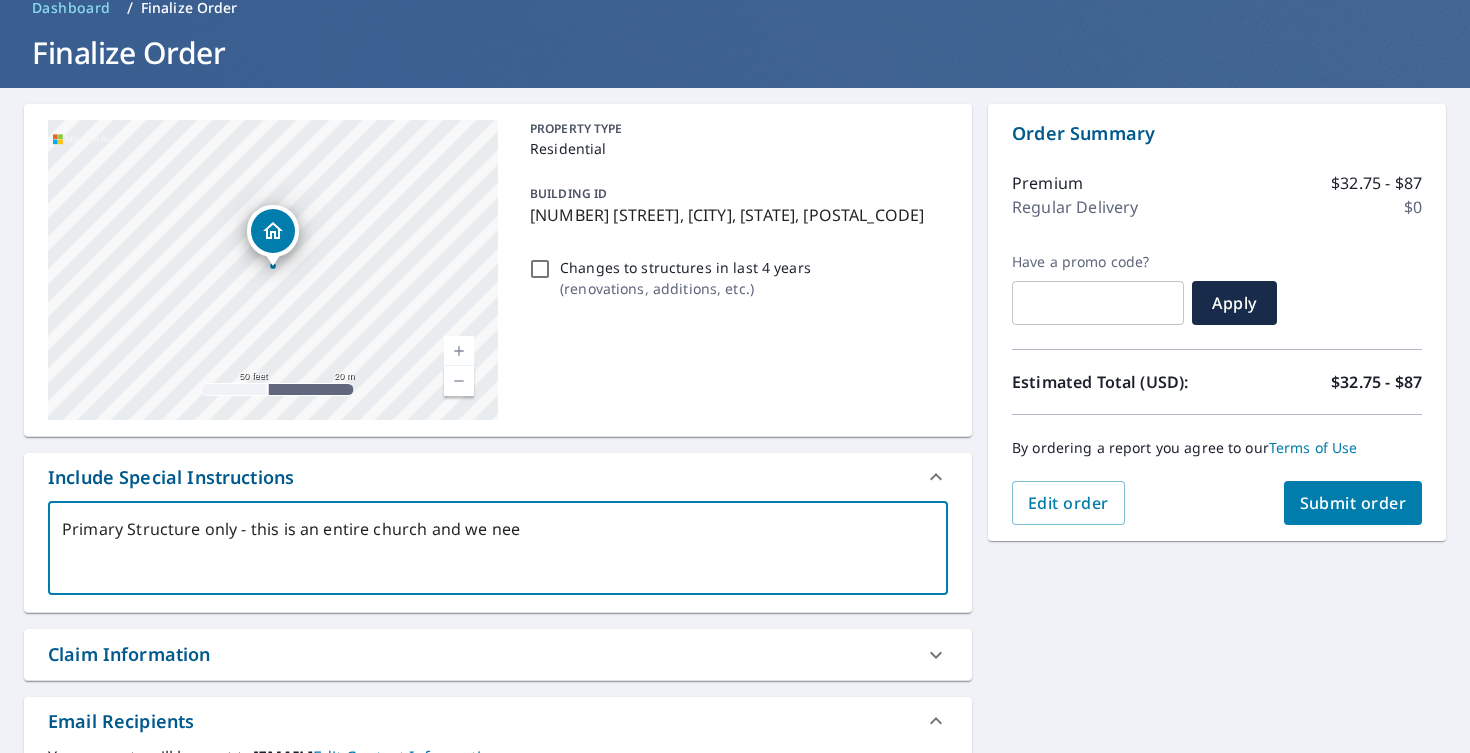 type on "Primary Structure only - this is an entire church and we need" 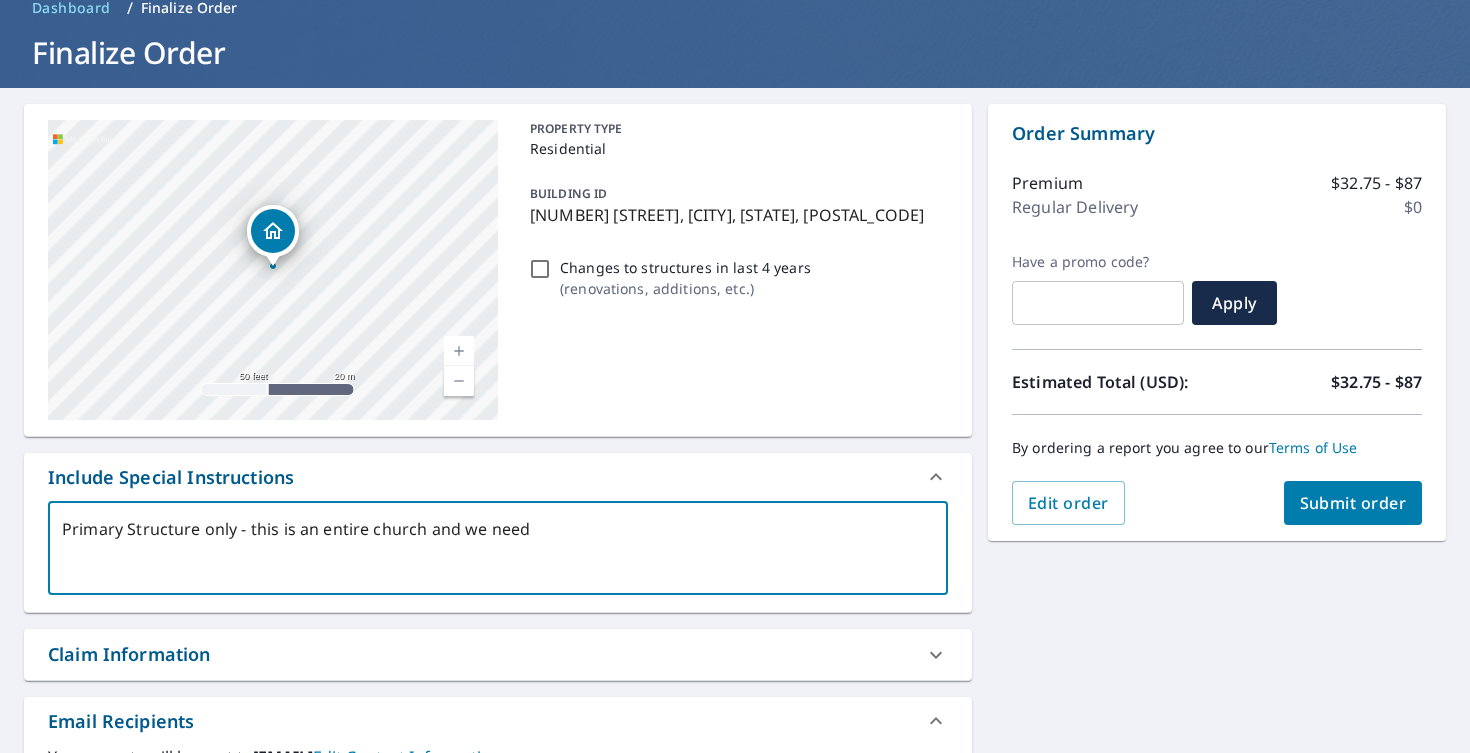 type on "Primary Structure only - this is an entire church and we need" 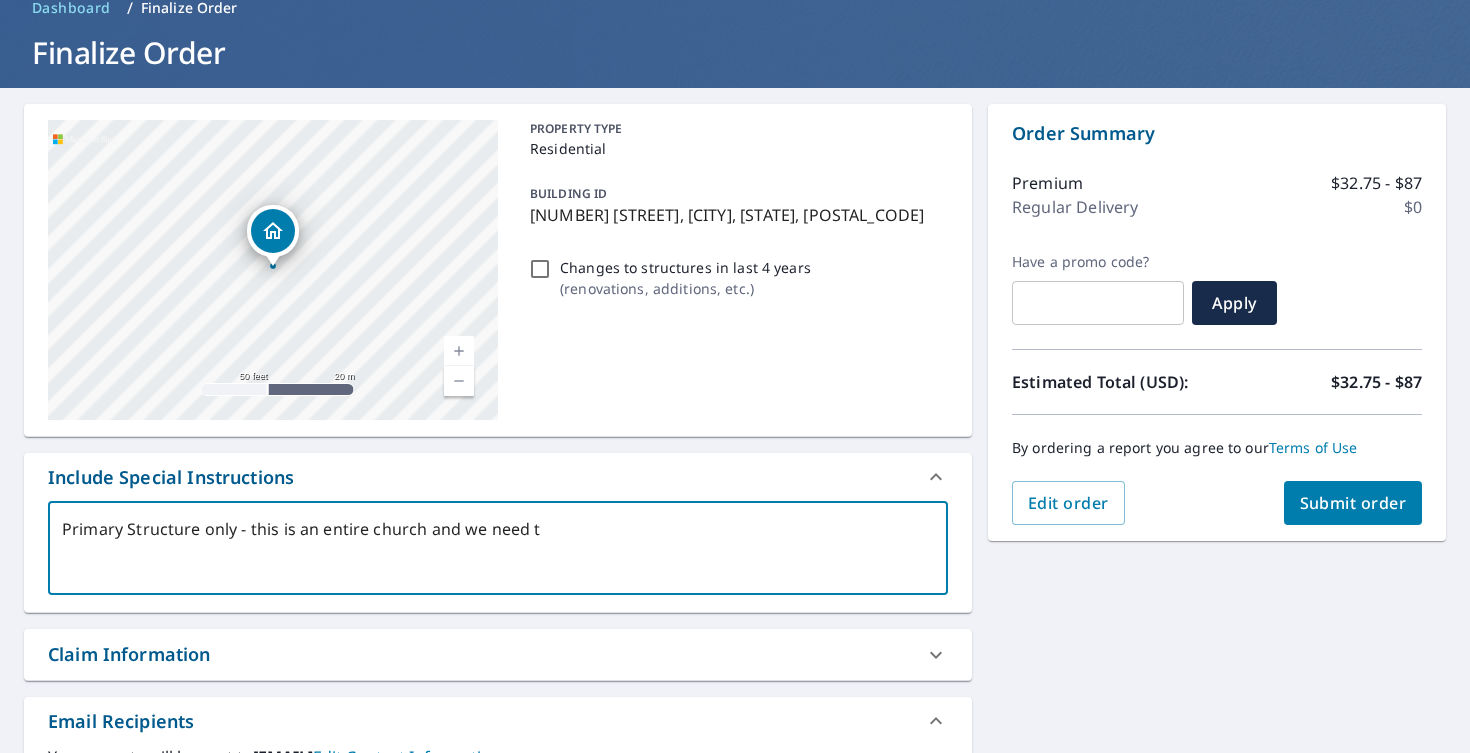 type on "Primary Structure only - this is an entire church and we need th" 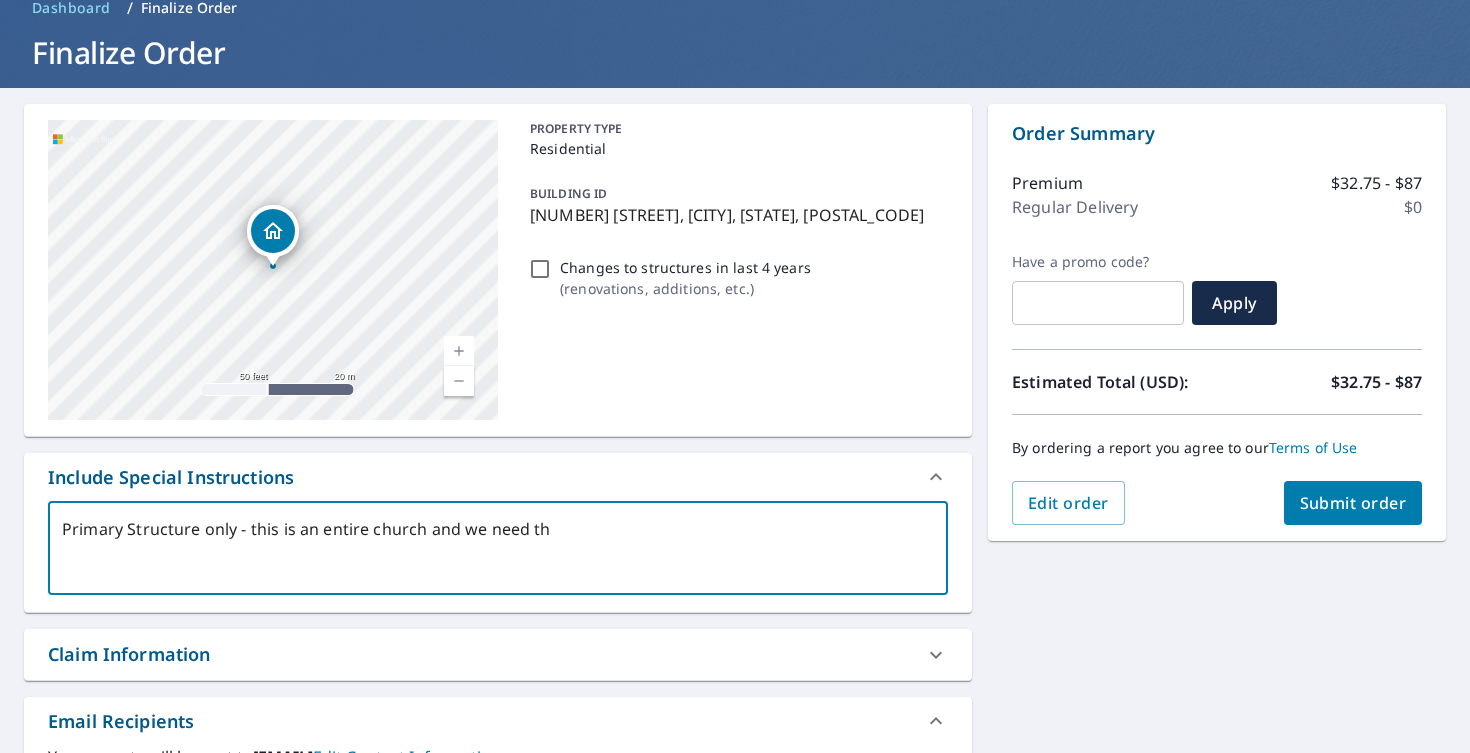 type on "Primary Structure only - this is an entire church and we need the" 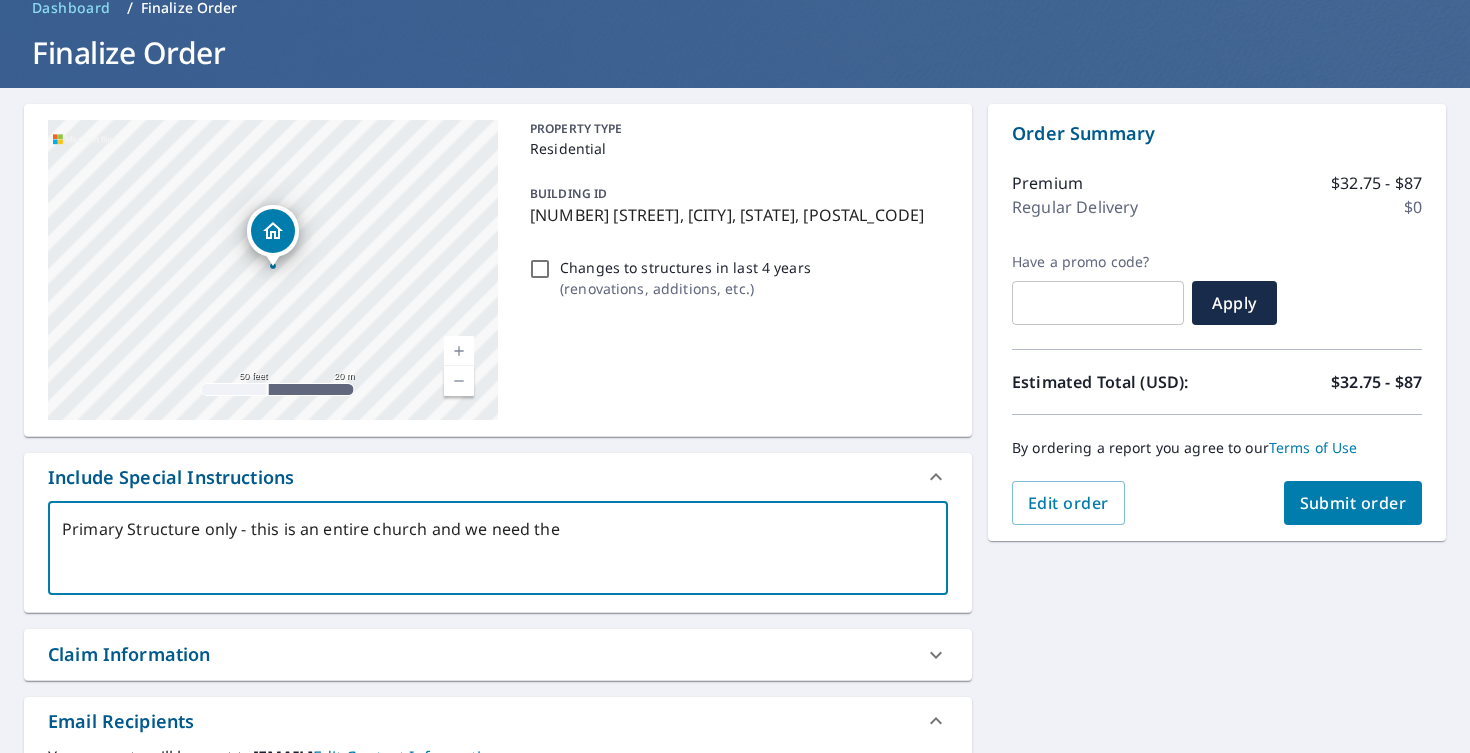 type on "Primary Structure only - this is an entire church and we need the" 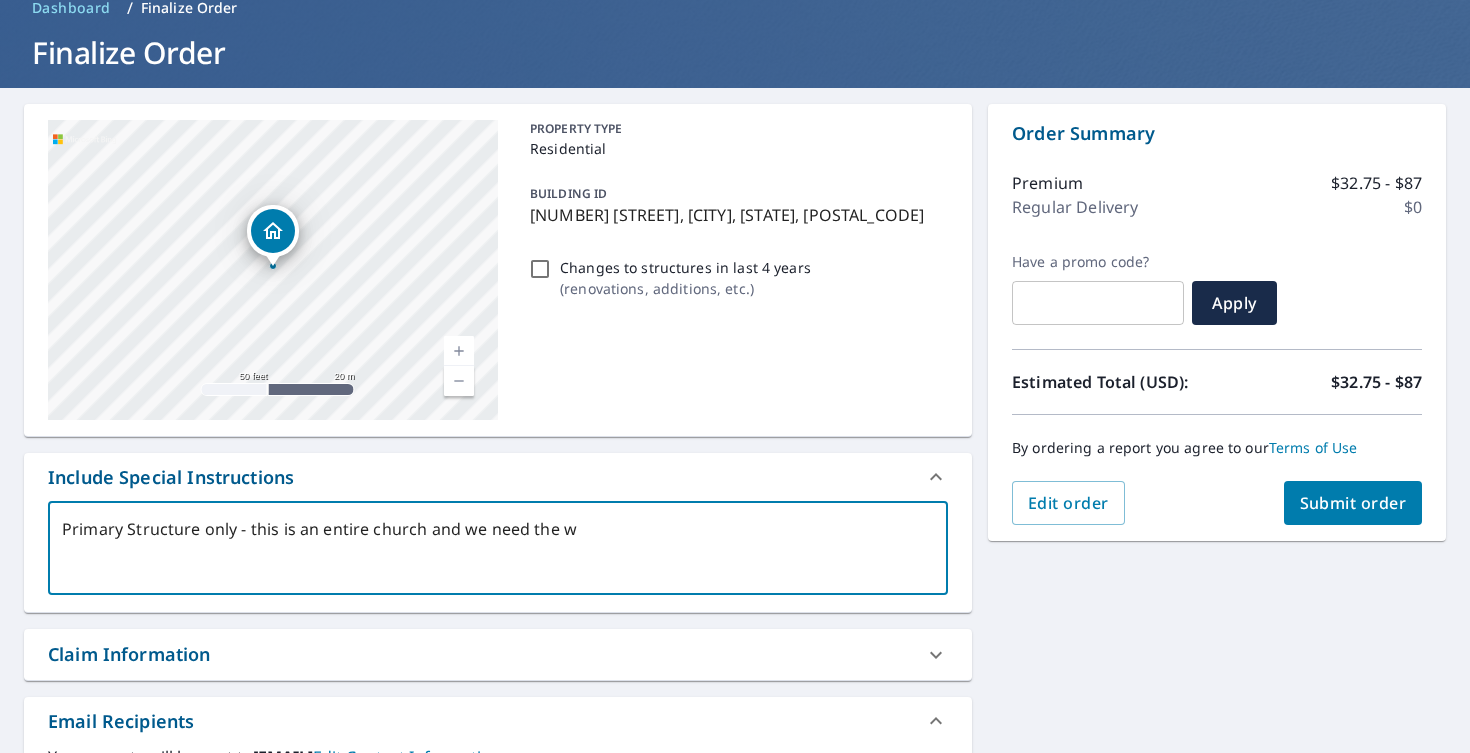 type on "Primary Structure only - this is an entire church and we need the wh" 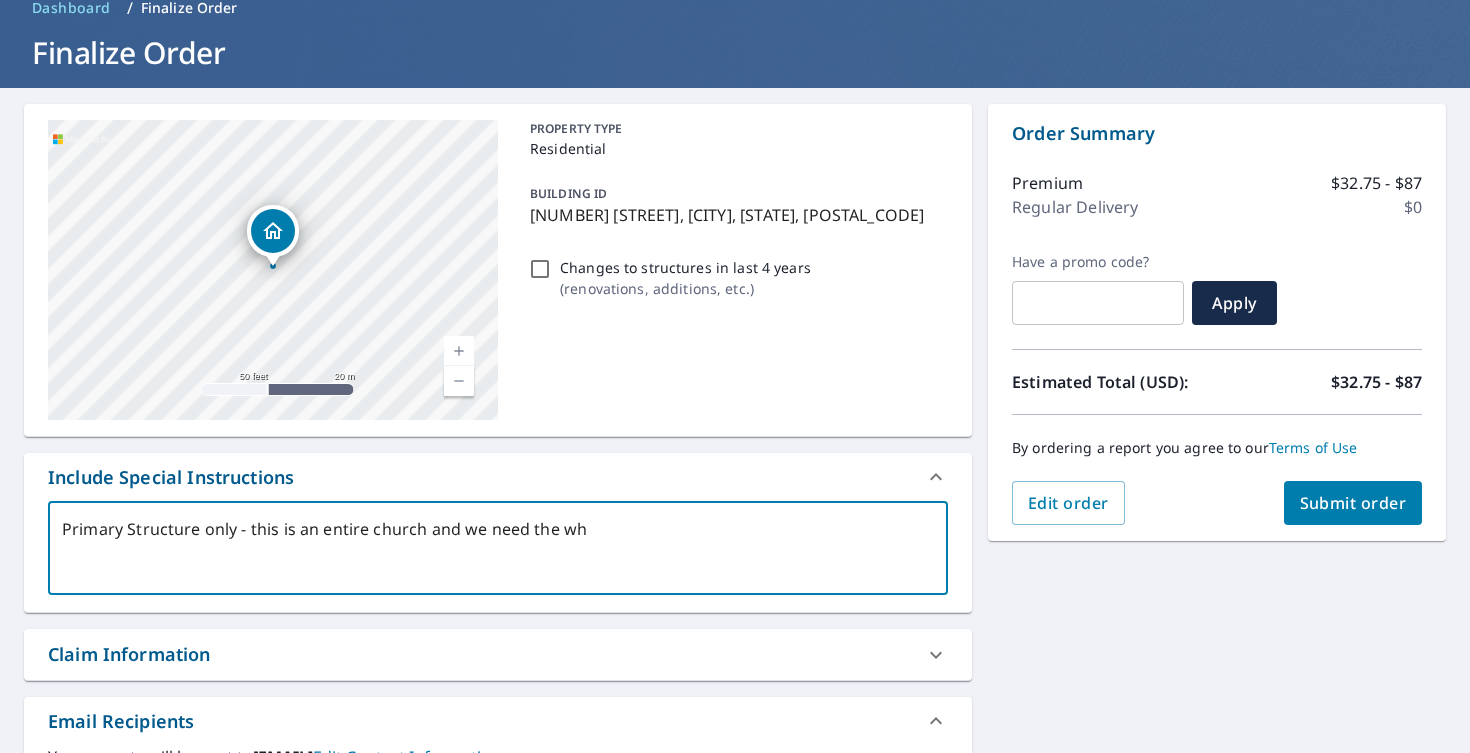 type on "Primary Structure only - this is an entire church and we need the who" 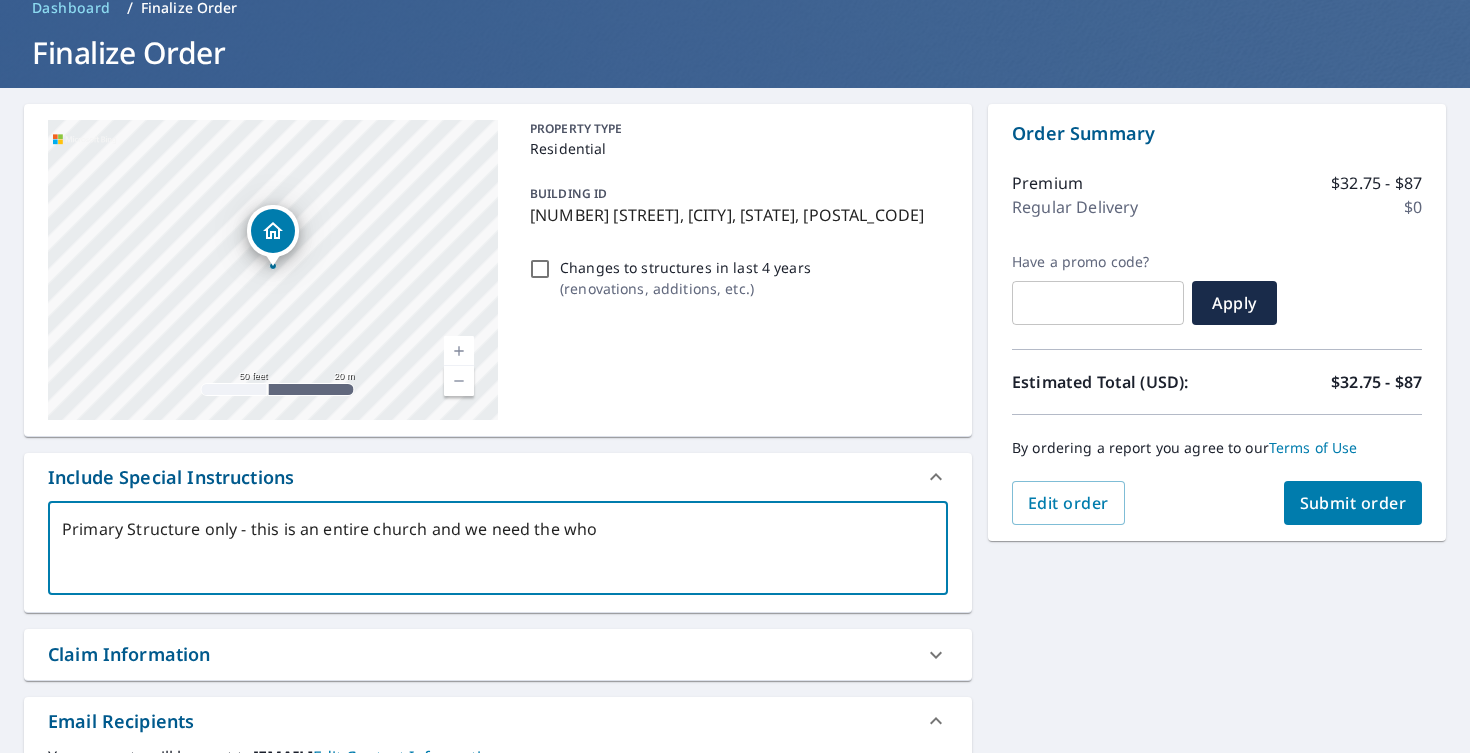 type on "Primary Structure only - this is an entire church and we need the whol" 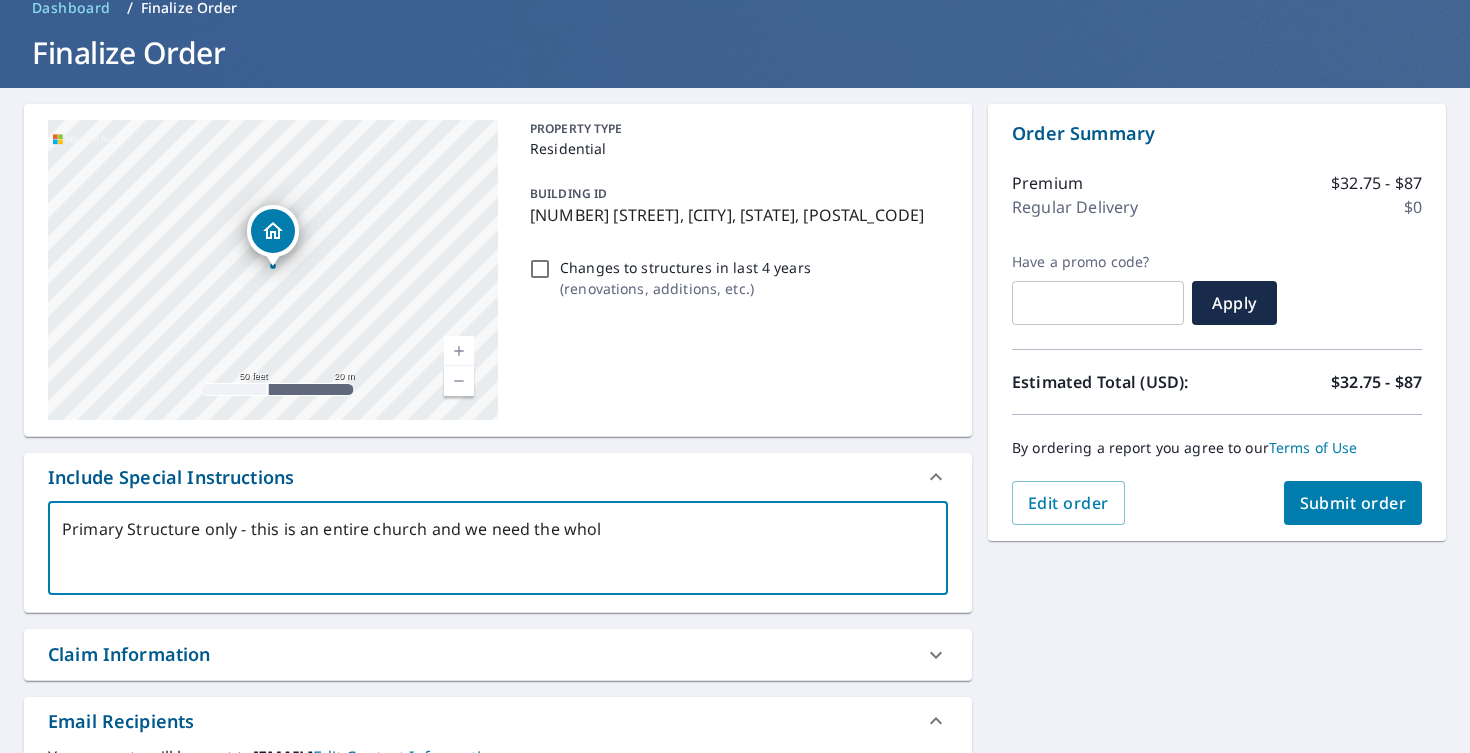 type on "Primary Structure only - this is an entire church and we need the whole" 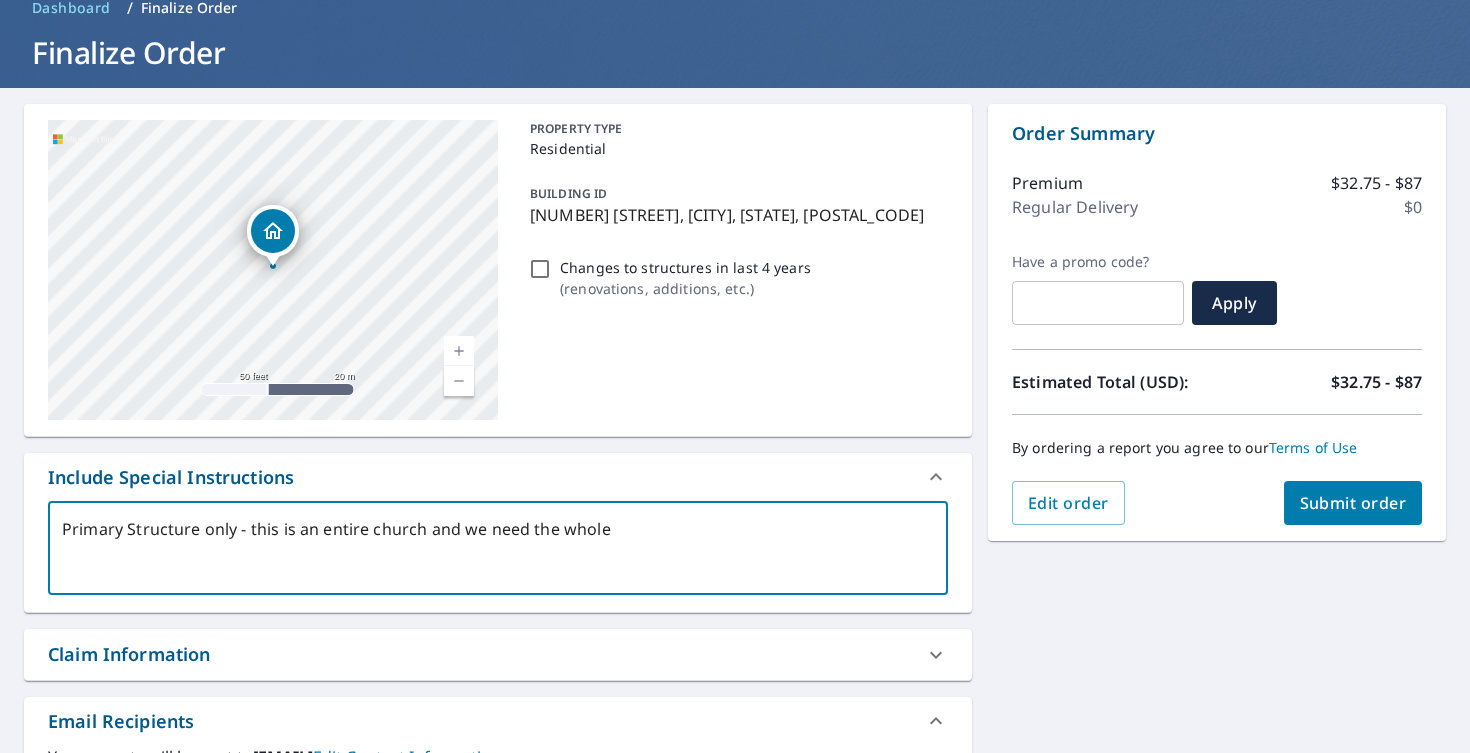 type on "Primary Structure only - this is an entire church and we need the whole" 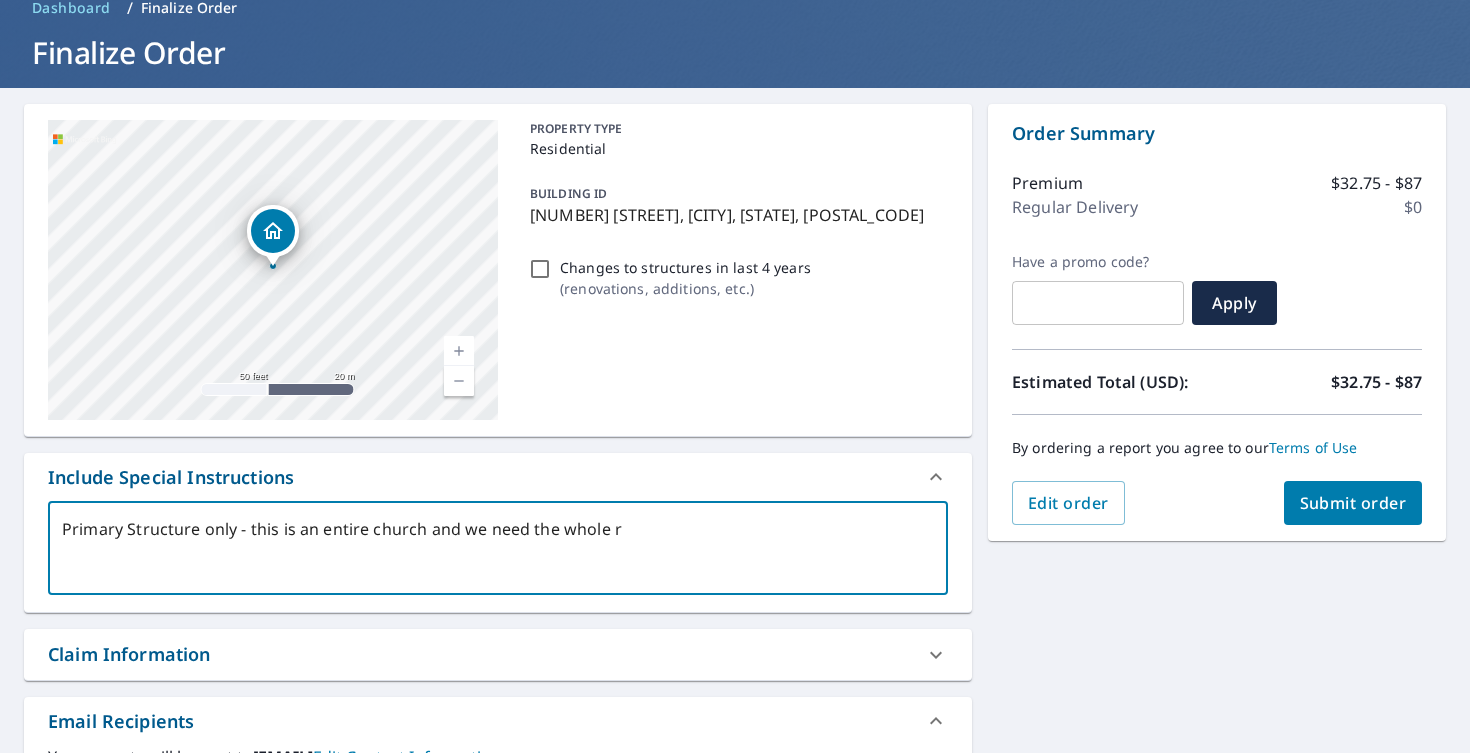 type on "Primary Structure only - this is an entire church and we need the whole ro" 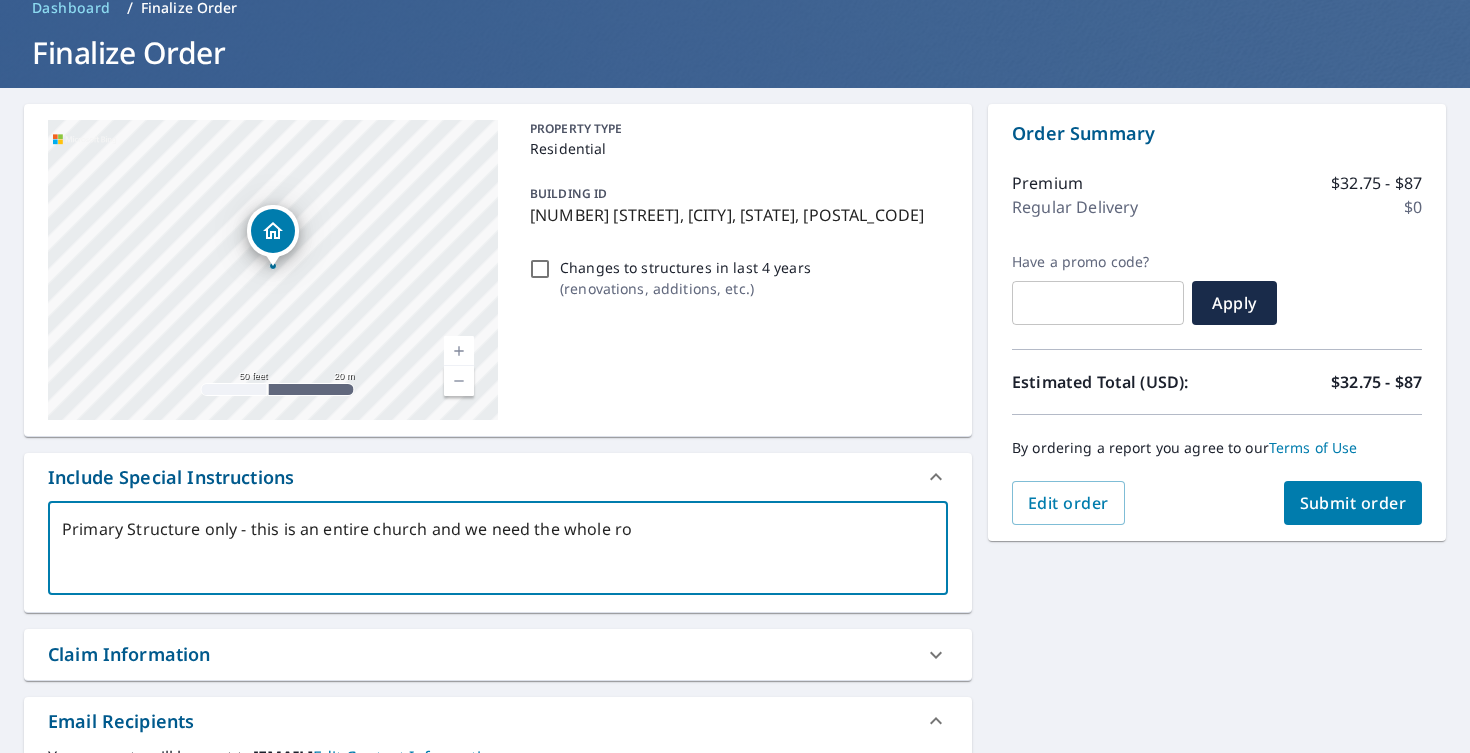 type on "Primary Structure only - this is an entire church and we need the whole roo" 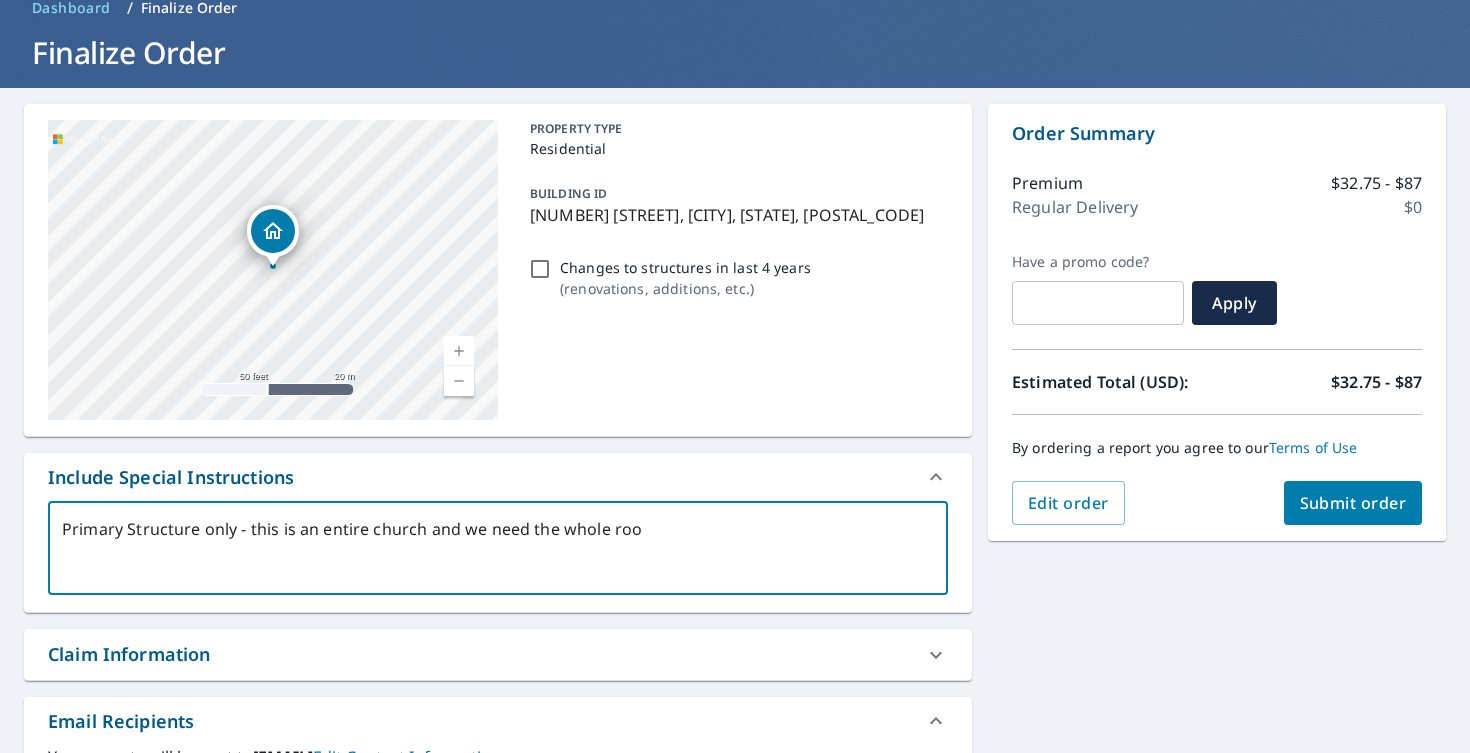 type on "Primary Structure only - this is an entire church and we need the whole roof" 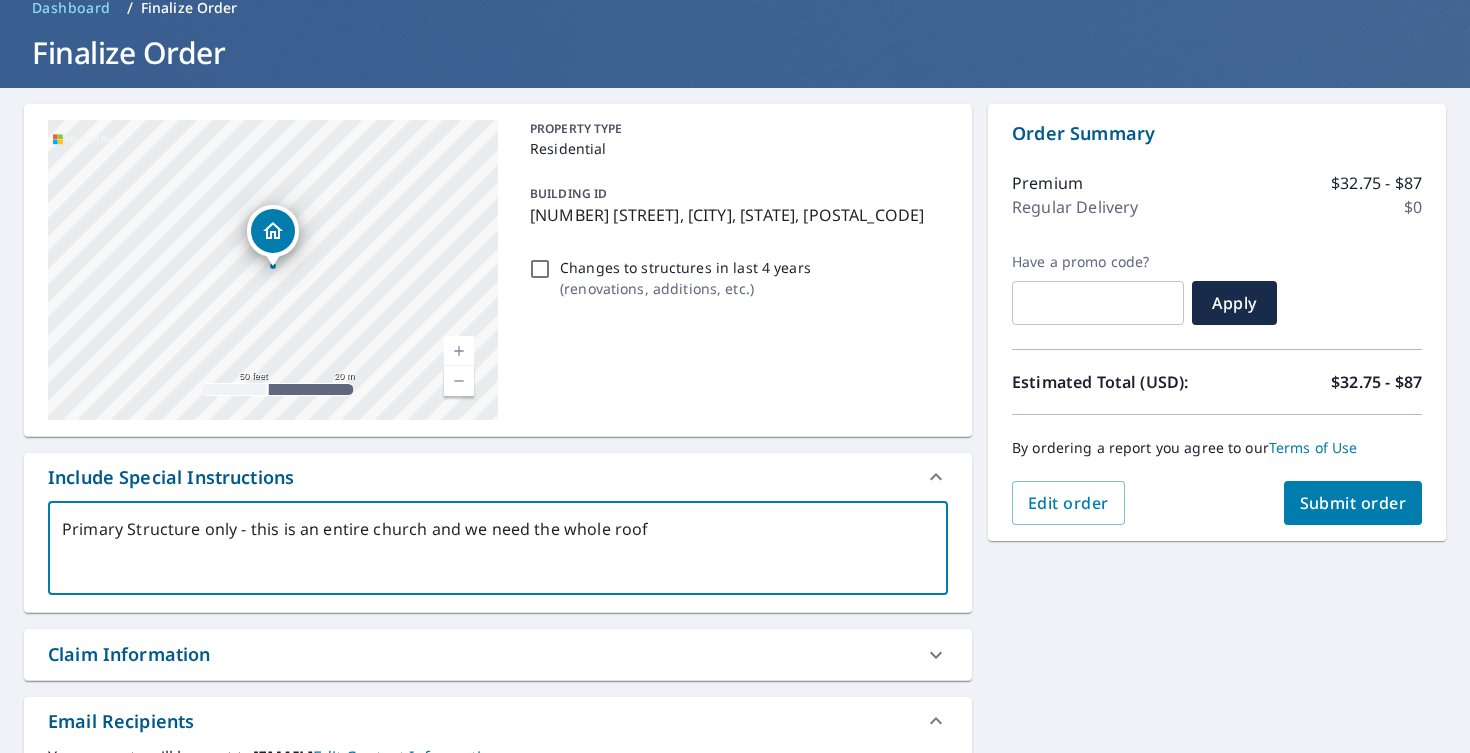type on "Primary Structure only - this is an entire church and we need the whole roof." 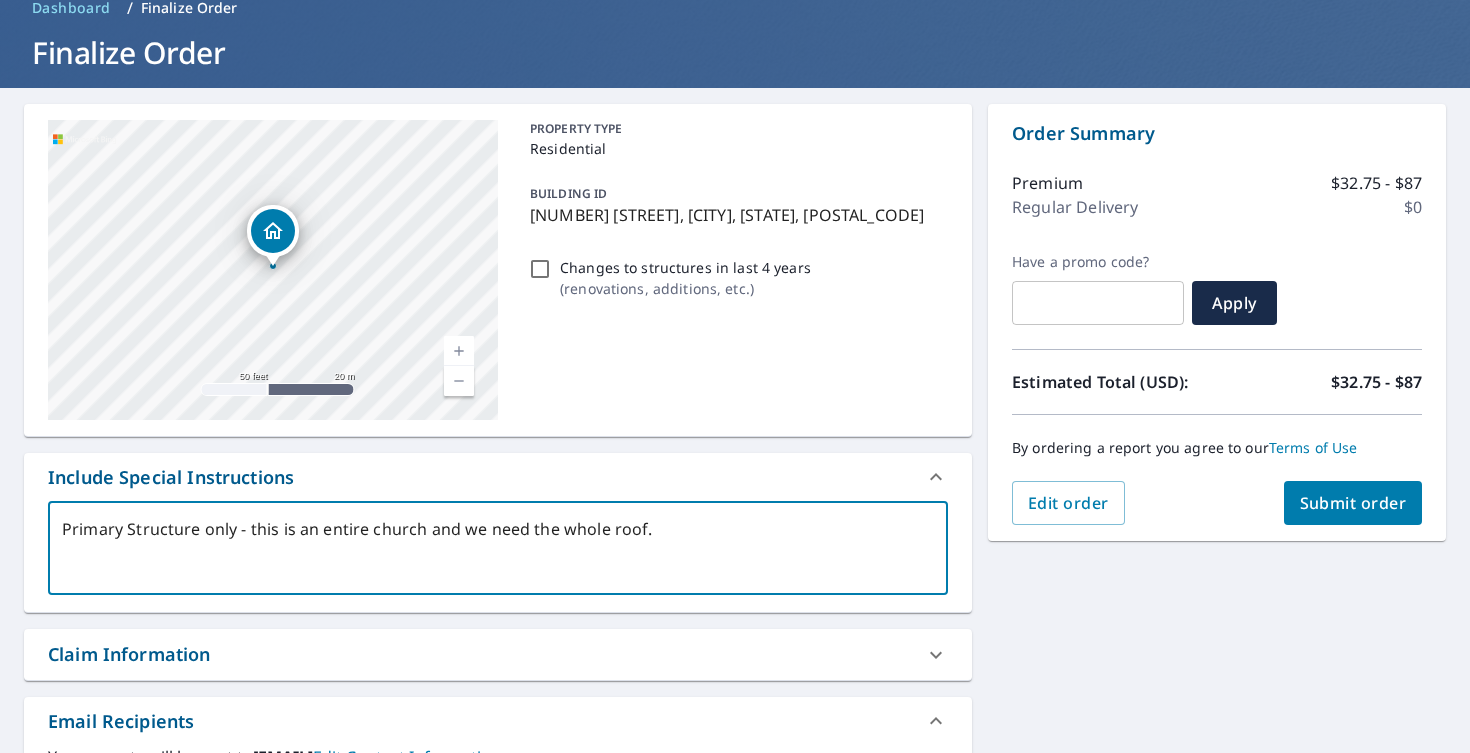 type on "Primary Structure only - this is an entire church and we need the whole roof." 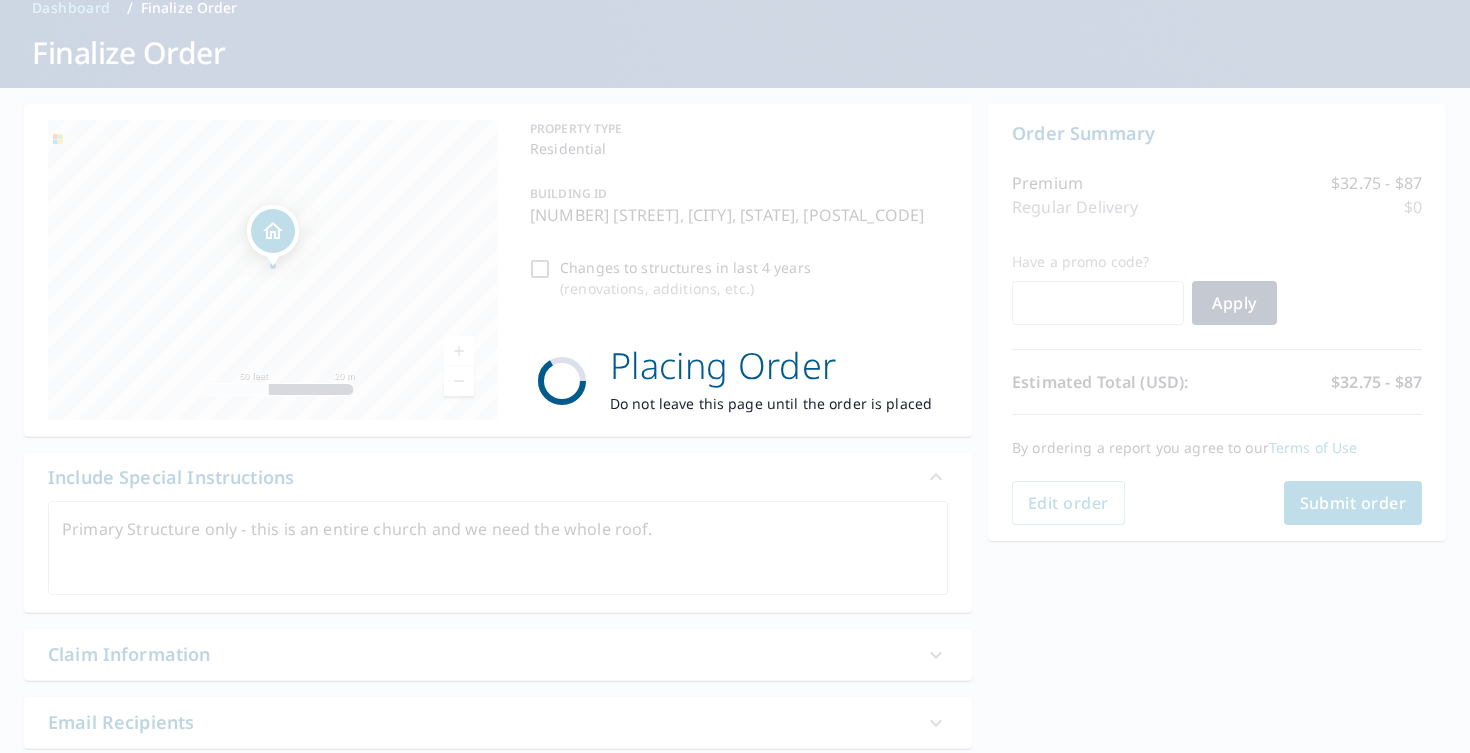 type on "x" 